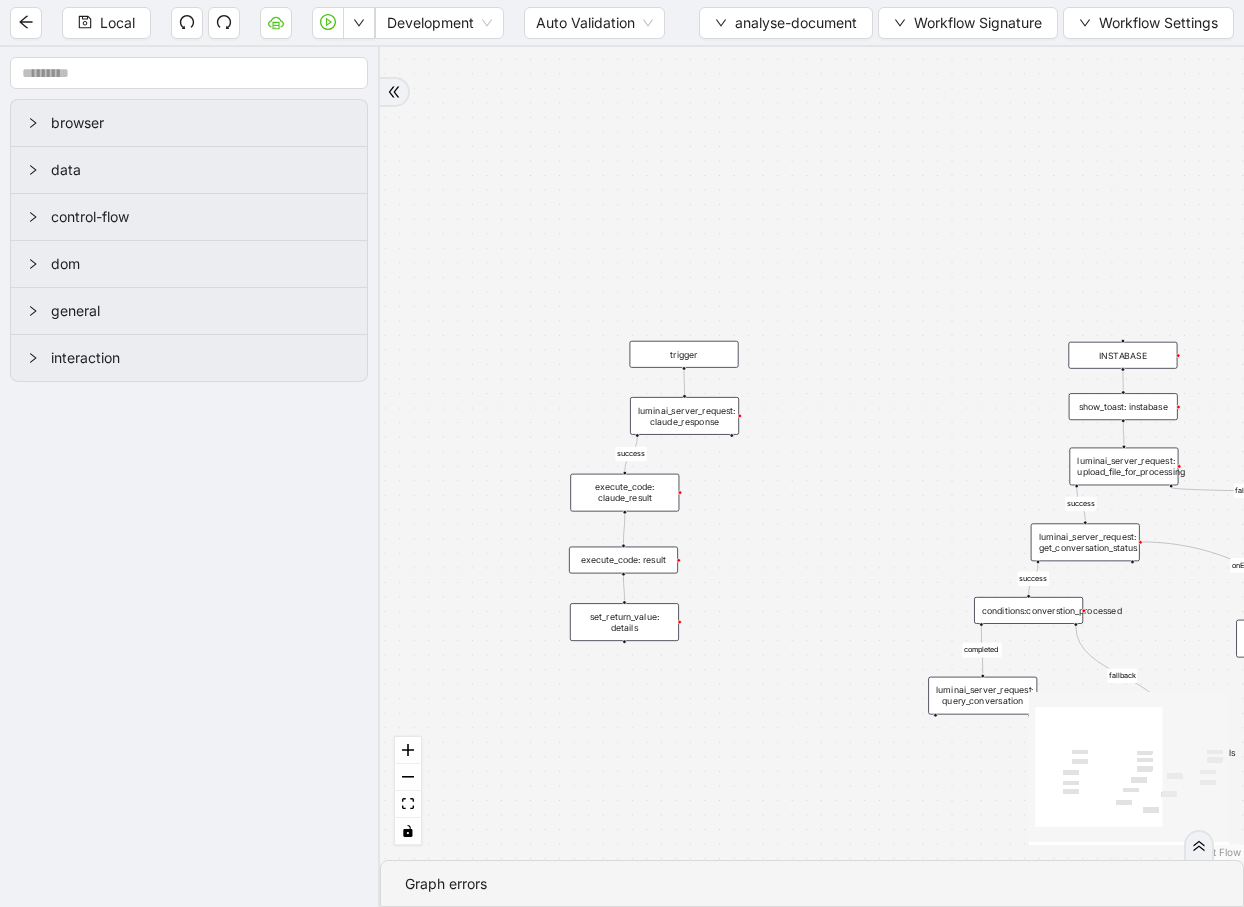 scroll, scrollTop: 0, scrollLeft: 0, axis: both 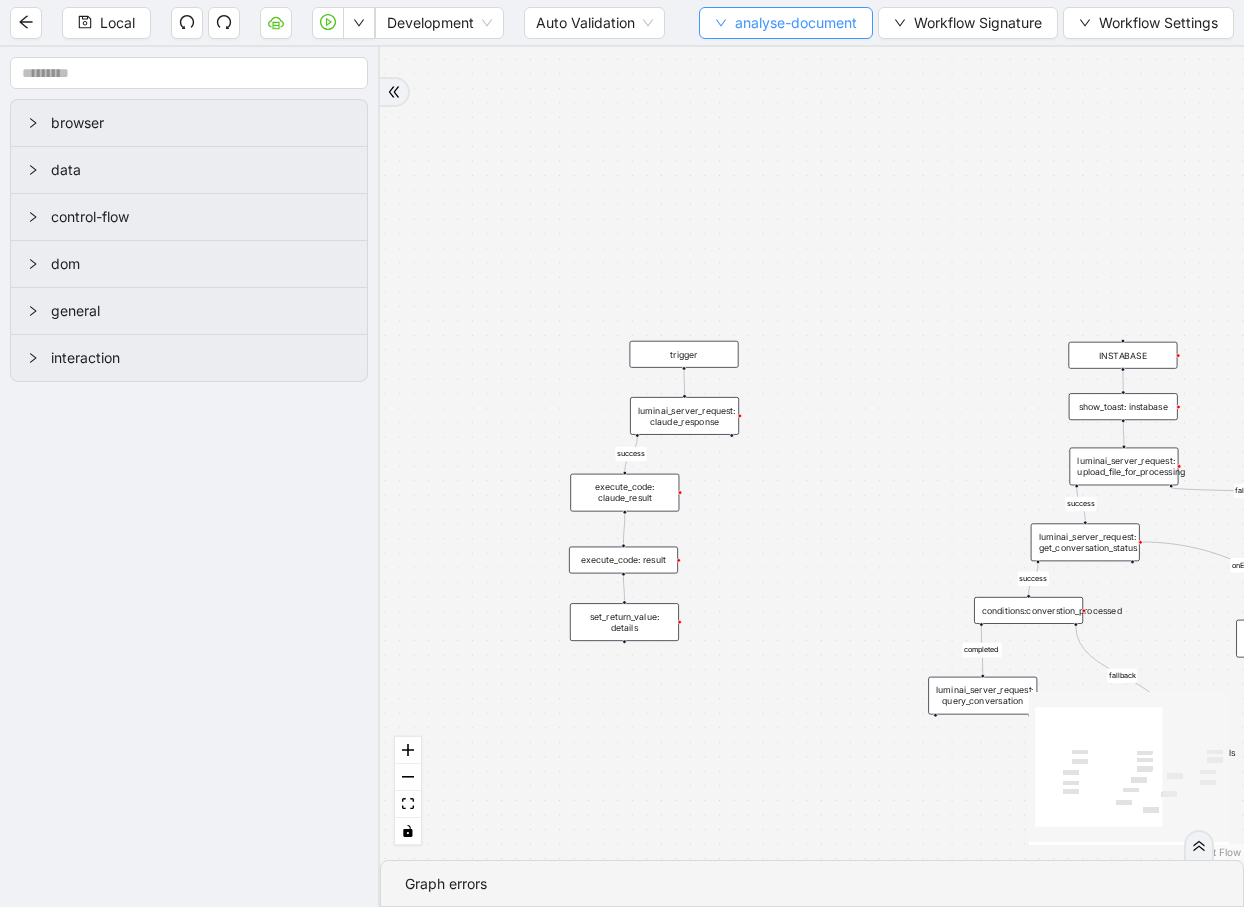 click on "analyse-document" at bounding box center (786, 23) 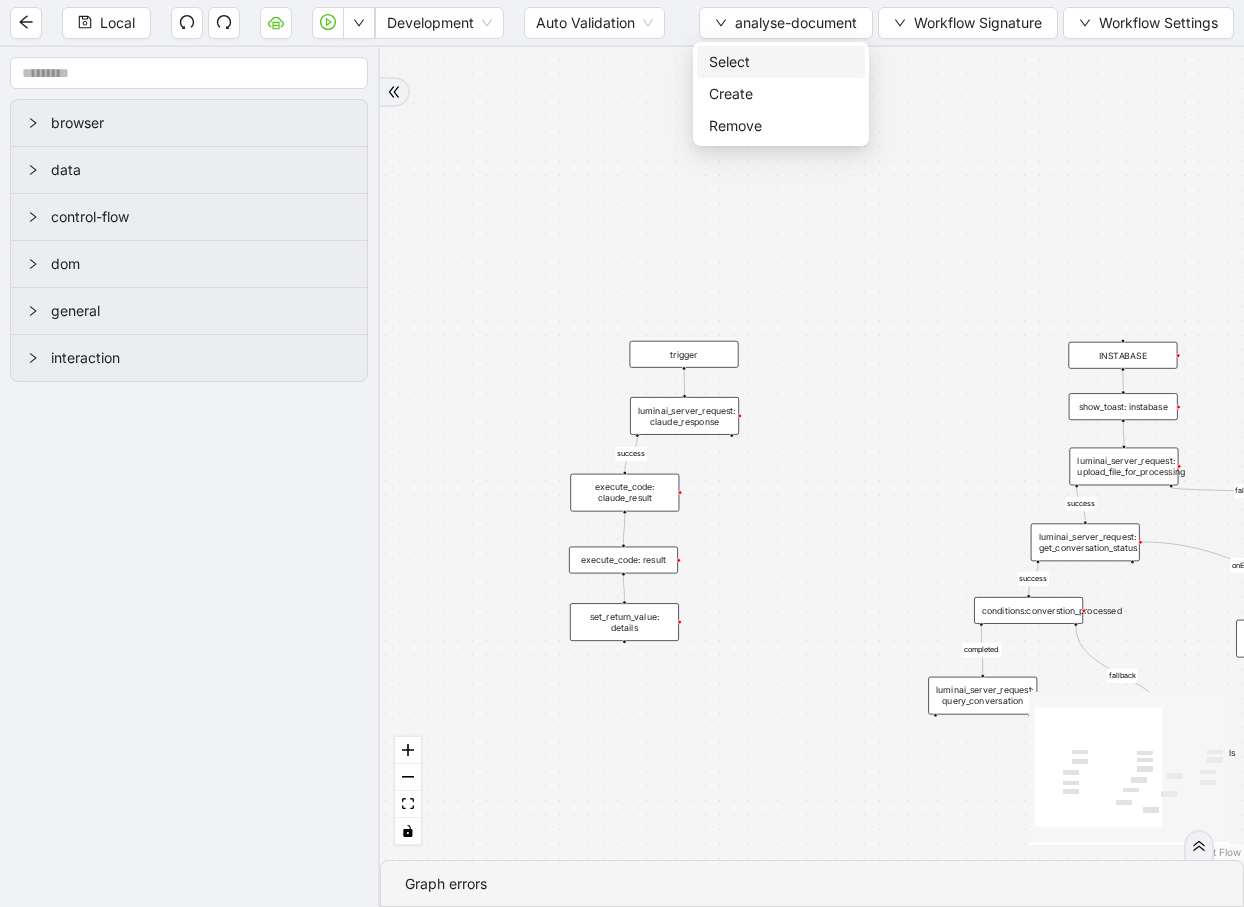 click on "Select" at bounding box center (781, 62) 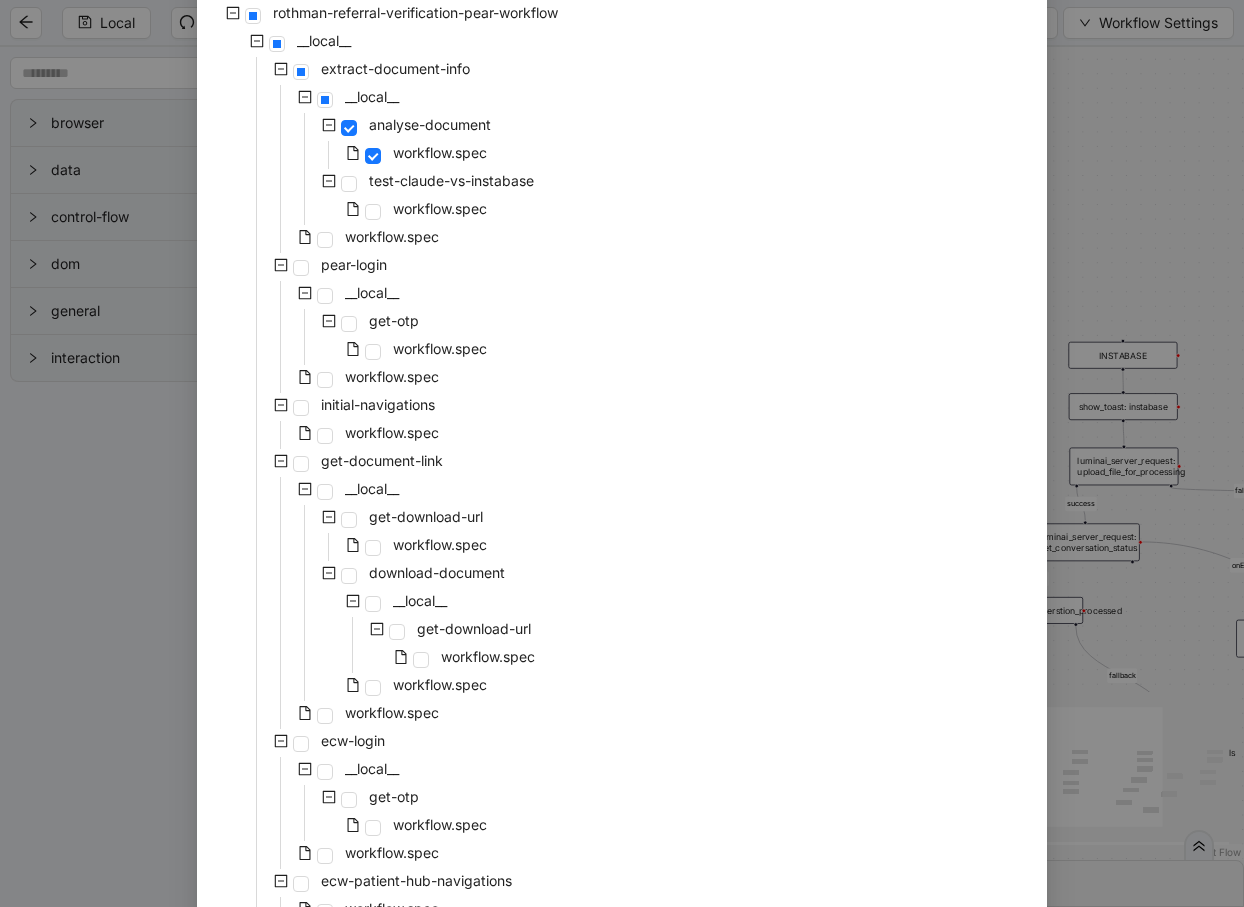 scroll, scrollTop: 160, scrollLeft: 0, axis: vertical 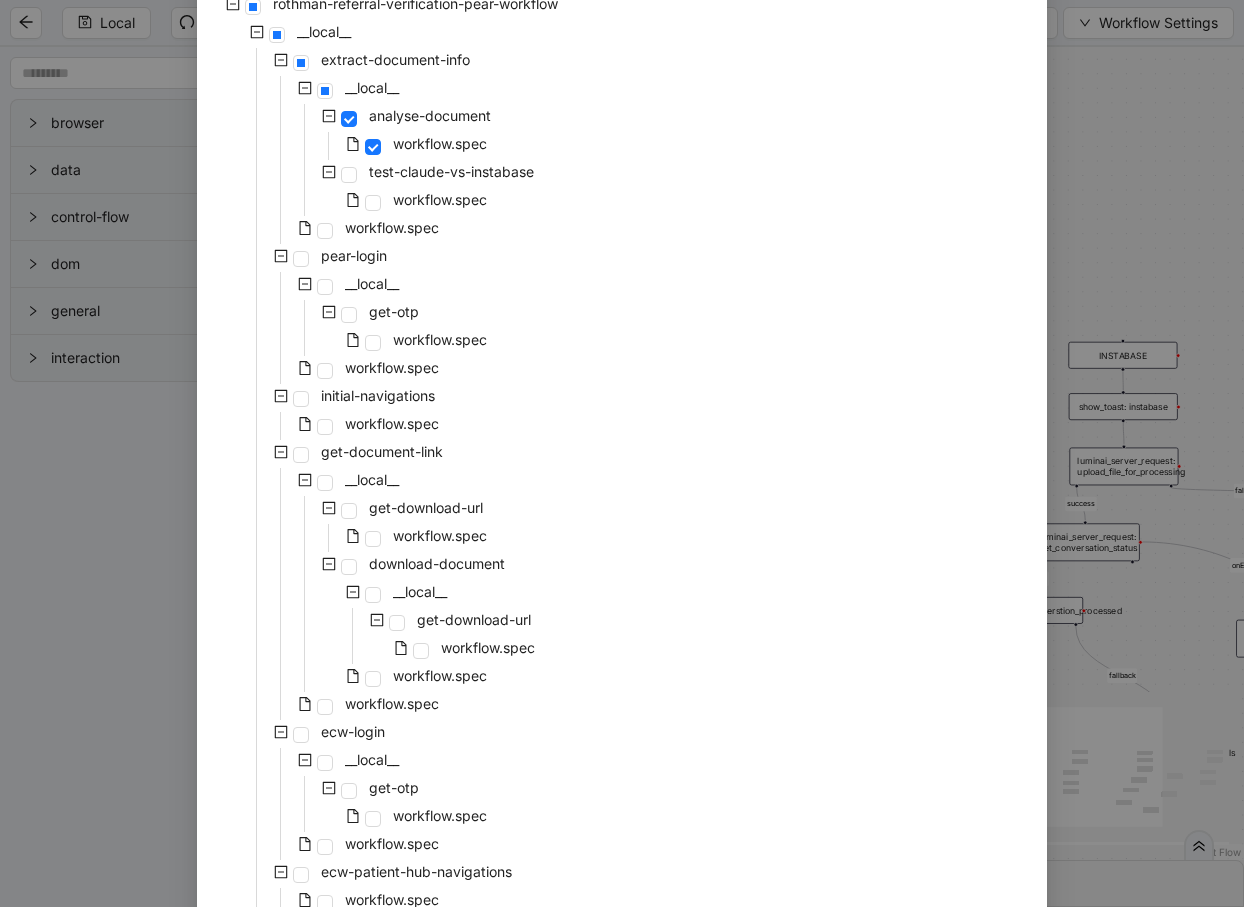 drag, startPoint x: 395, startPoint y: 253, endPoint x: 311, endPoint y: 258, distance: 84.14868 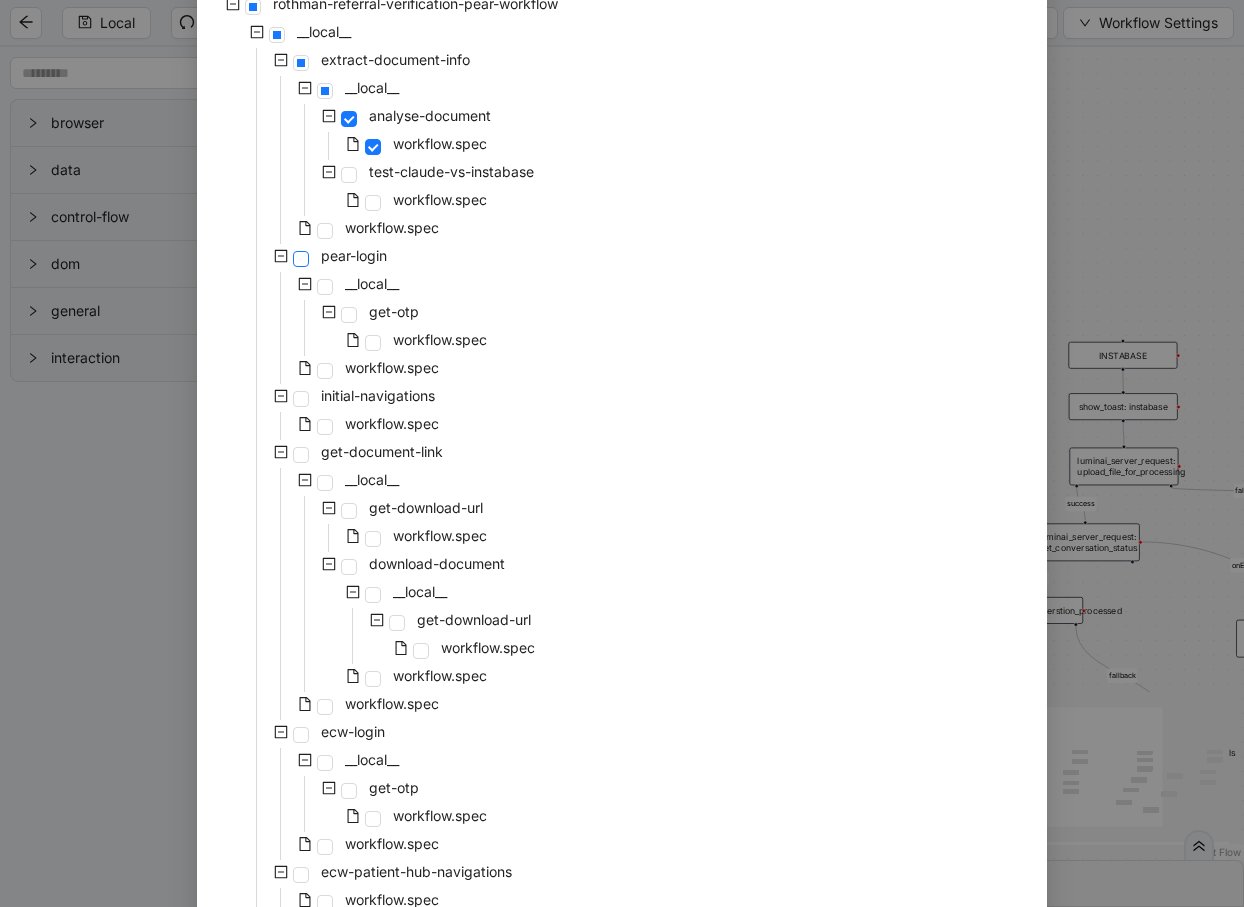 click at bounding box center (301, 259) 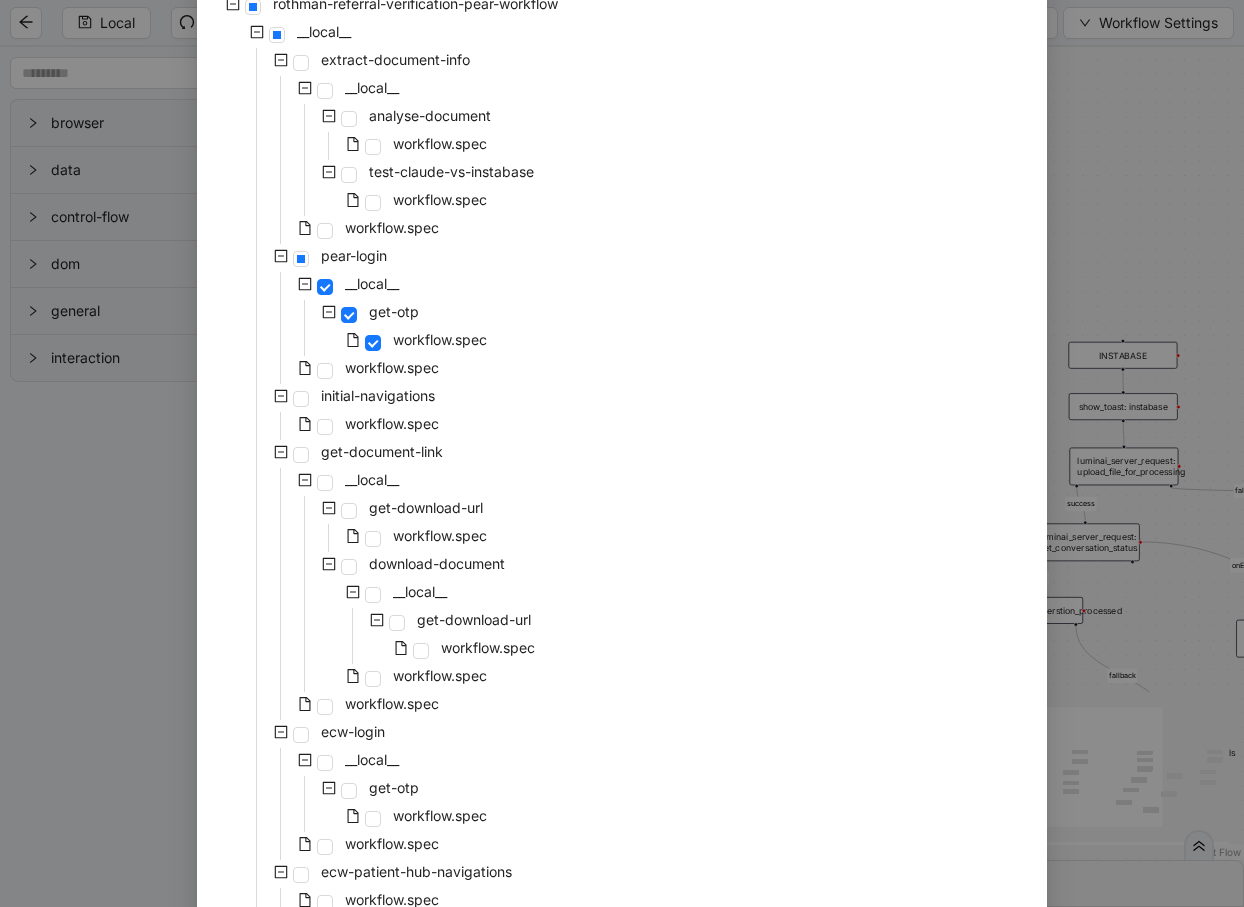 click on "workflow.spec" at bounding box center [332, 370] 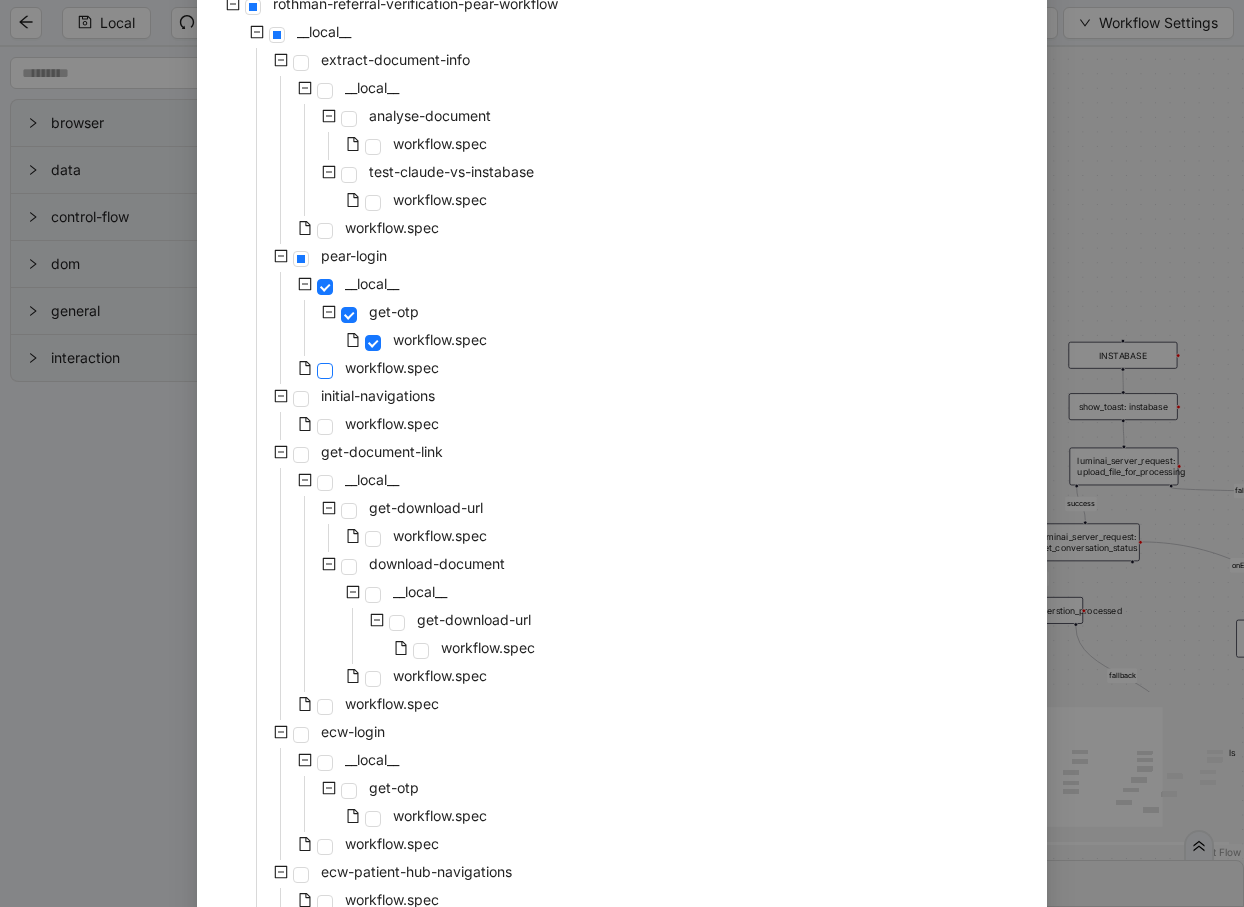 click at bounding box center [325, 371] 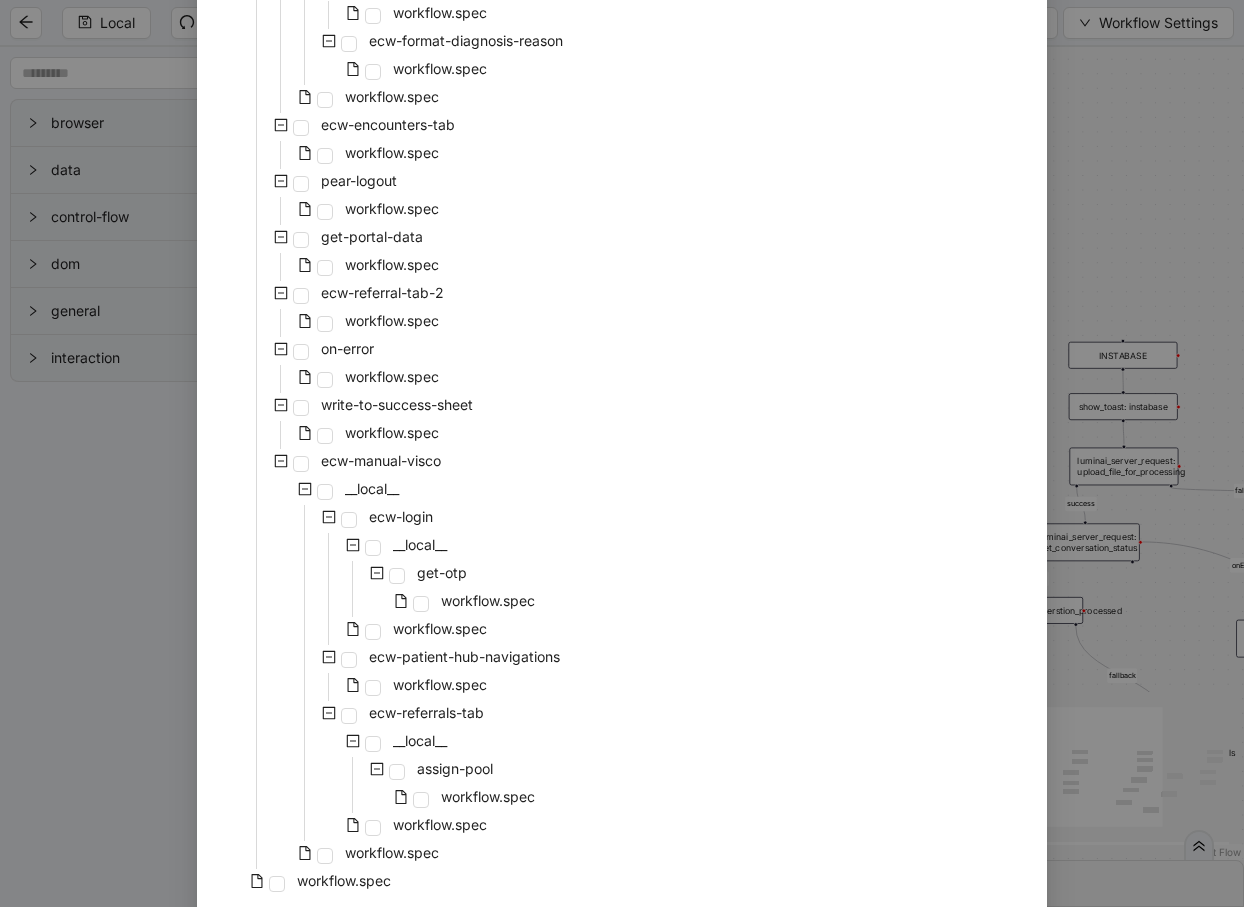 scroll, scrollTop: 1489, scrollLeft: 0, axis: vertical 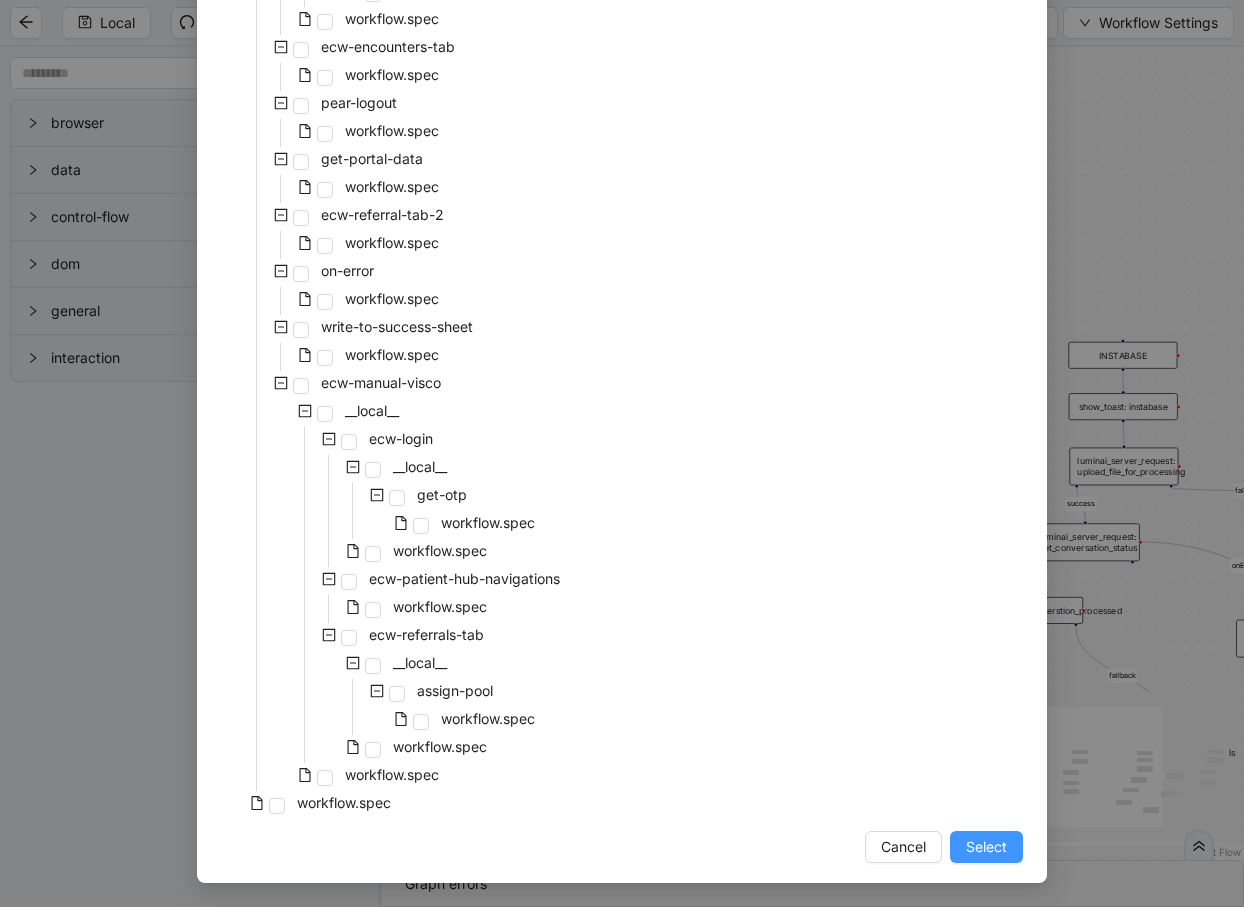 click on "Select" at bounding box center (986, 847) 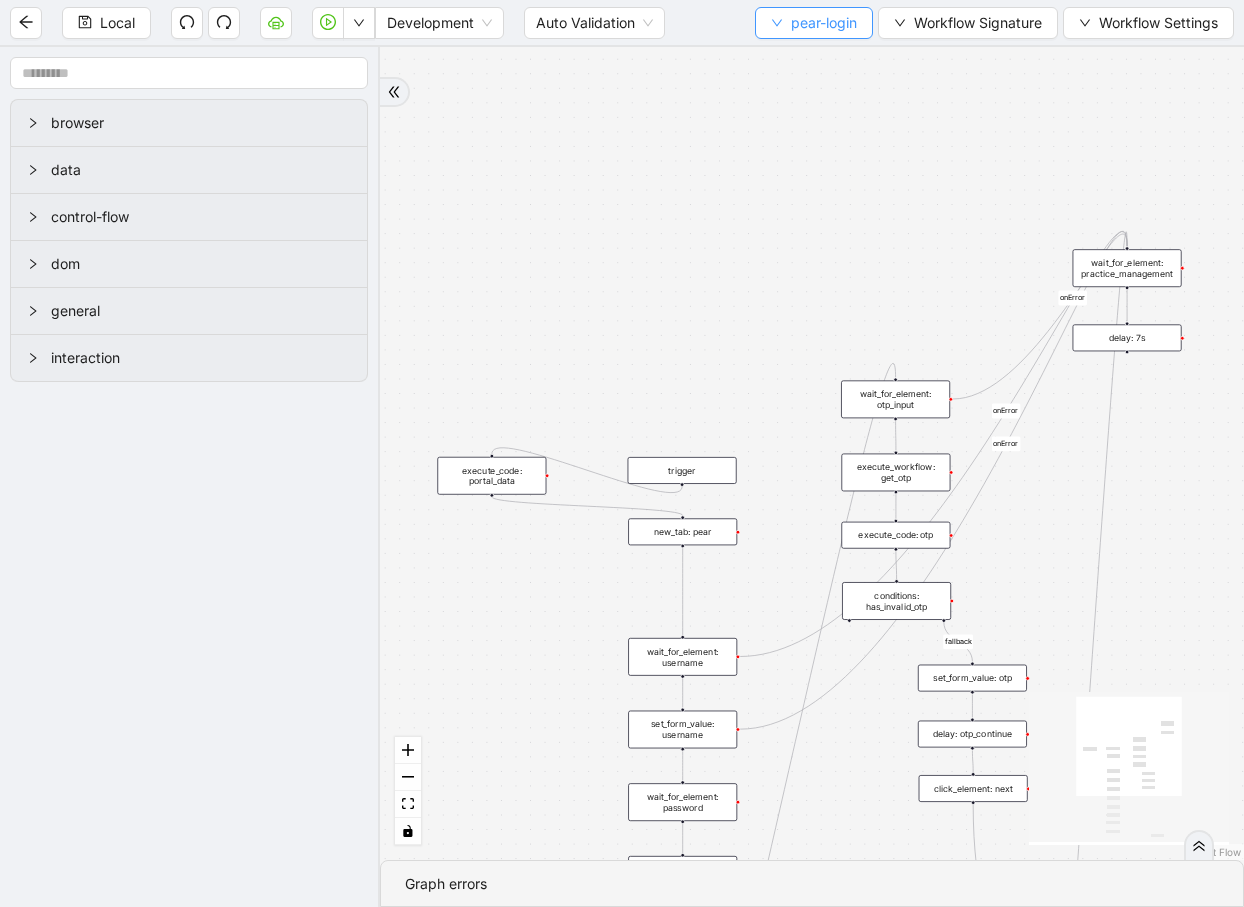 click on "pear-login" at bounding box center [814, 23] 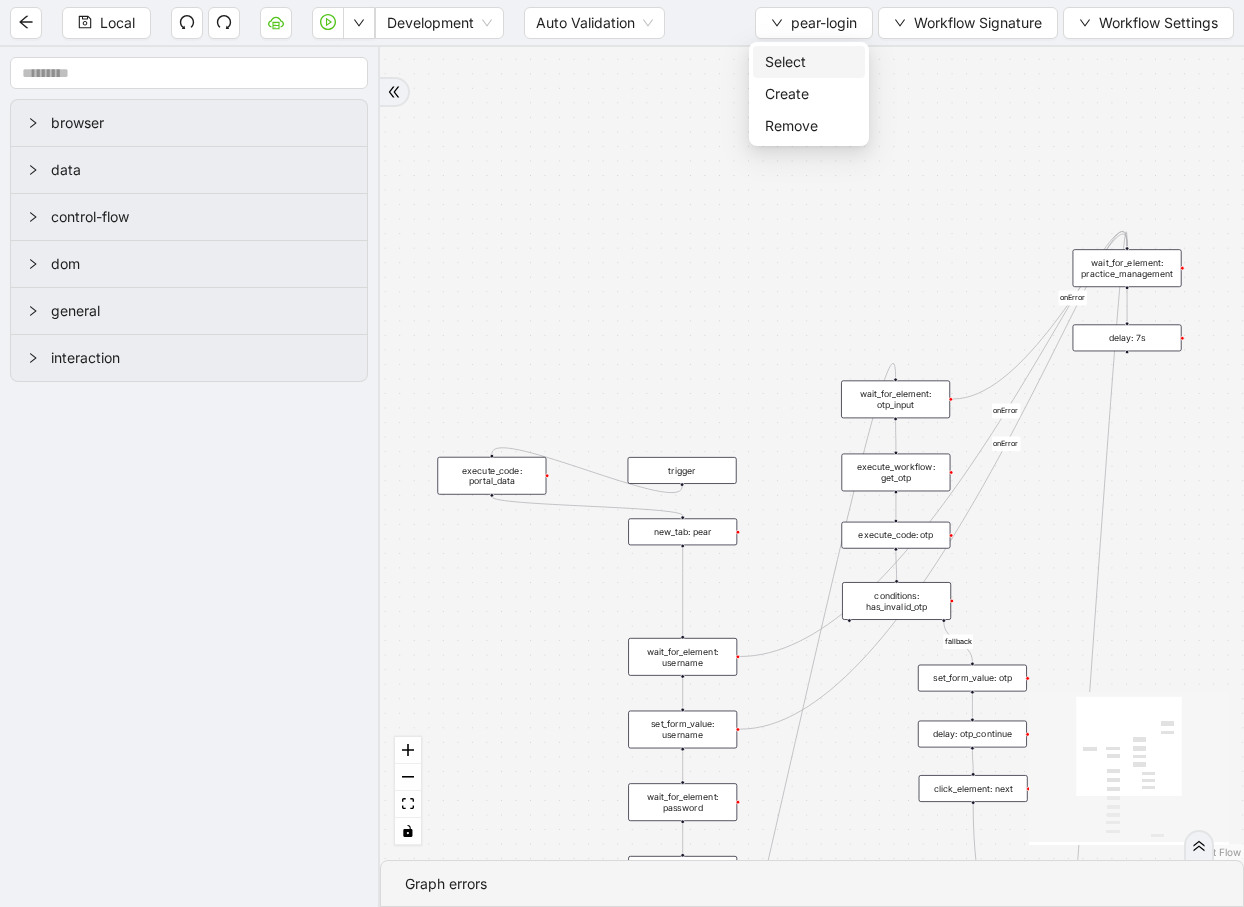 click on "Select" at bounding box center (809, 62) 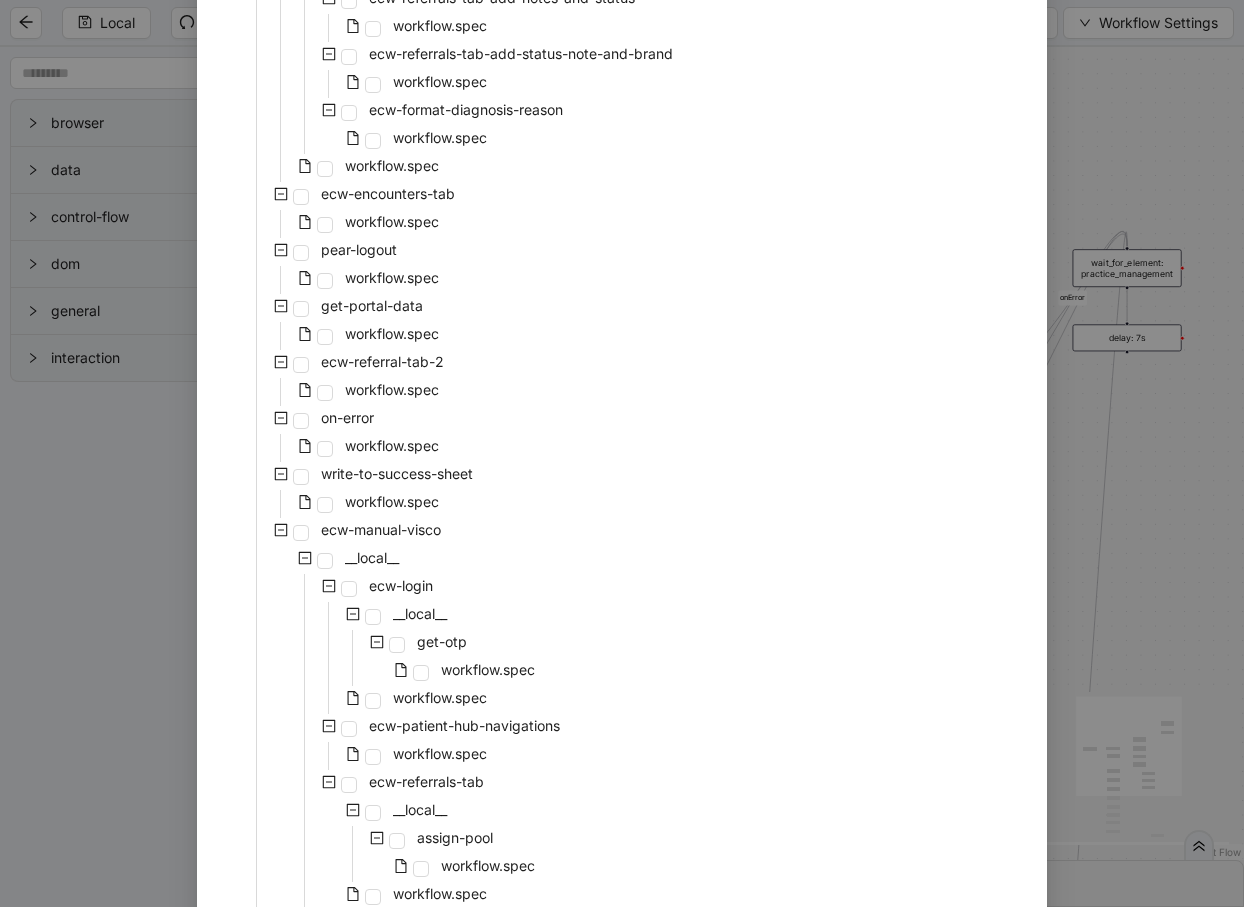 scroll, scrollTop: 1489, scrollLeft: 0, axis: vertical 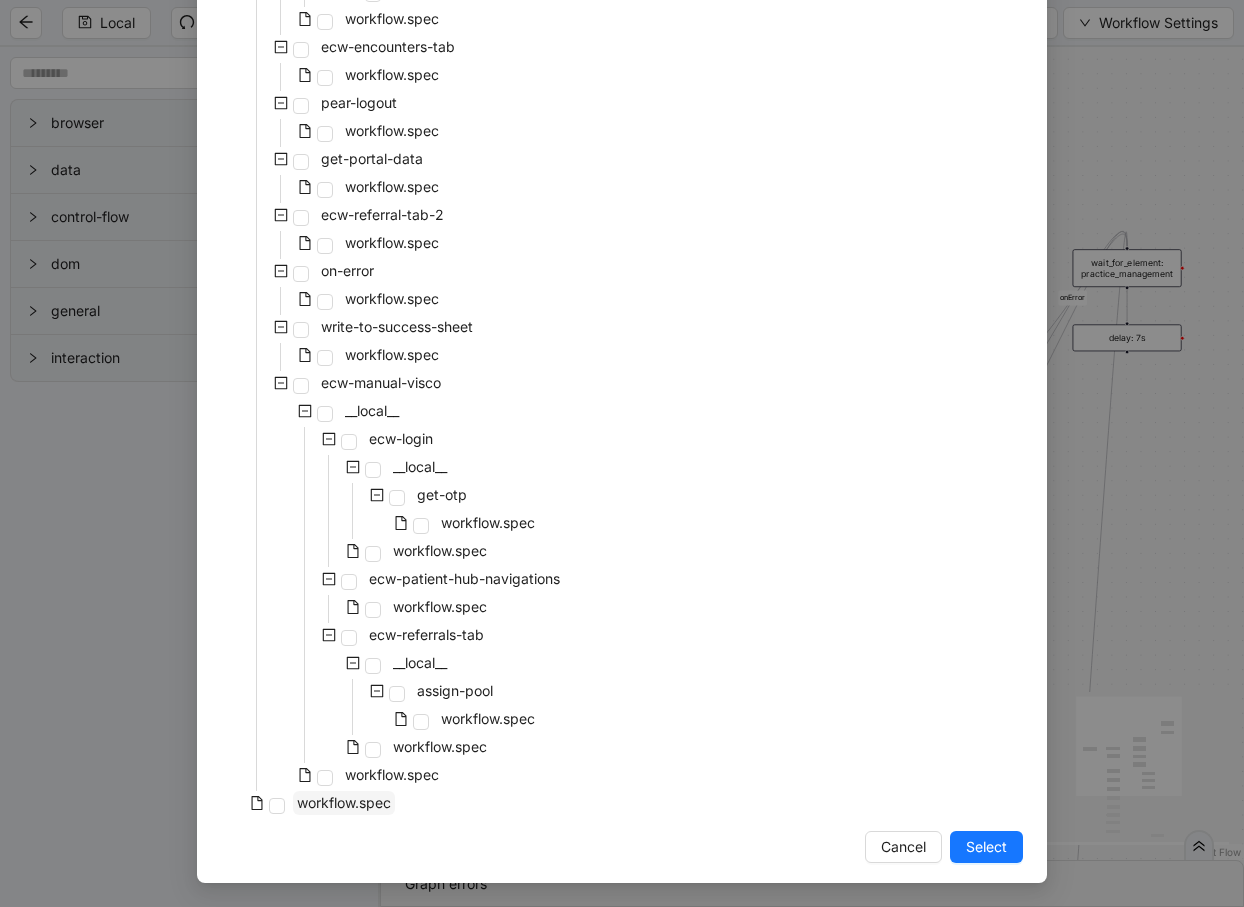 click on "workflow.spec" at bounding box center [344, 802] 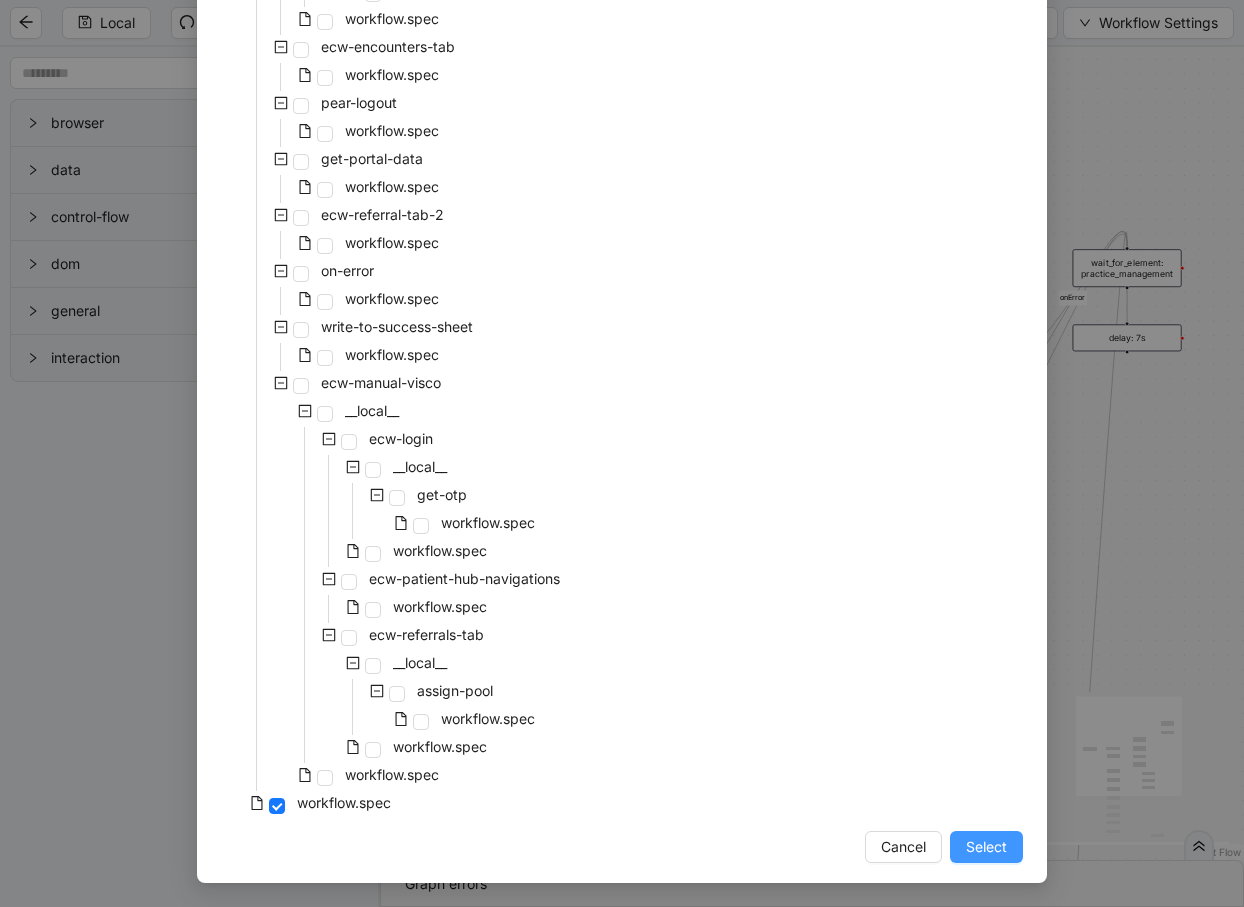 click on "Select" at bounding box center [986, 847] 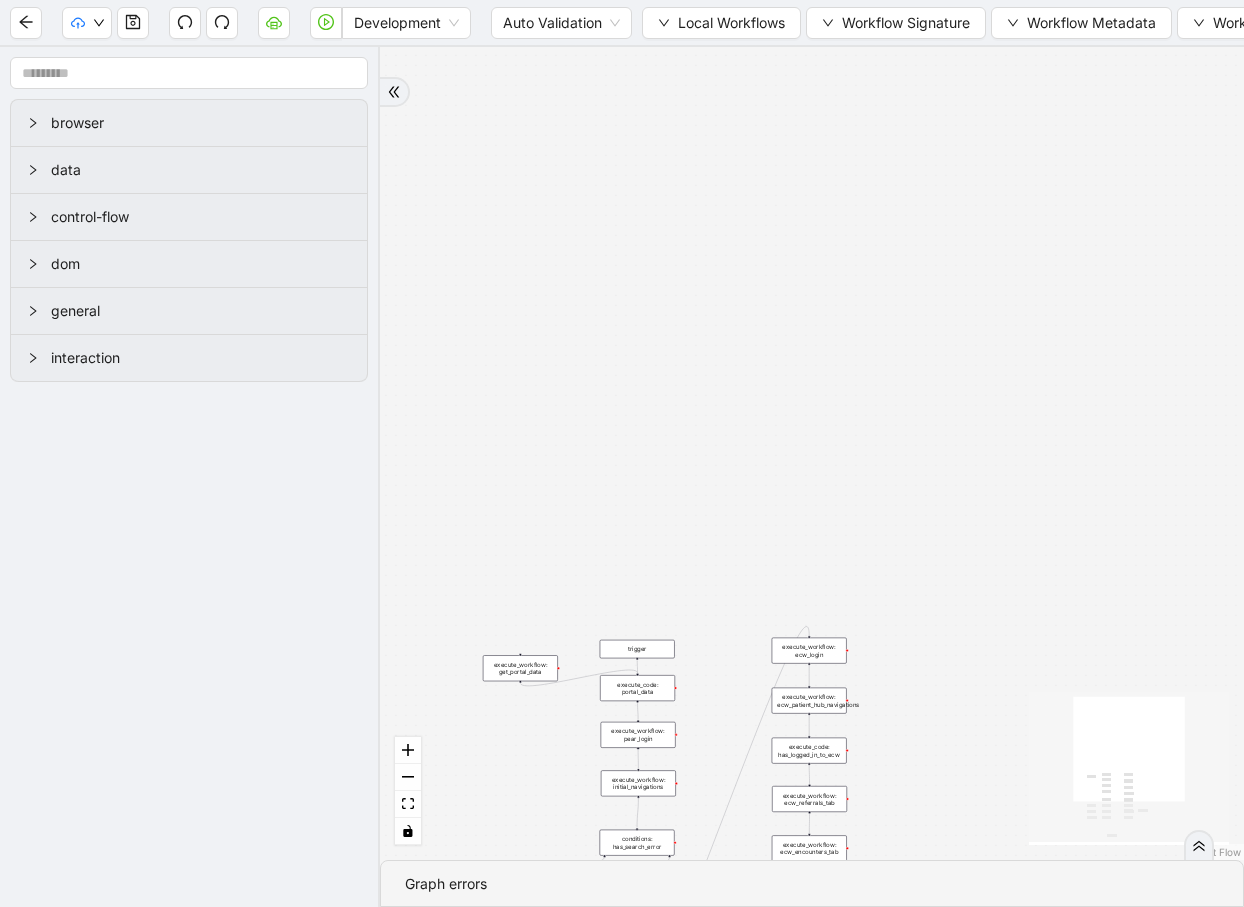 drag, startPoint x: 932, startPoint y: 604, endPoint x: 934, endPoint y: 76, distance: 528.0038 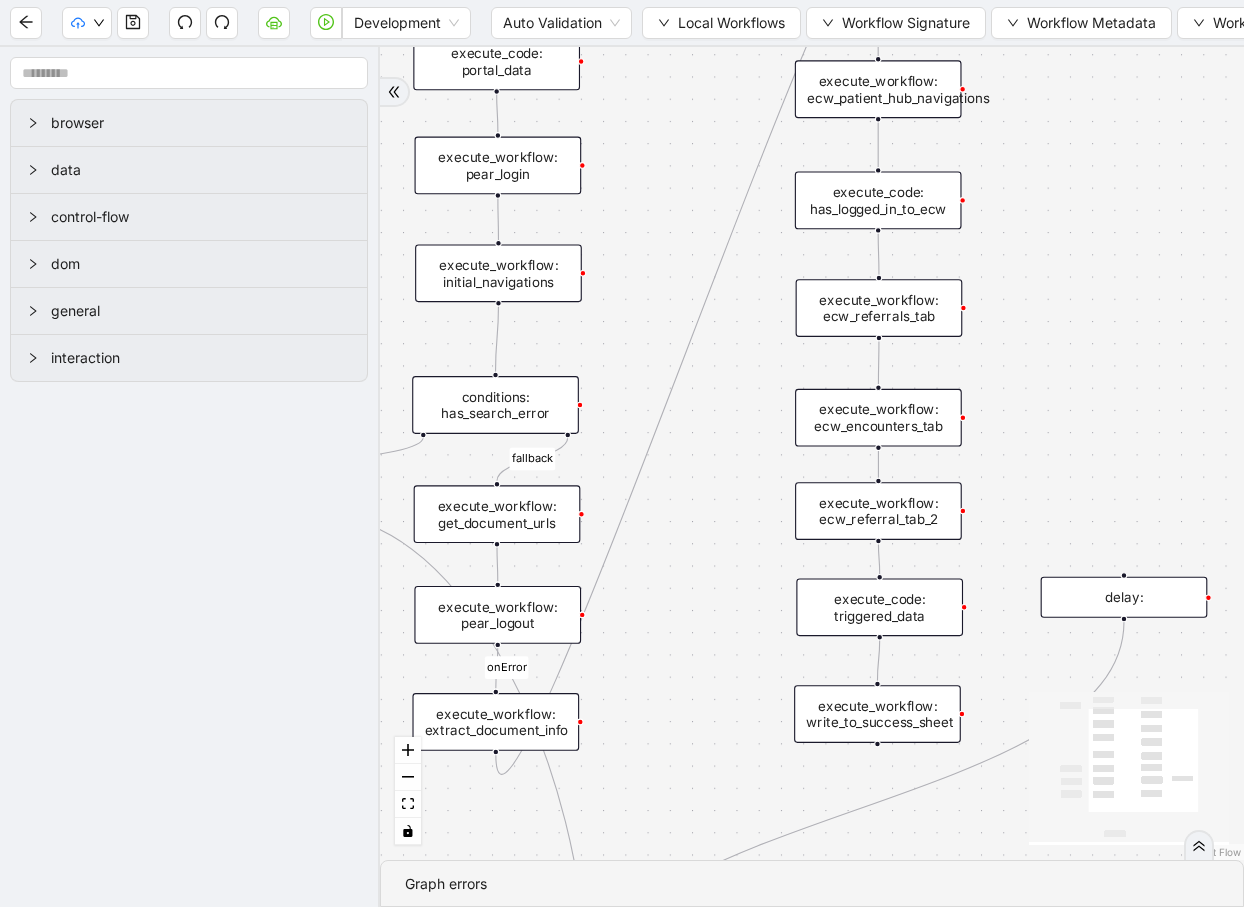 drag, startPoint x: 948, startPoint y: 290, endPoint x: 1049, endPoint y: 290, distance: 101 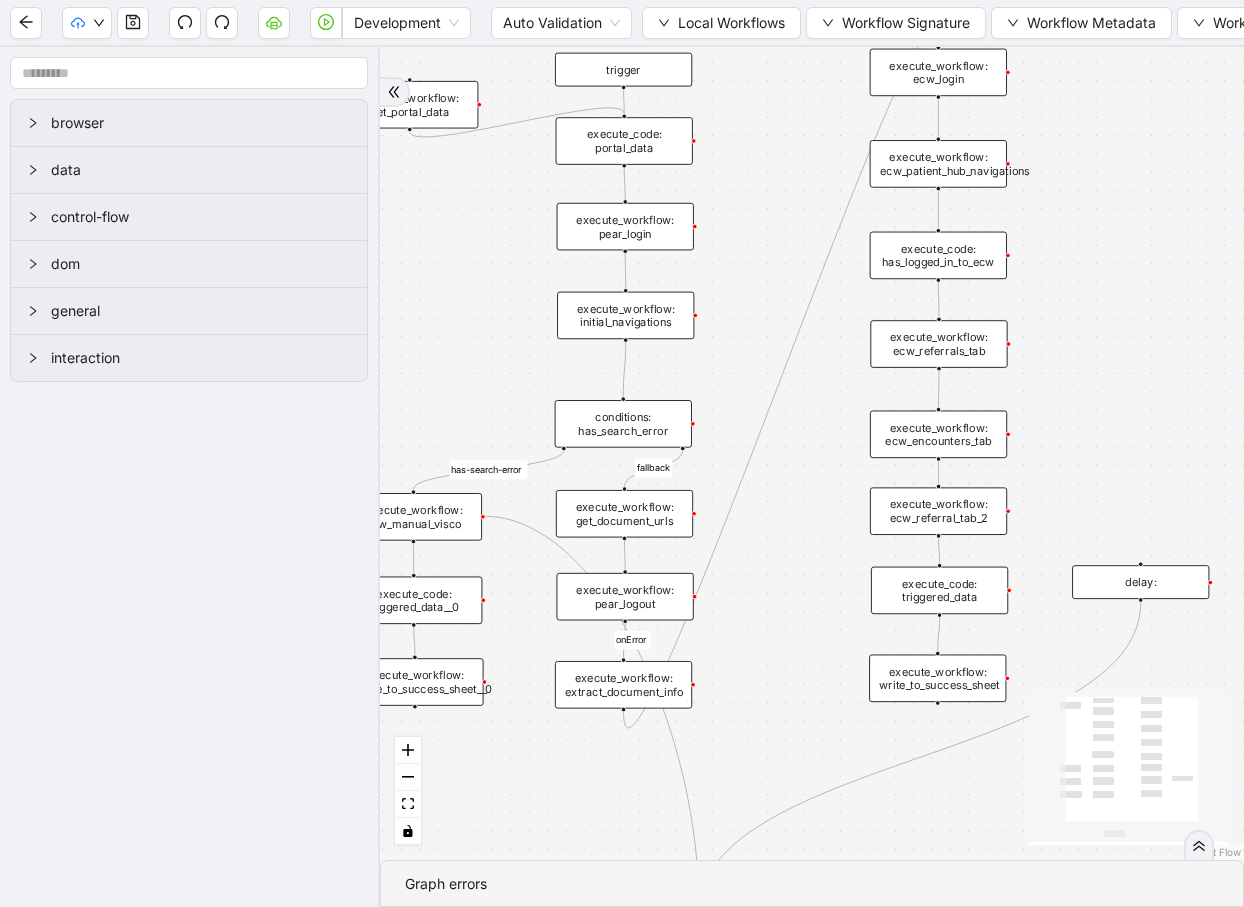 drag, startPoint x: 1040, startPoint y: 298, endPoint x: 1070, endPoint y: 337, distance: 49.20366 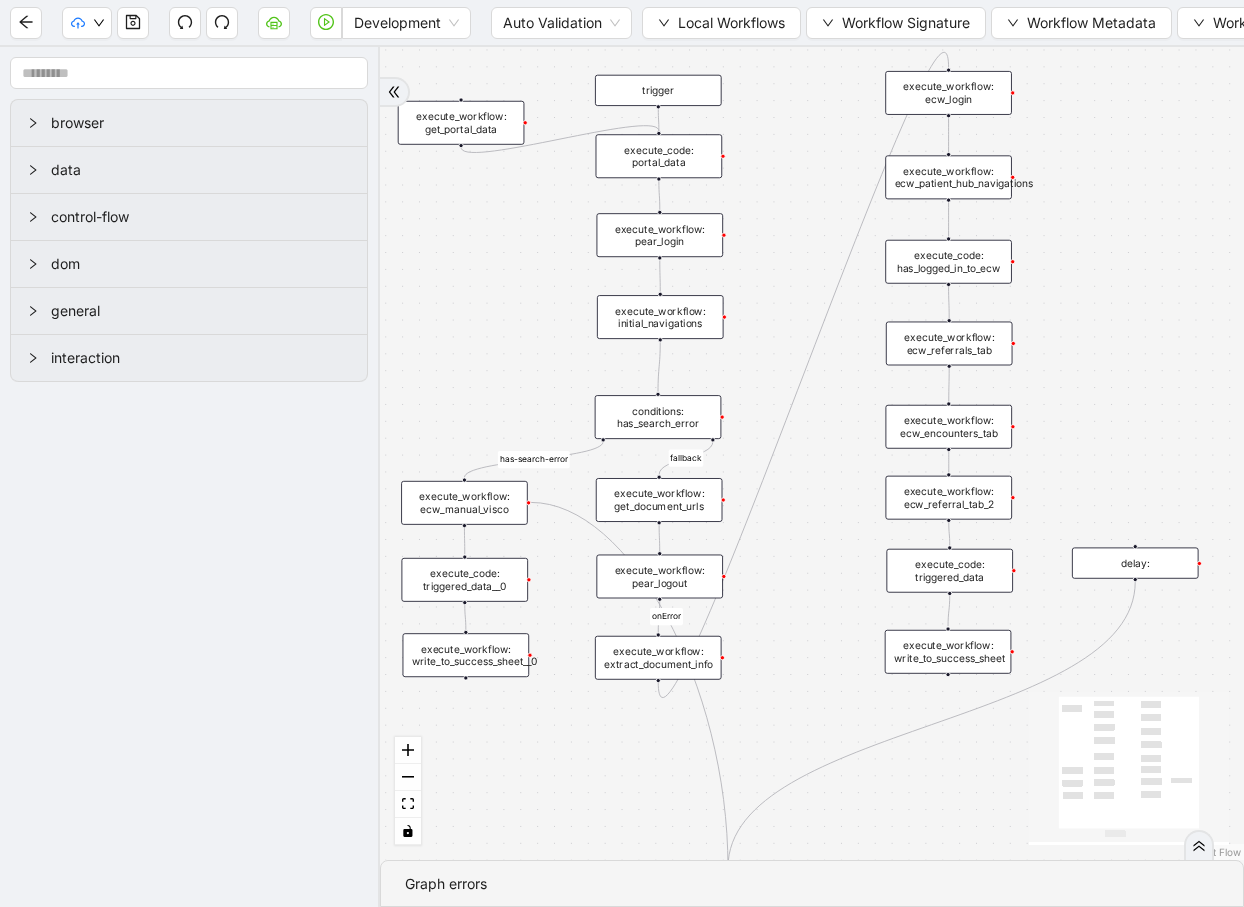 click on "execute_workflow: pear_login" at bounding box center [660, 235] 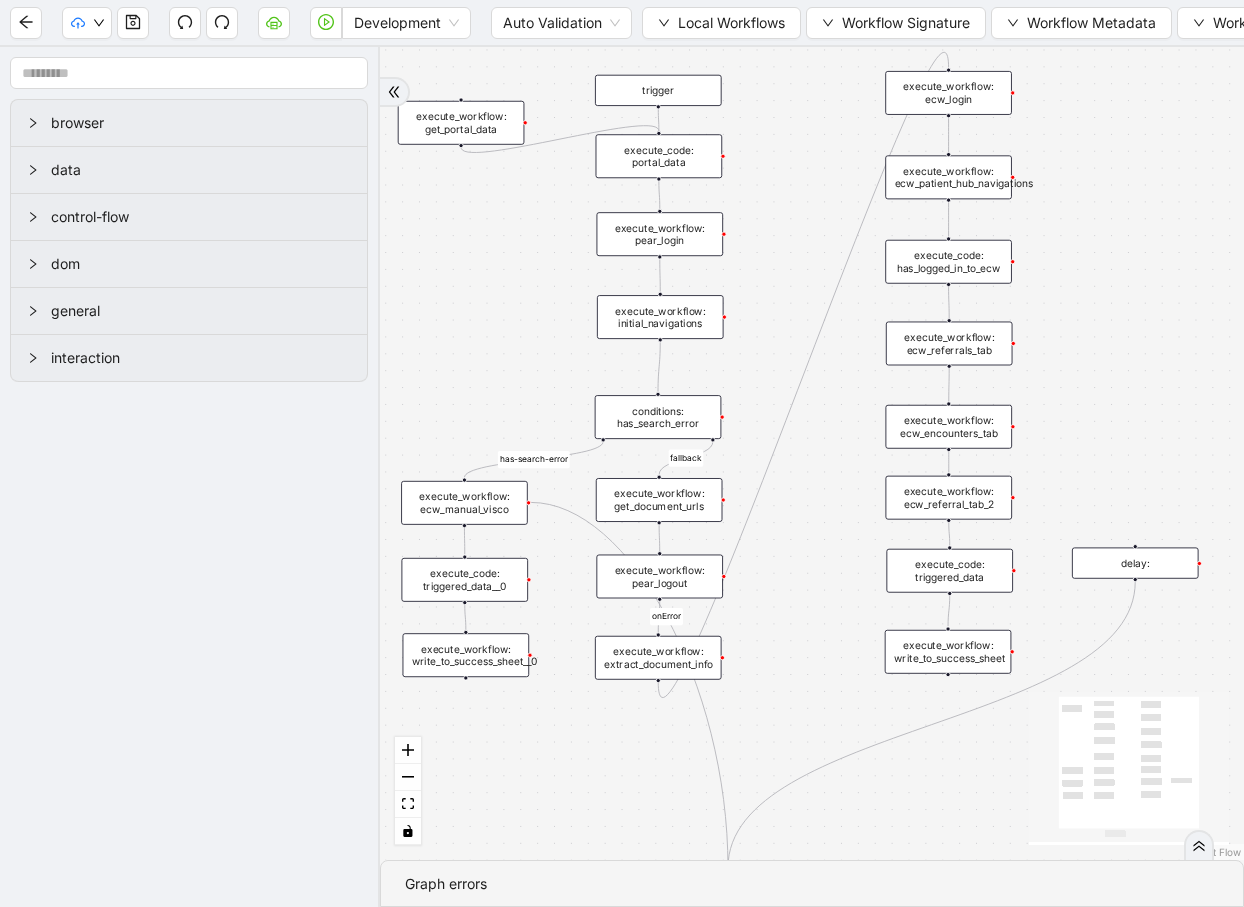 click on "execute_workflow: pear_login" at bounding box center (660, 234) 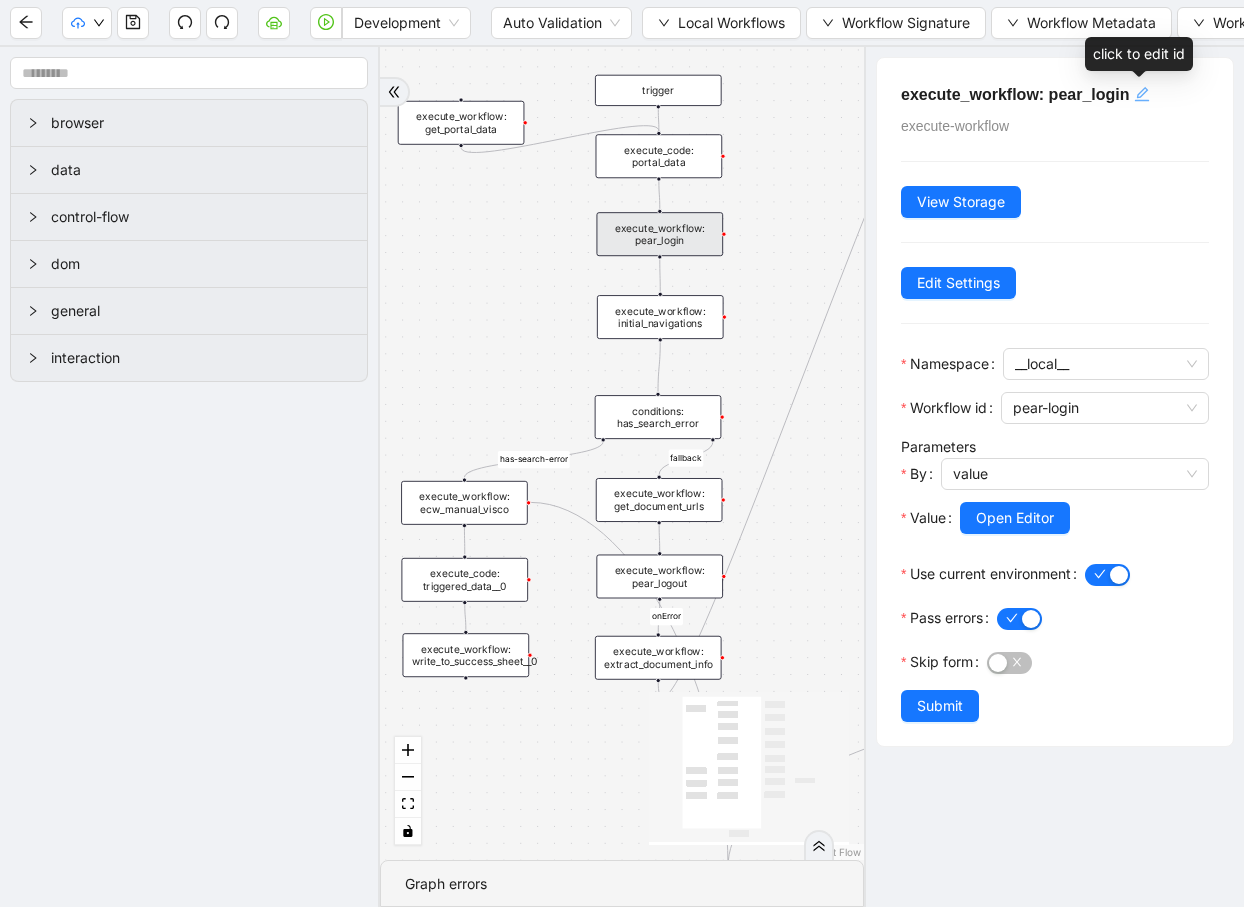 click 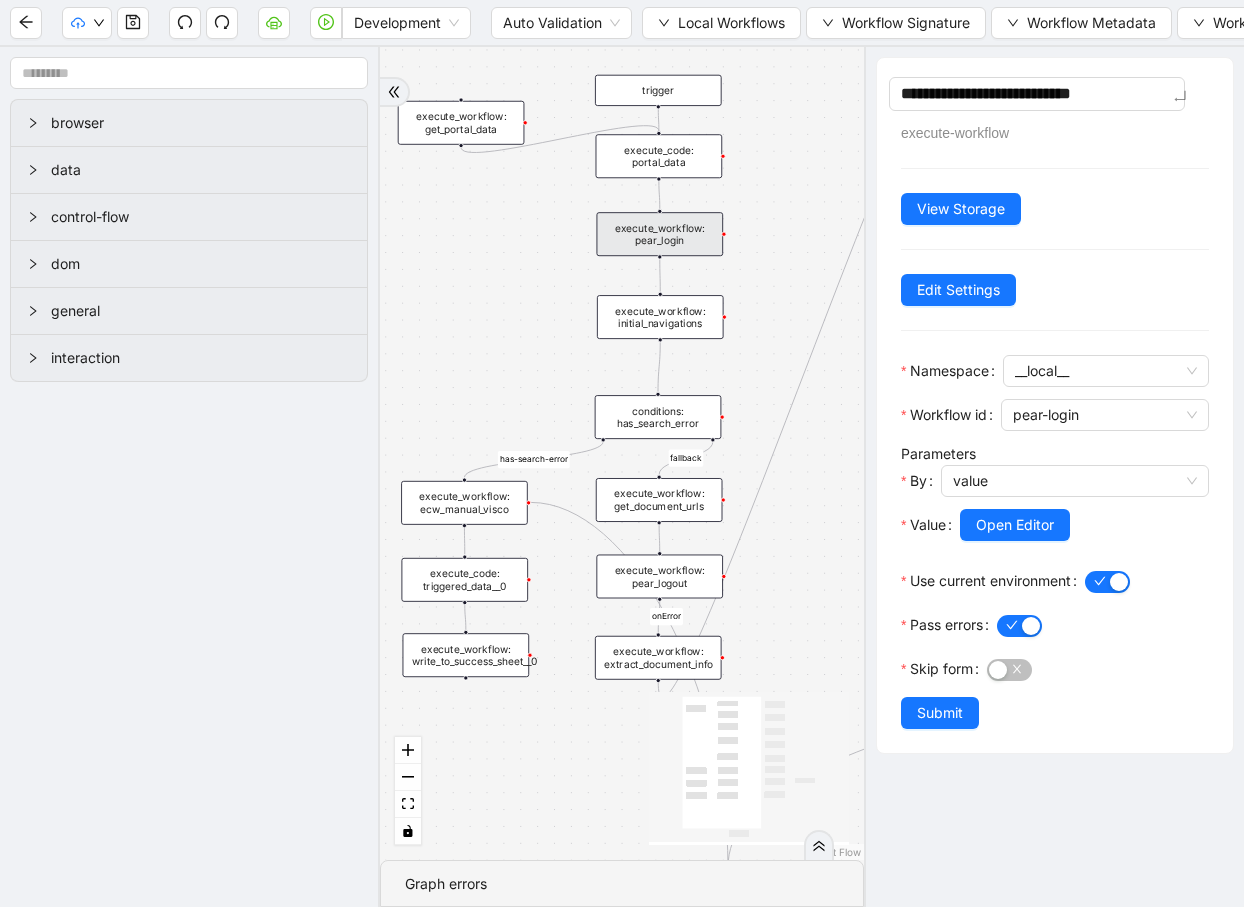 click on "**********" at bounding box center [1037, 94] 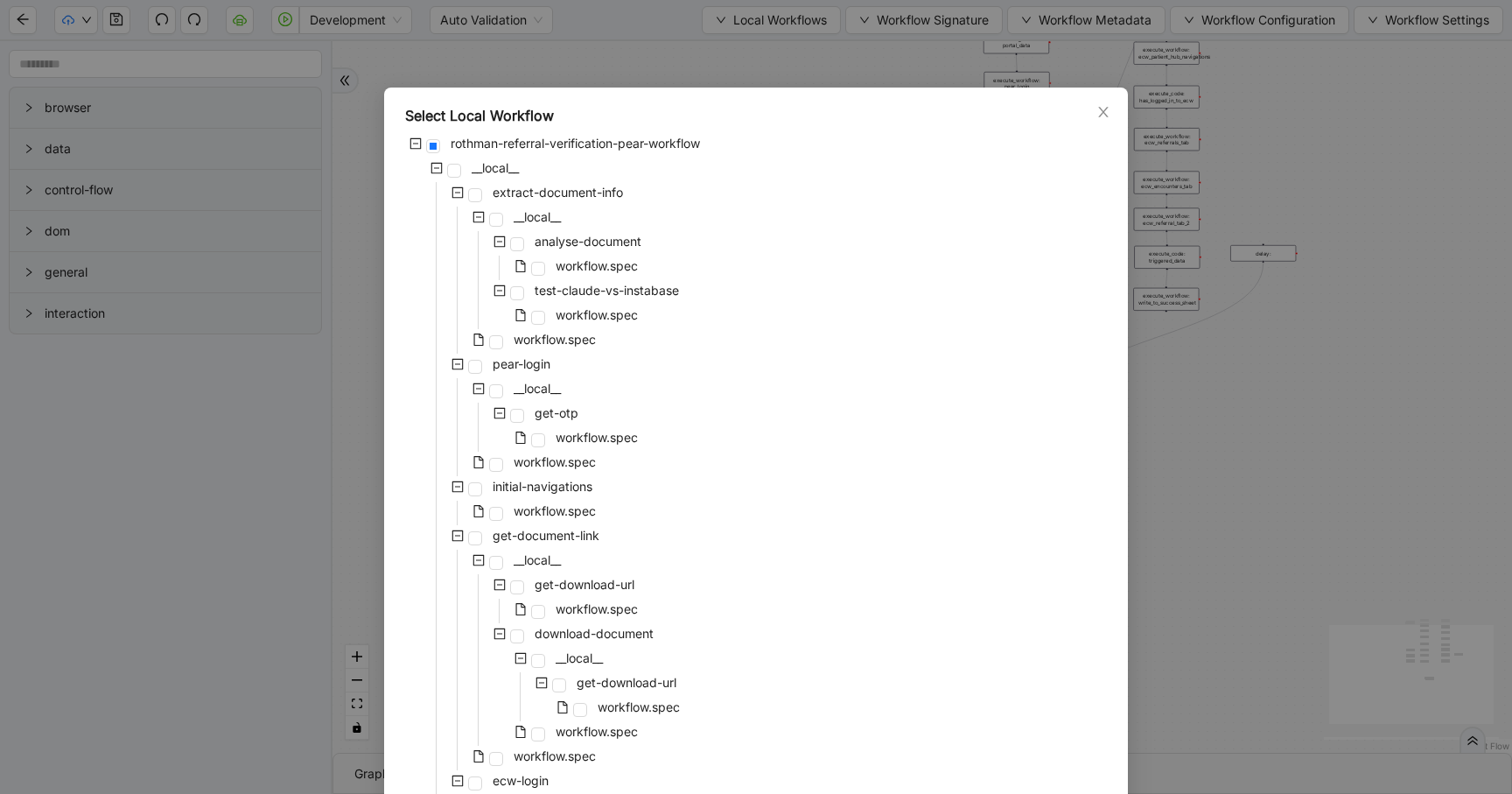 scroll, scrollTop: 0, scrollLeft: 0, axis: both 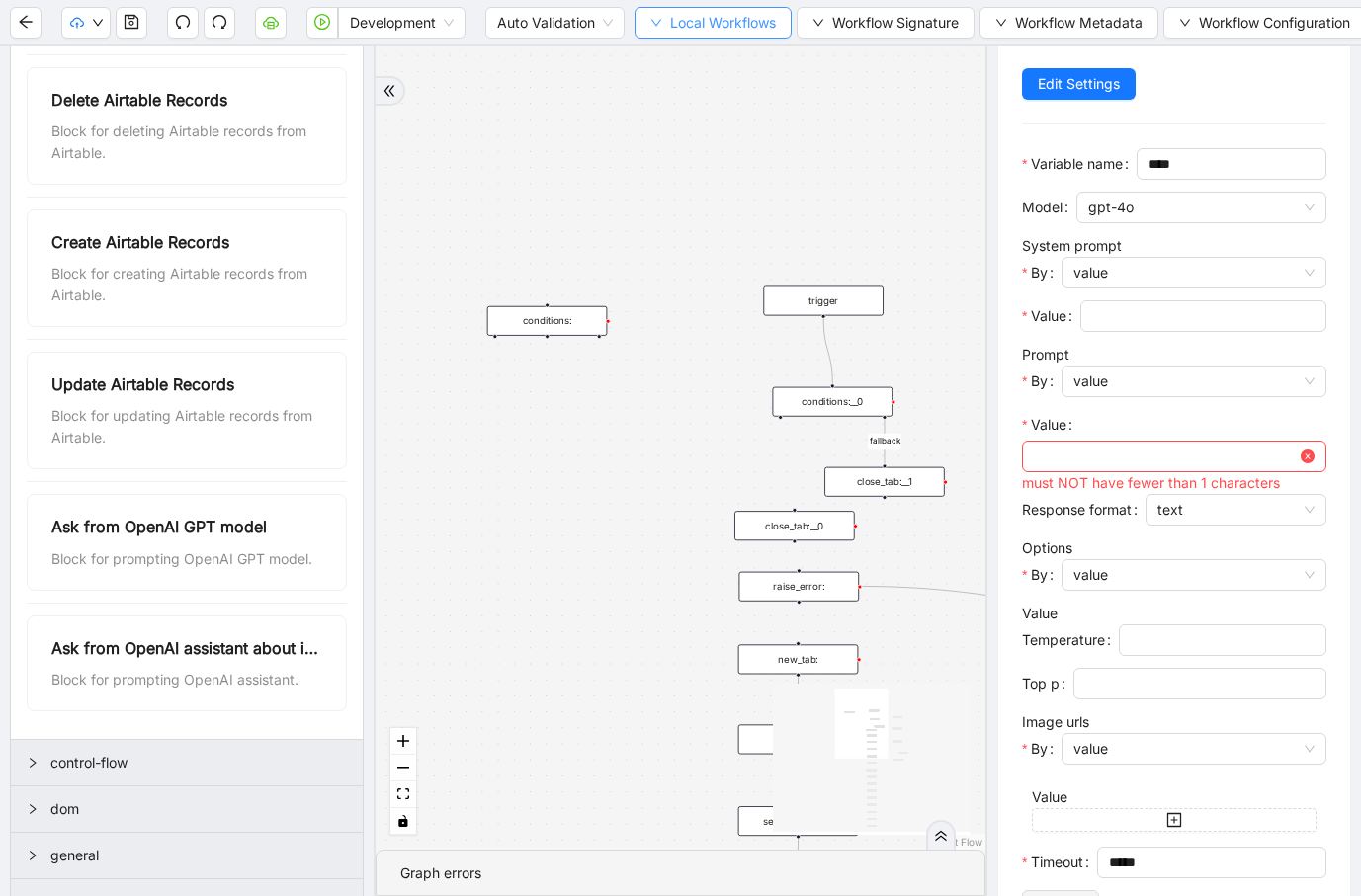 click on "Local Workflows" at bounding box center [713, 23] 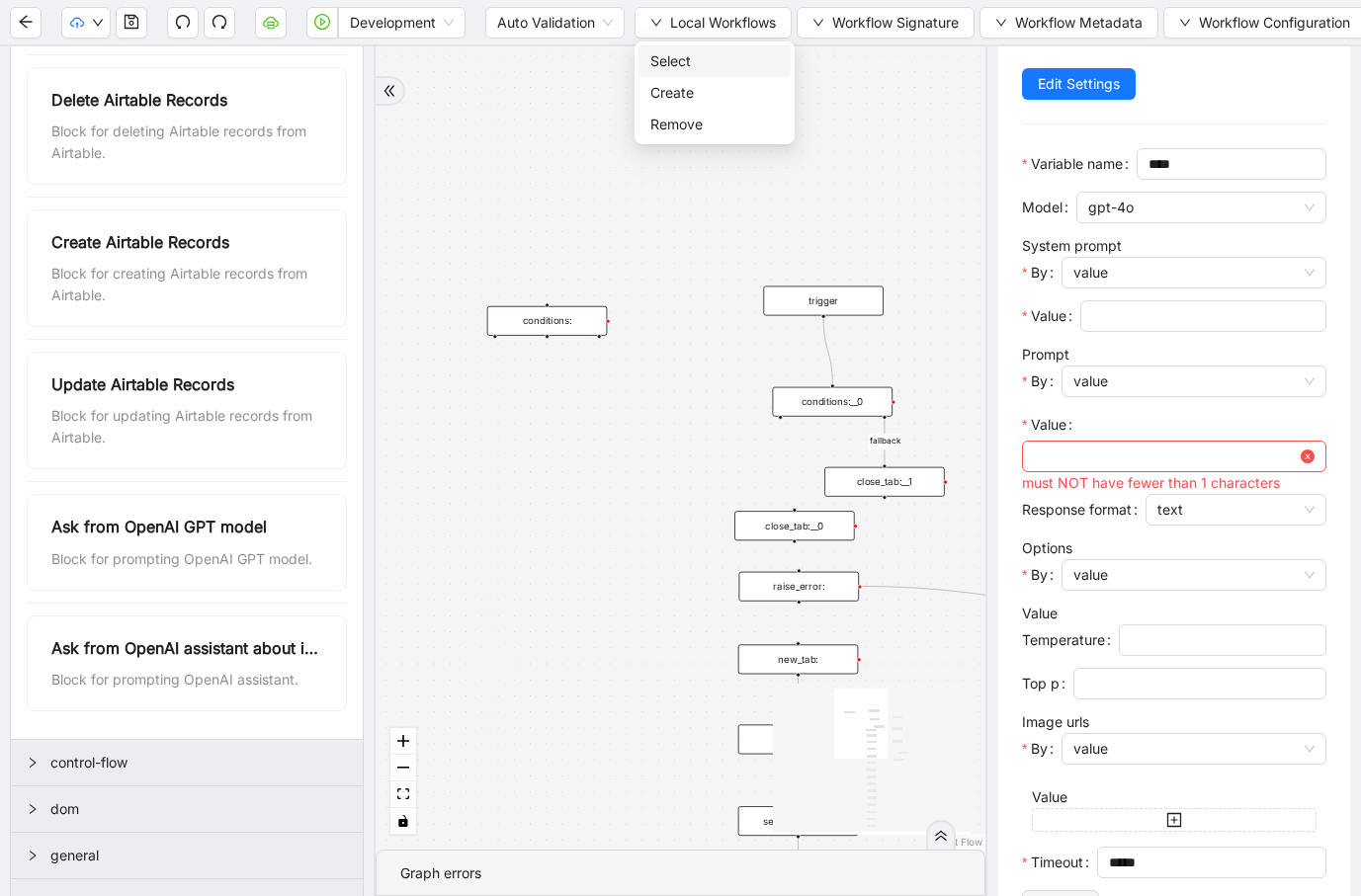 click on "Select" at bounding box center [715, 61] 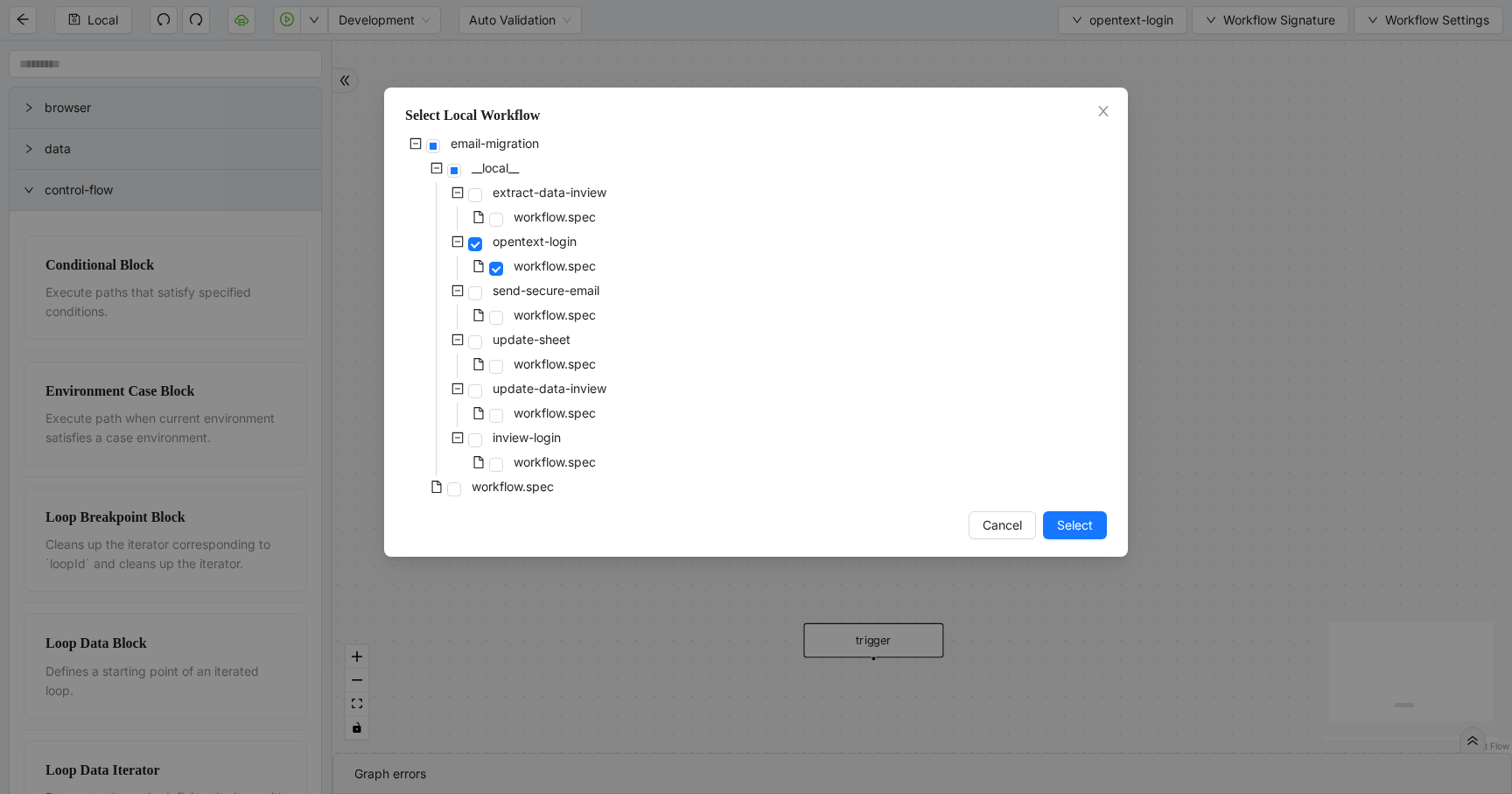 scroll, scrollTop: 0, scrollLeft: 0, axis: both 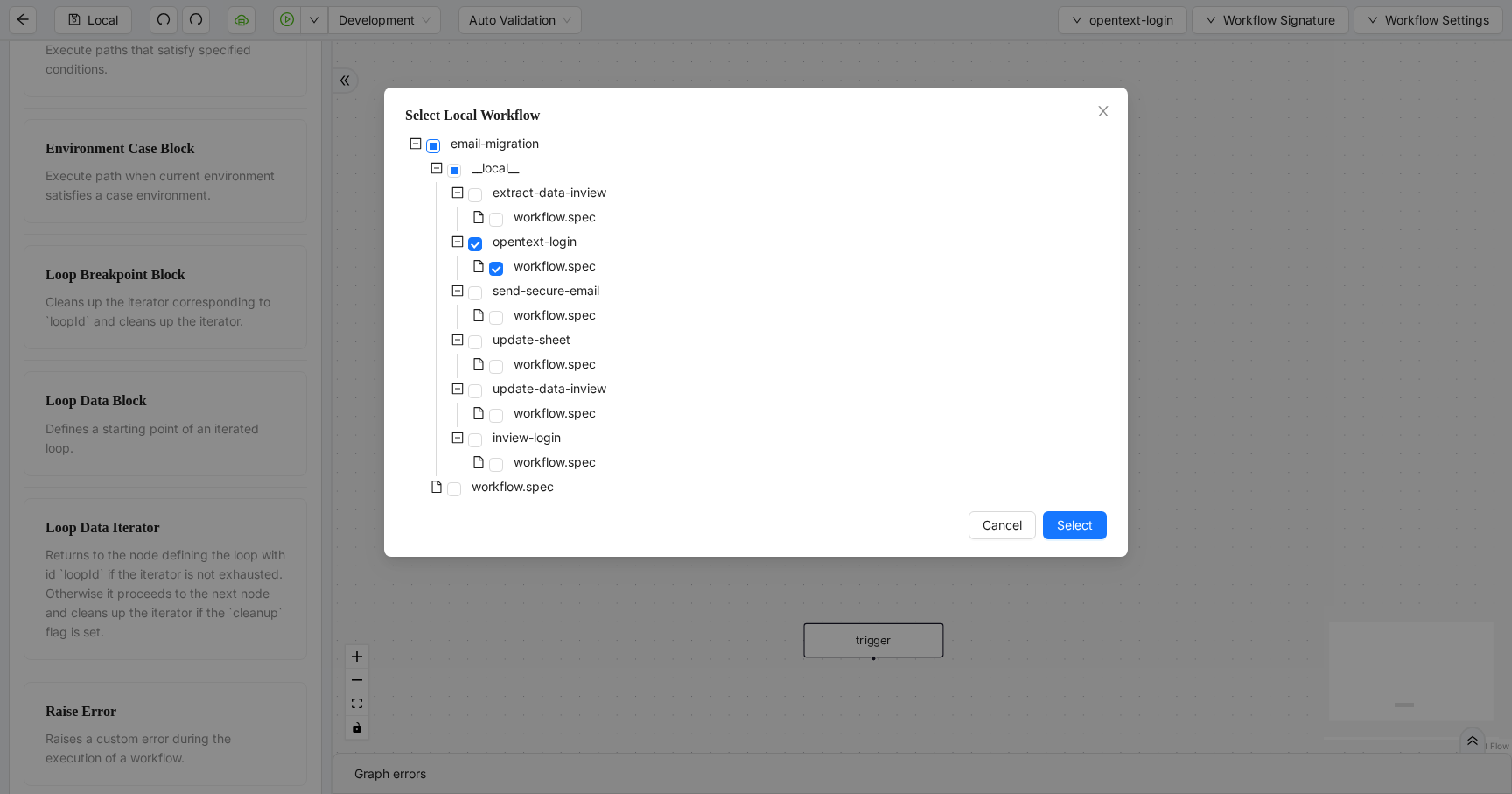 click at bounding box center [433, 146] 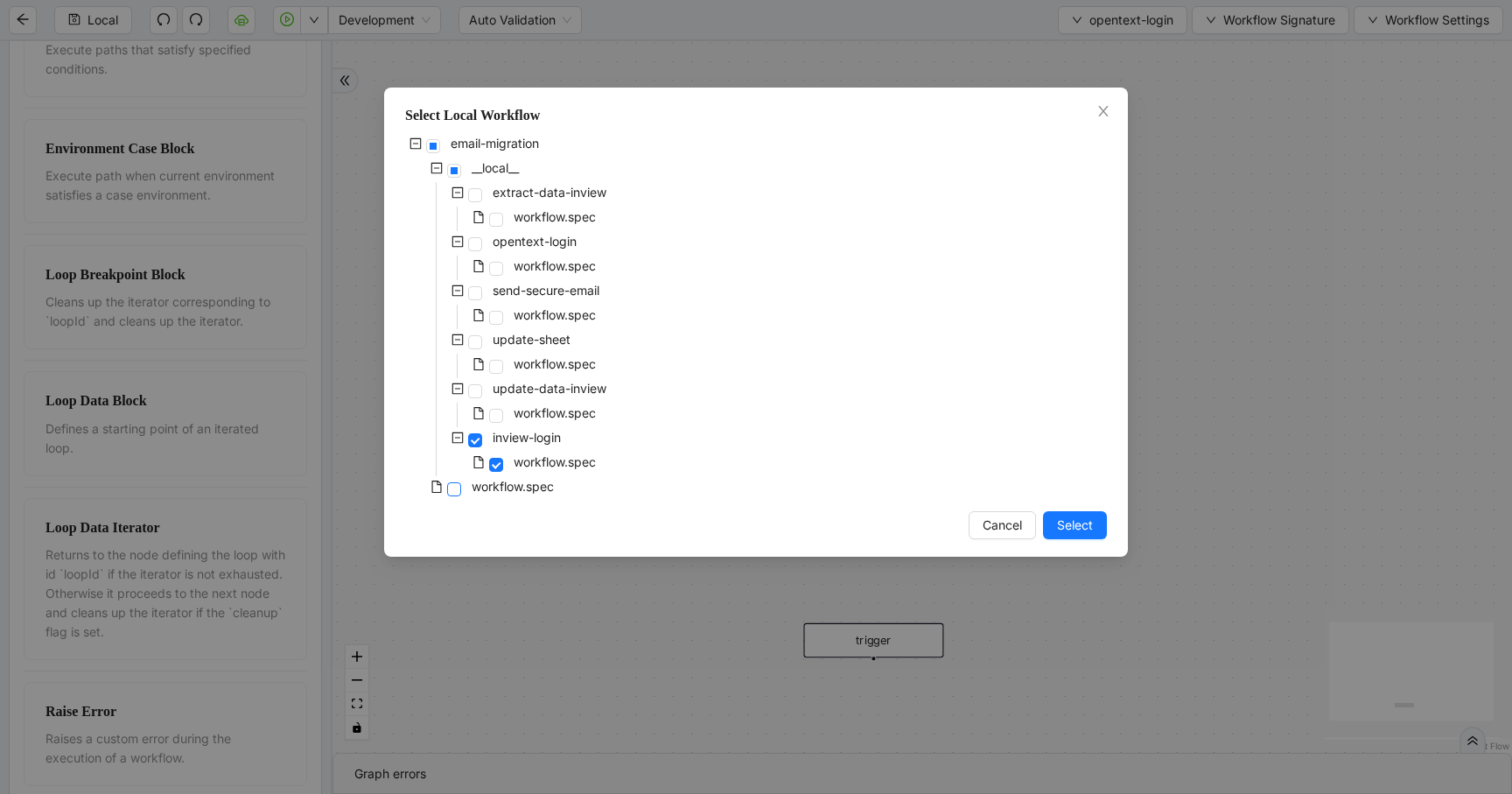 click at bounding box center (454, 489) 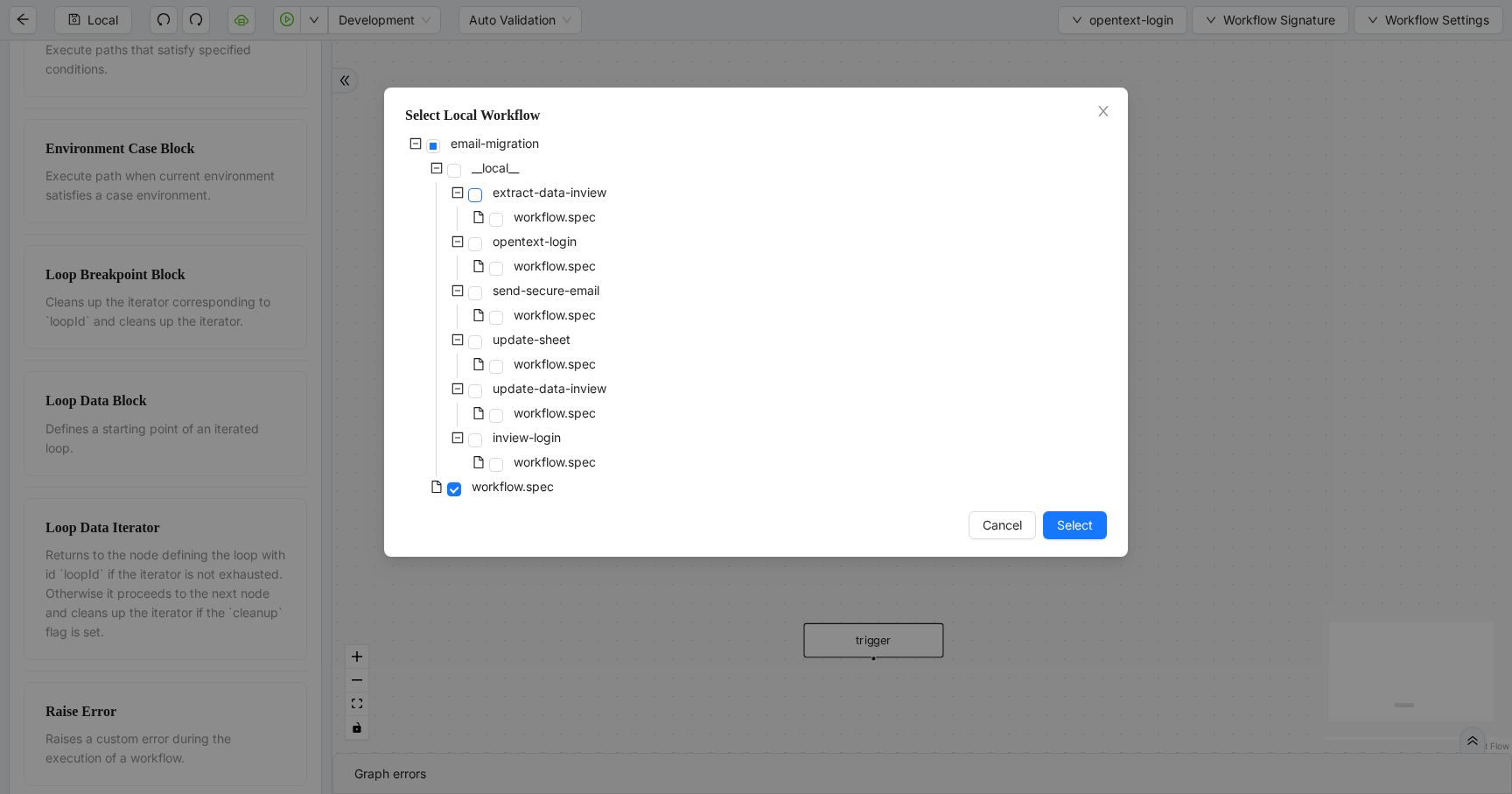 click at bounding box center [475, 195] 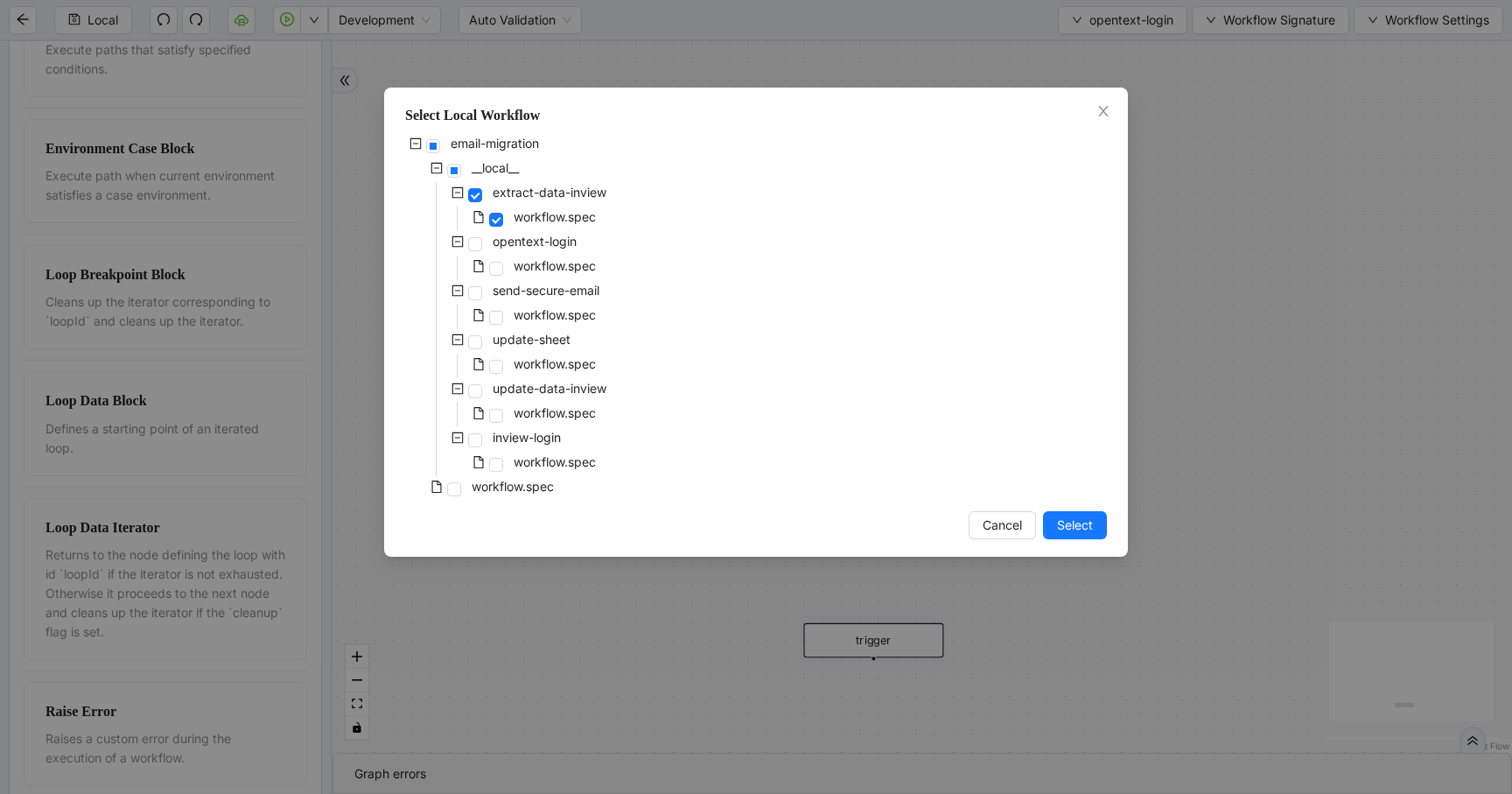 click on "inview-login" at bounding box center (485, 439) 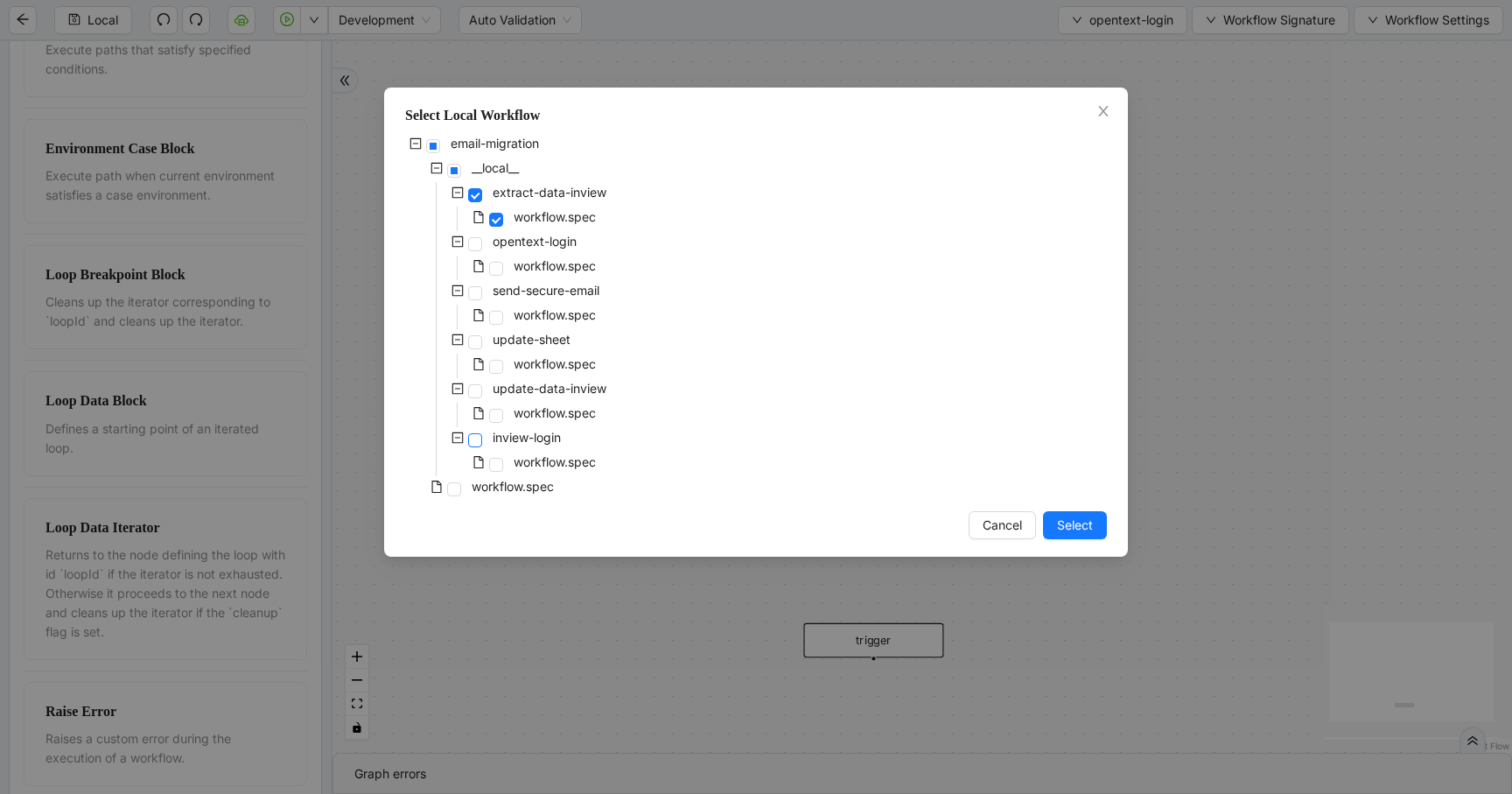 click at bounding box center (475, 440) 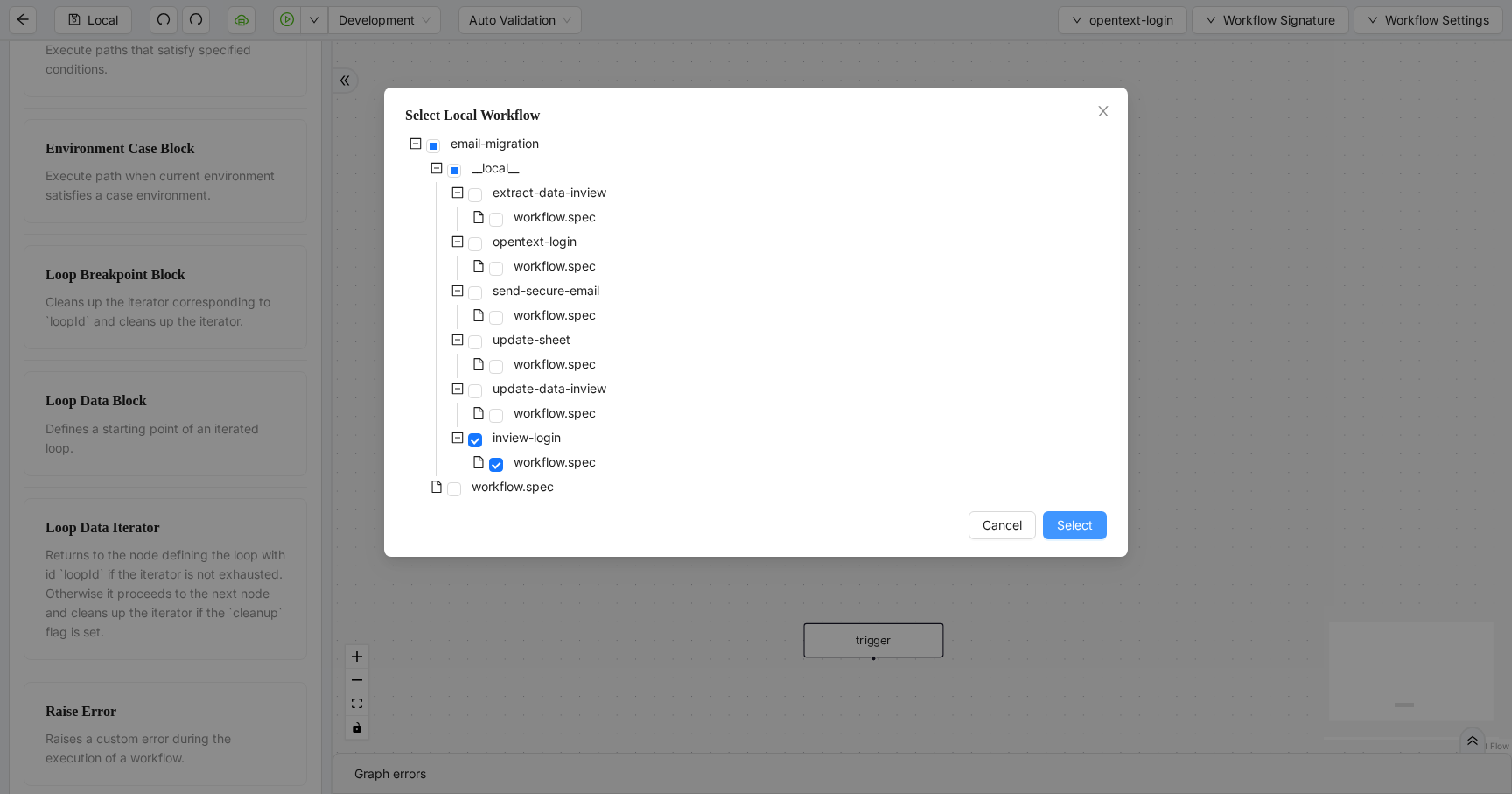 click on "Select" at bounding box center [1074, 525] 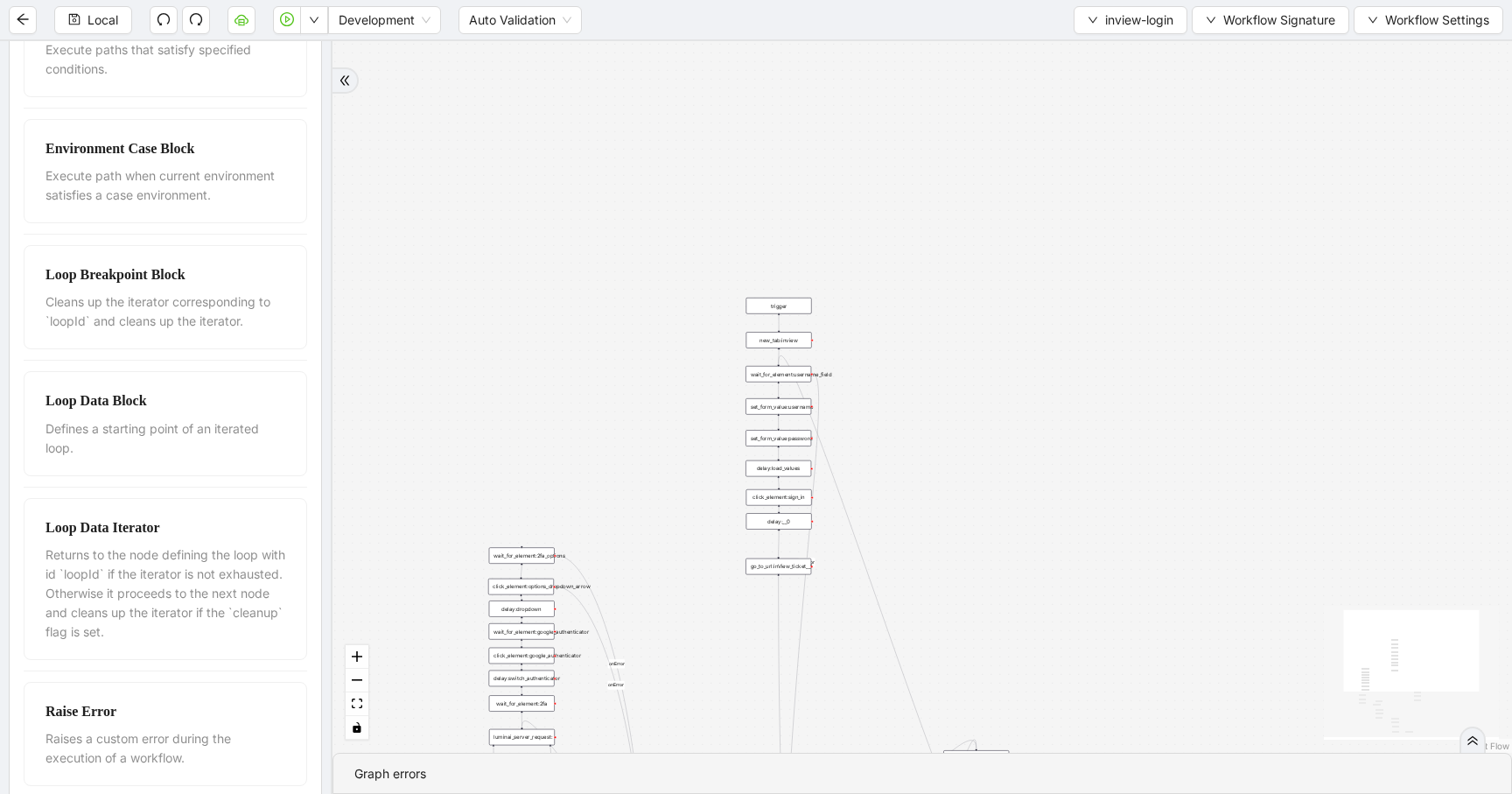 drag, startPoint x: 1038, startPoint y: 534, endPoint x: 840, endPoint y: 235, distance: 358.61539 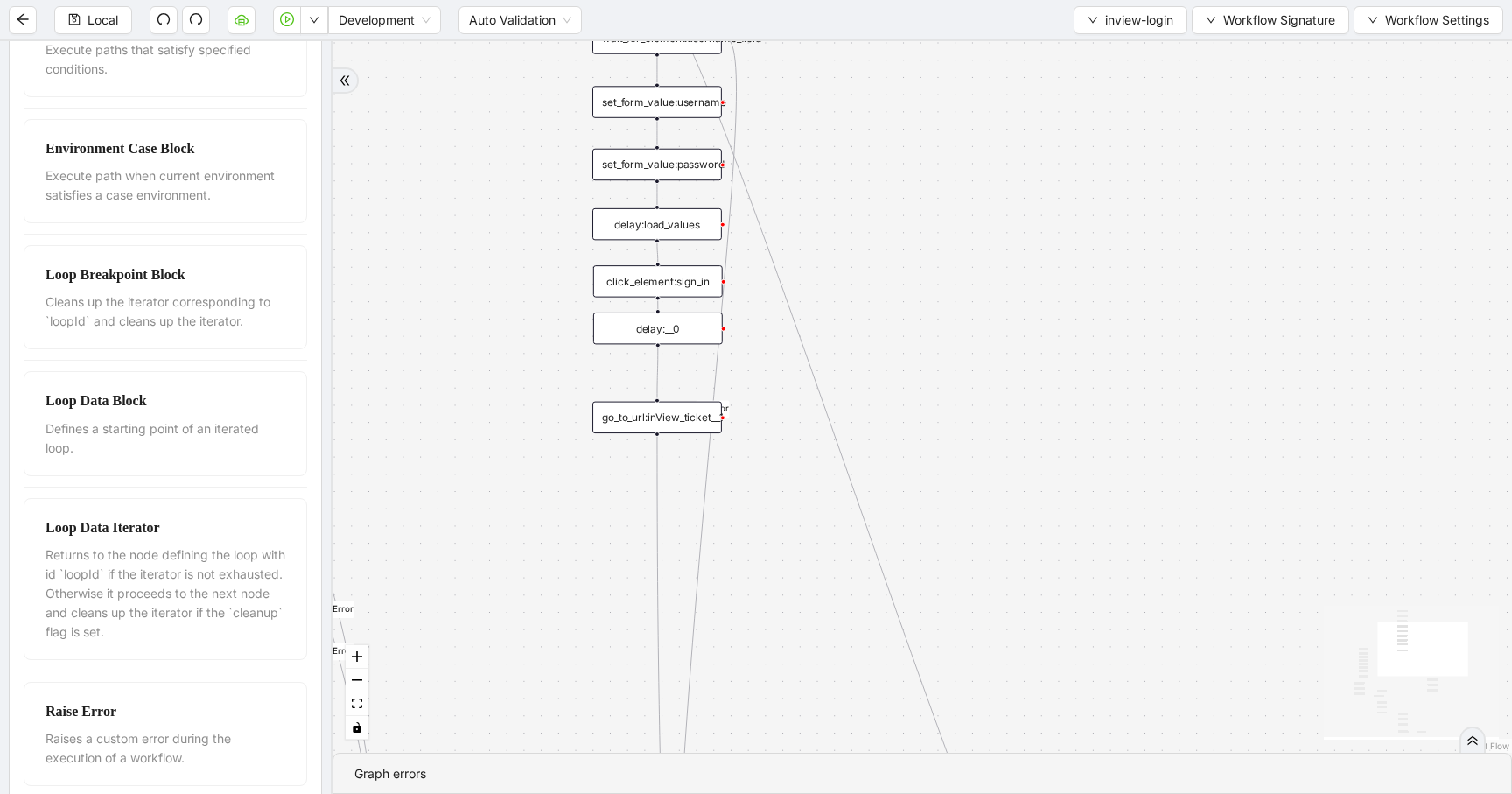 drag, startPoint x: 872, startPoint y: 411, endPoint x: 872, endPoint y: 108, distance: 303 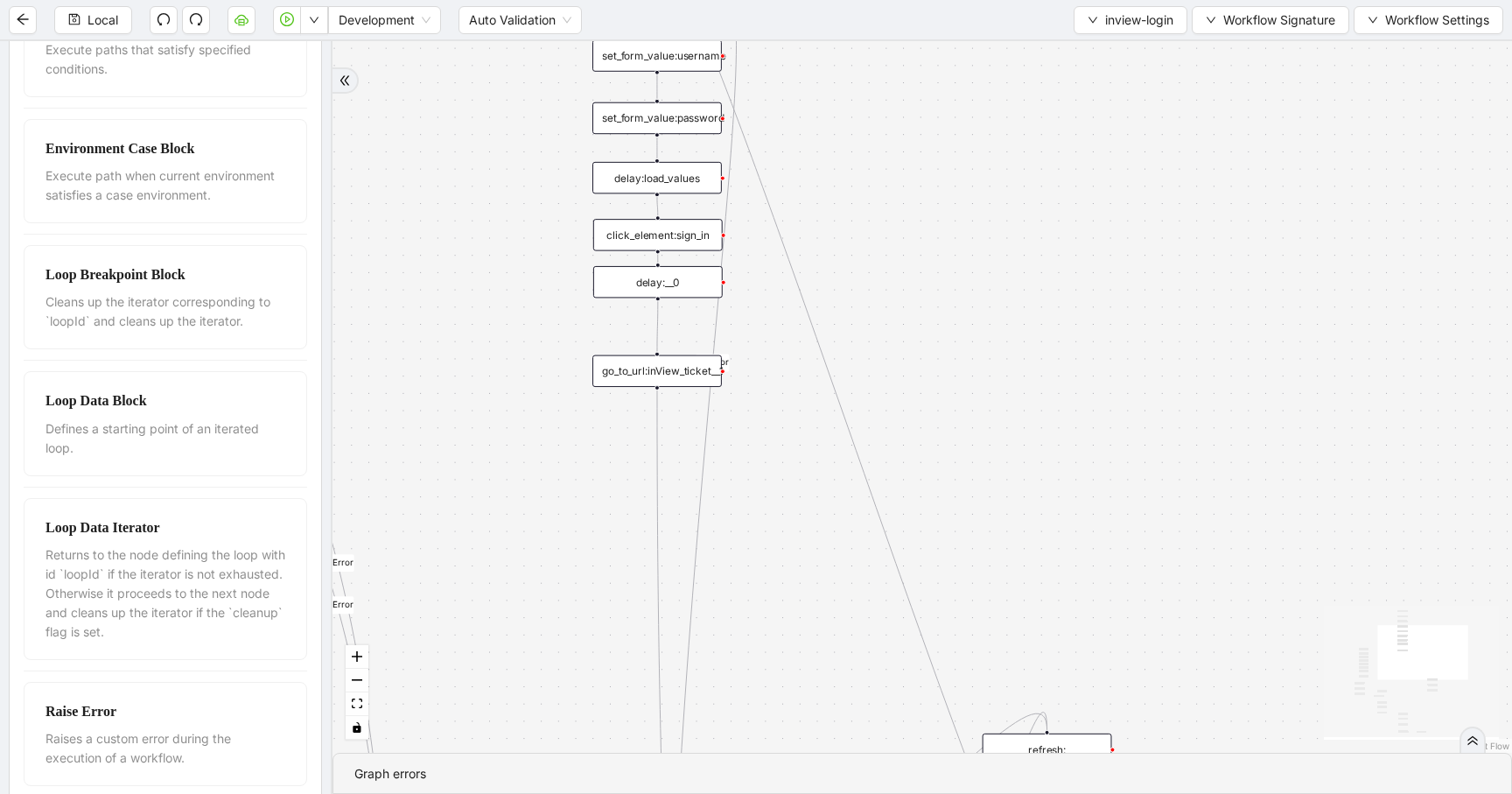 drag, startPoint x: 914, startPoint y: 349, endPoint x: 1031, endPoint y: 85, distance: 288.7646 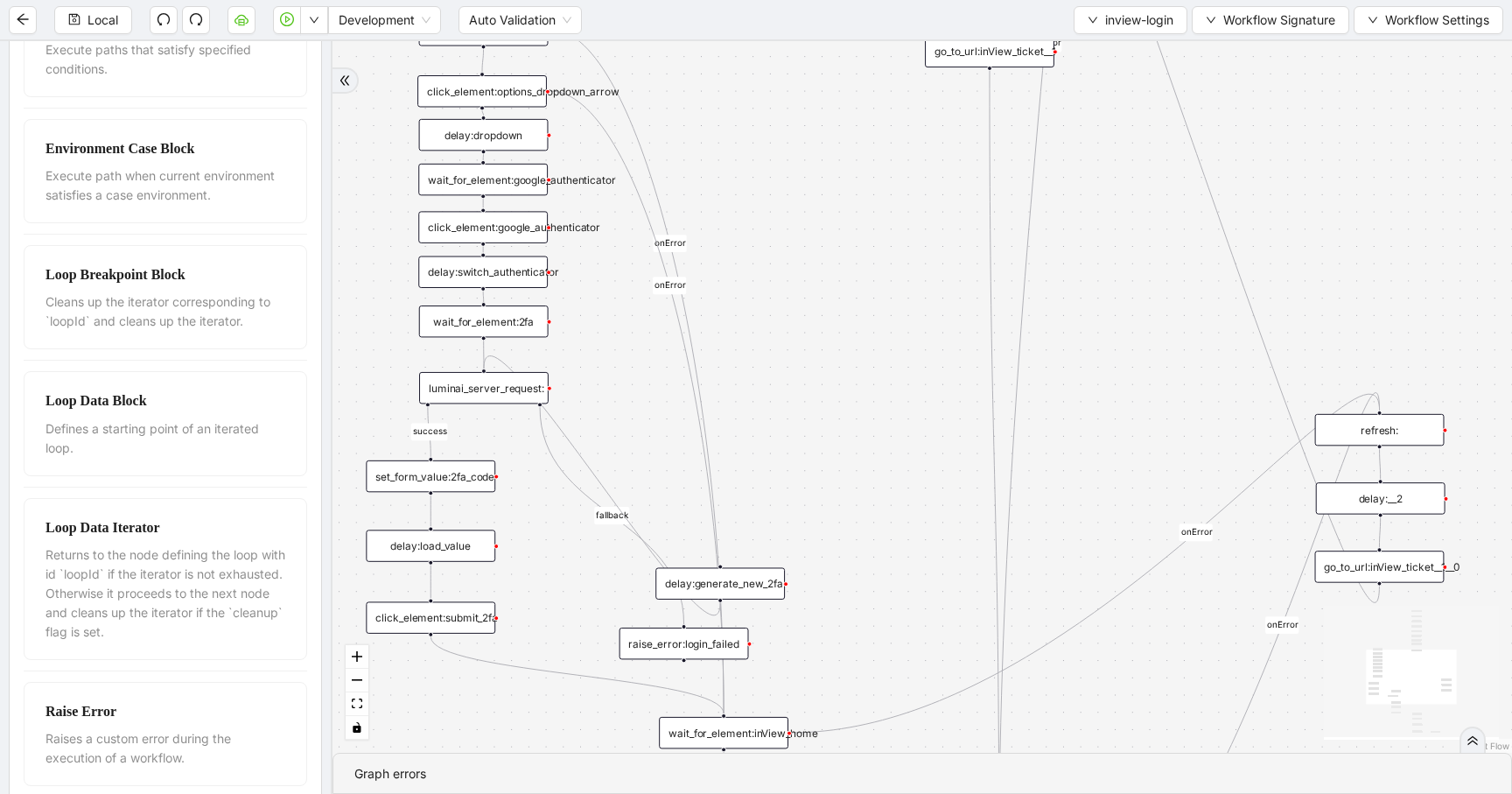 drag, startPoint x: 856, startPoint y: 486, endPoint x: 1073, endPoint y: 429, distance: 224.36132 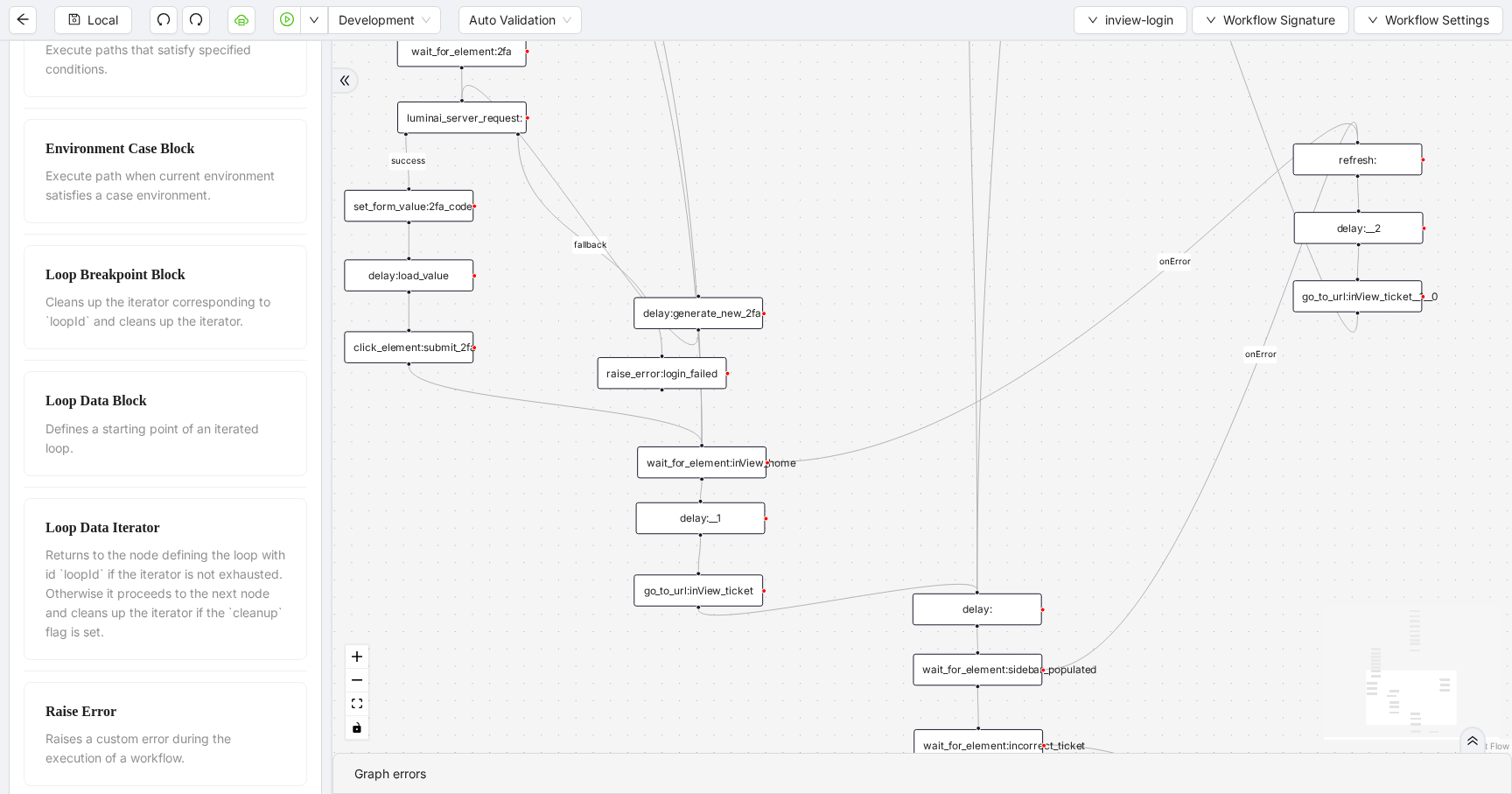 drag, startPoint x: 798, startPoint y: 318, endPoint x: 752, endPoint y: 11, distance: 310.42713 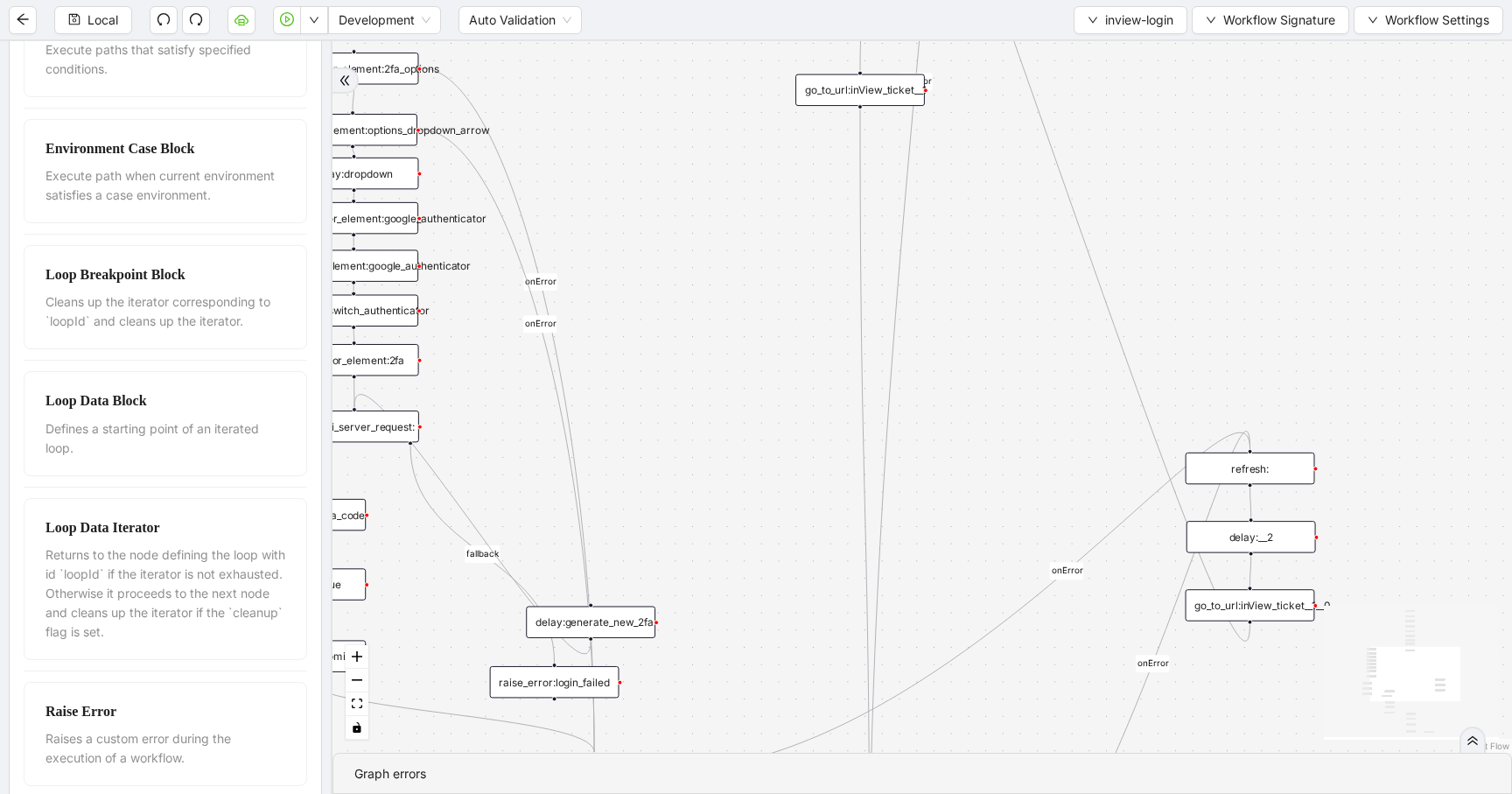drag, startPoint x: 839, startPoint y: 522, endPoint x: 756, endPoint y: 868, distance: 355.81596 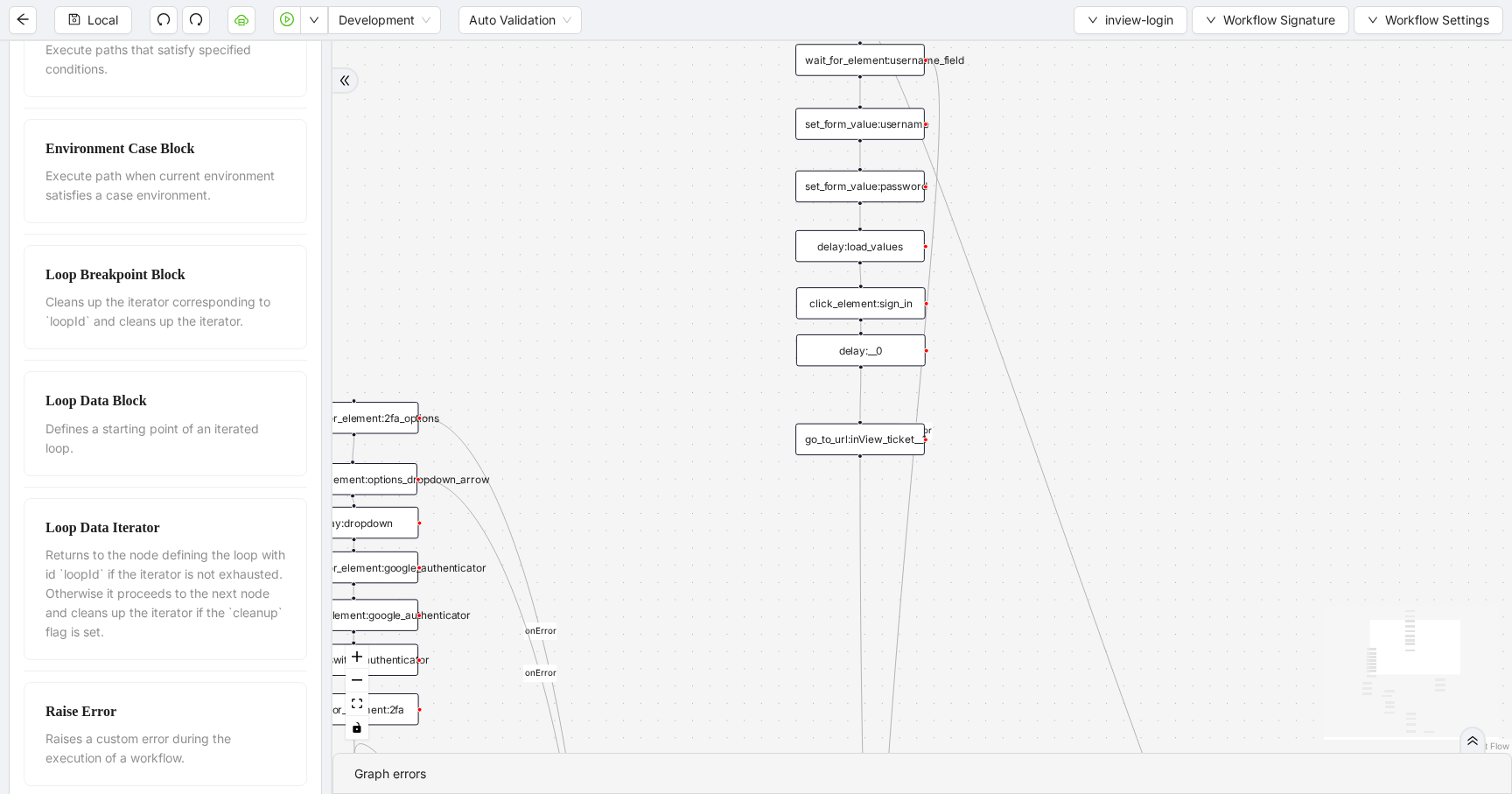 drag, startPoint x: 750, startPoint y: 456, endPoint x: 750, endPoint y: 804, distance: 348 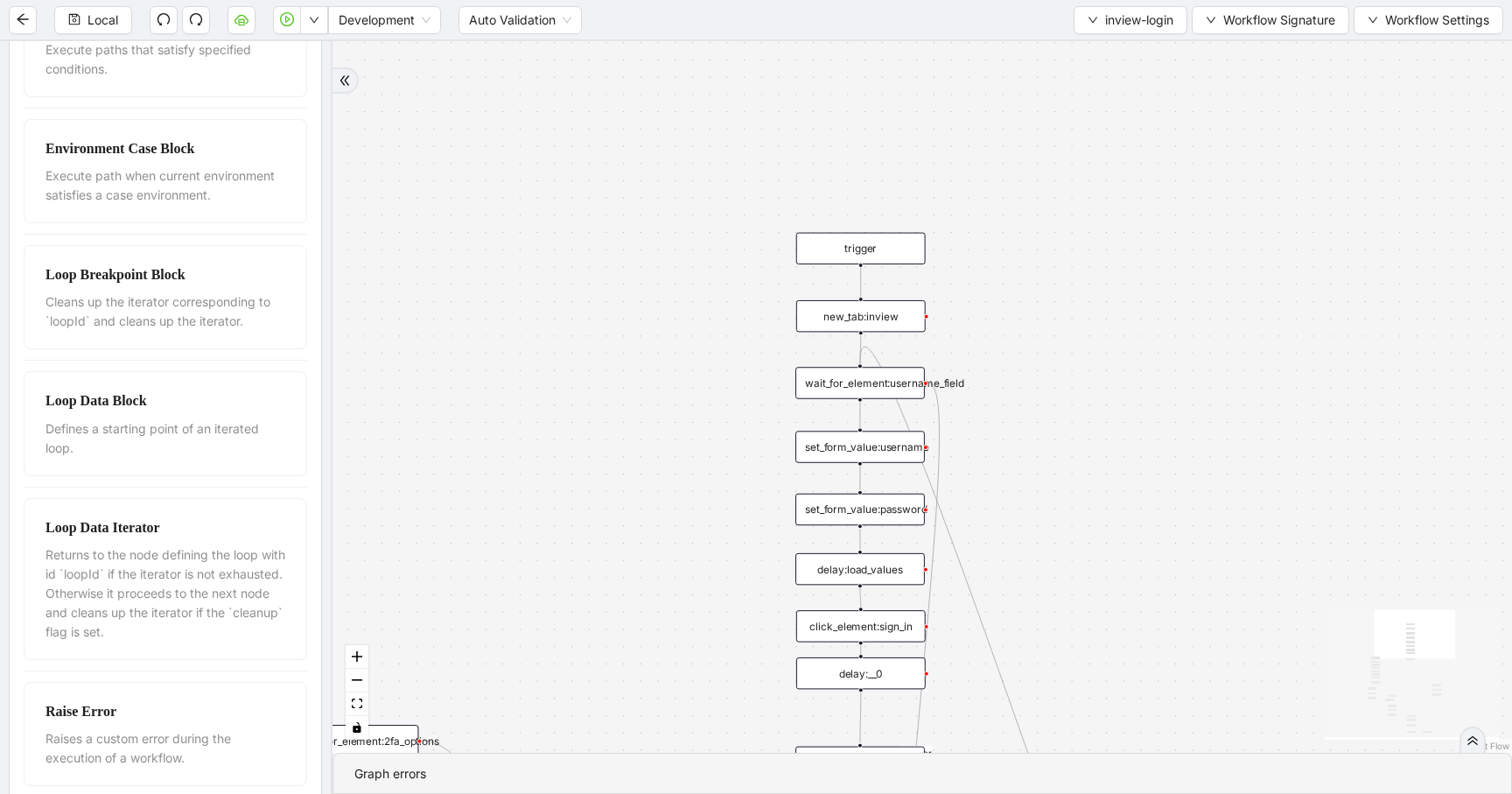 drag, startPoint x: 653, startPoint y: 292, endPoint x: 653, endPoint y: 559, distance: 267 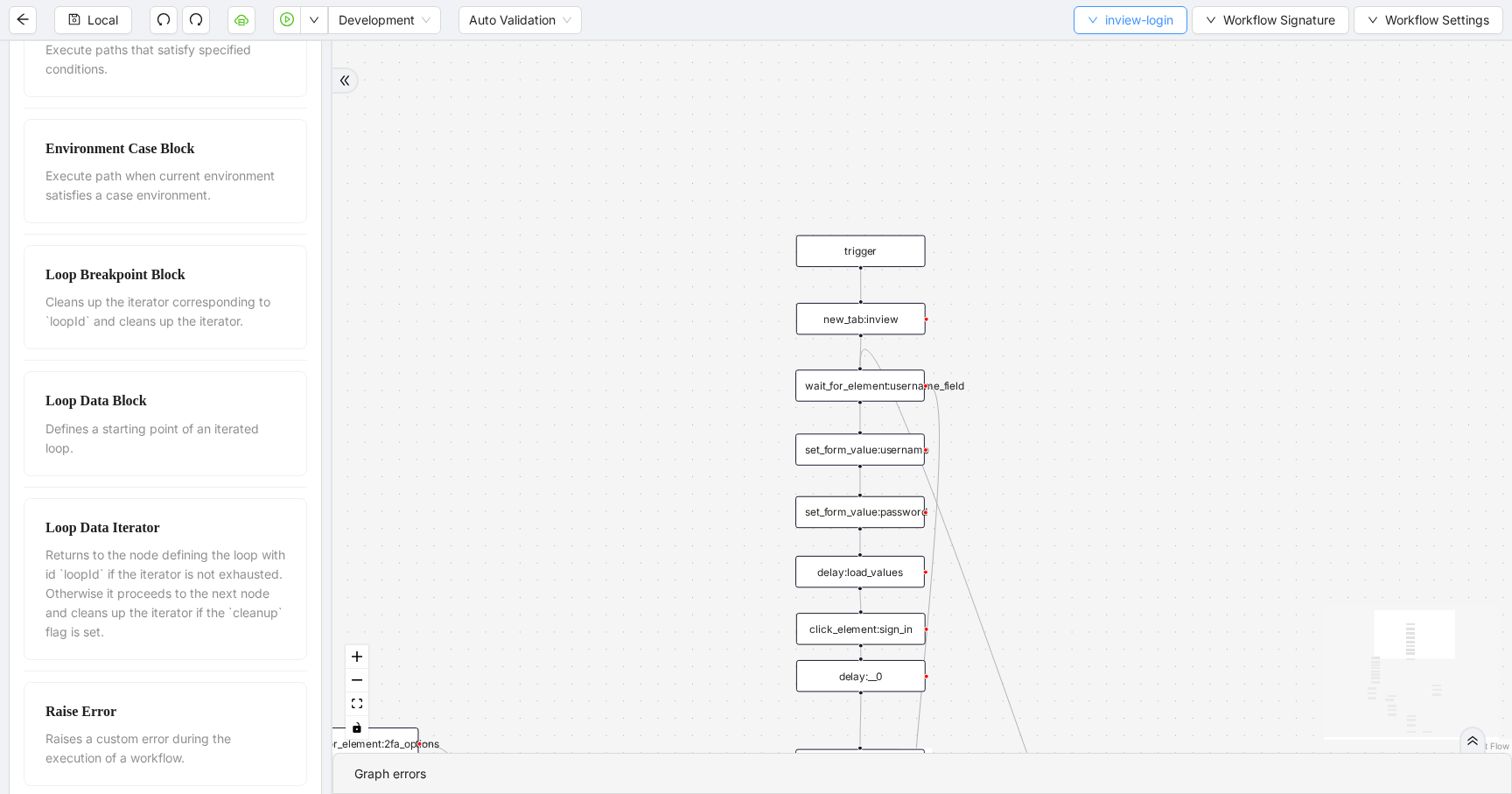 click 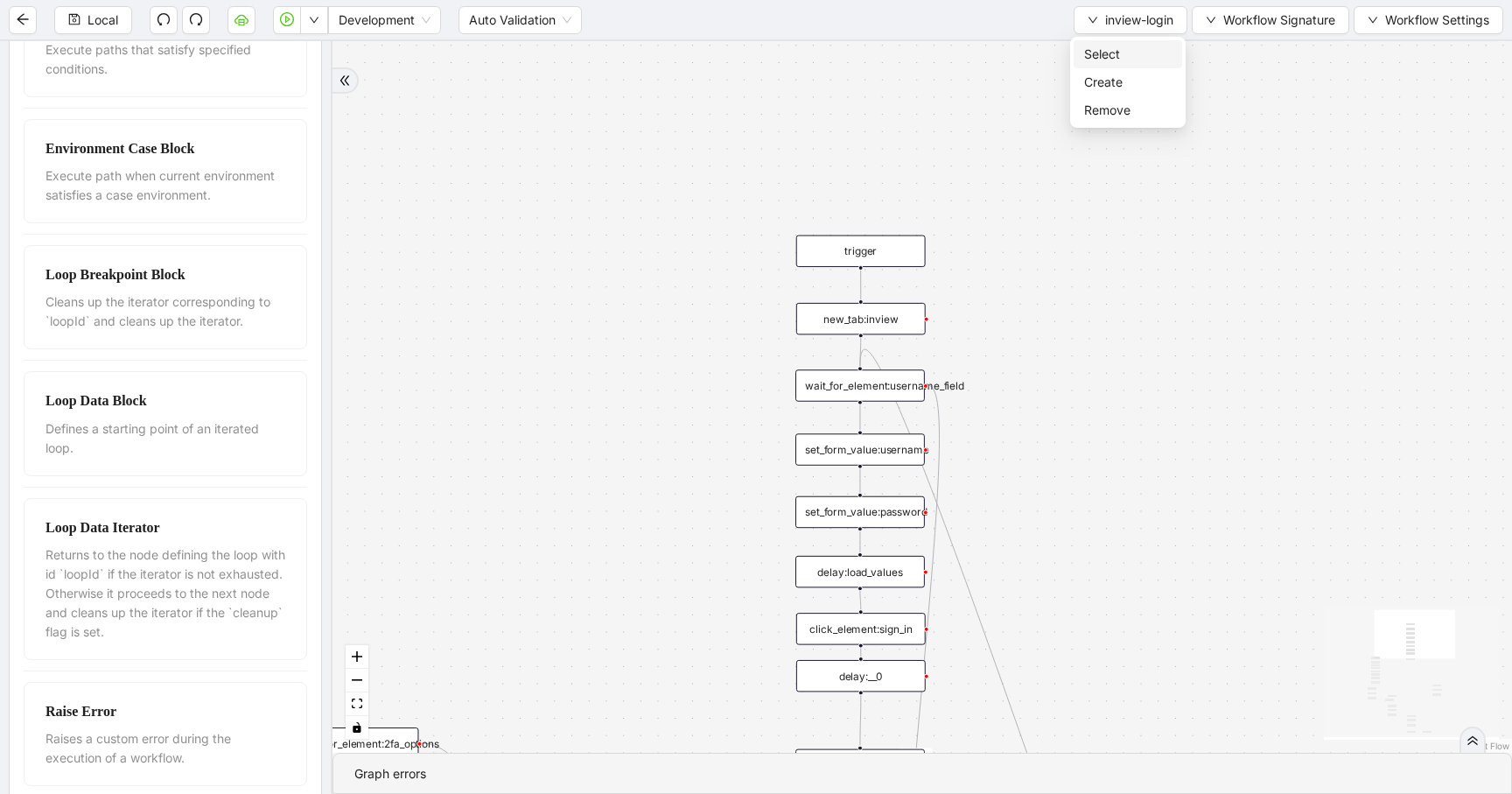 click on "Select" at bounding box center [1128, 54] 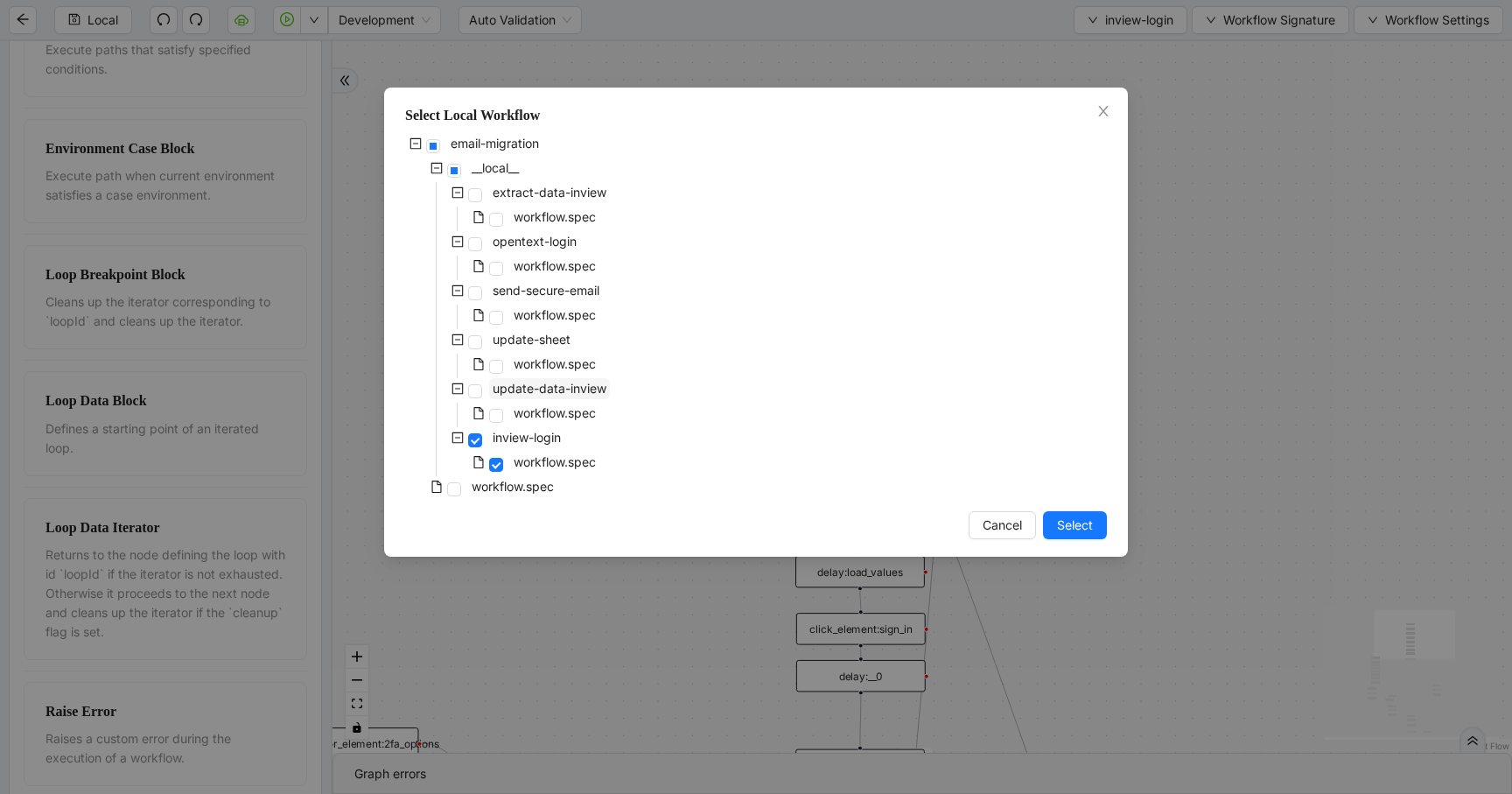 click on "update-data-inview" at bounding box center [550, 388] 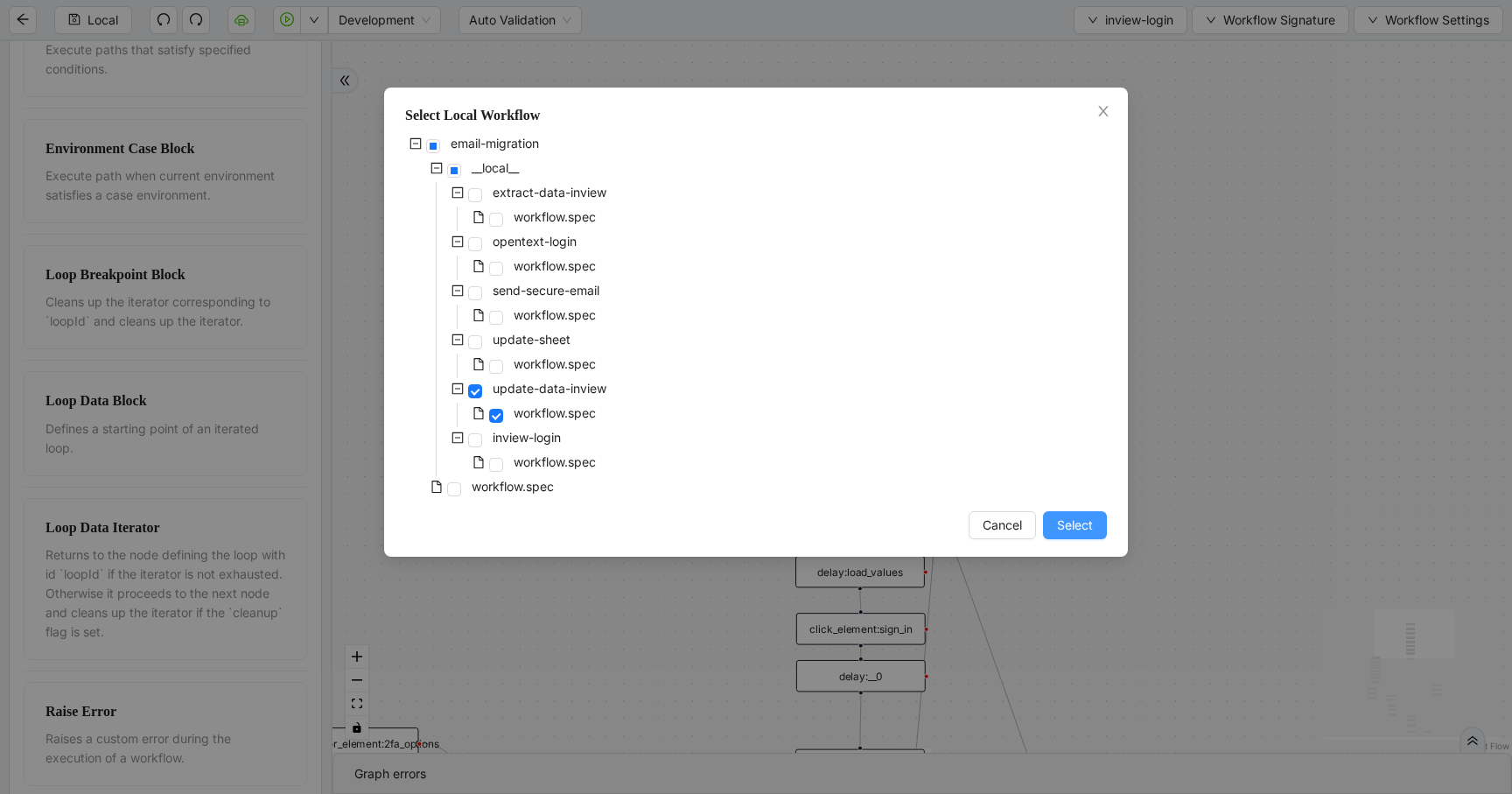 click on "Select" at bounding box center (1074, 525) 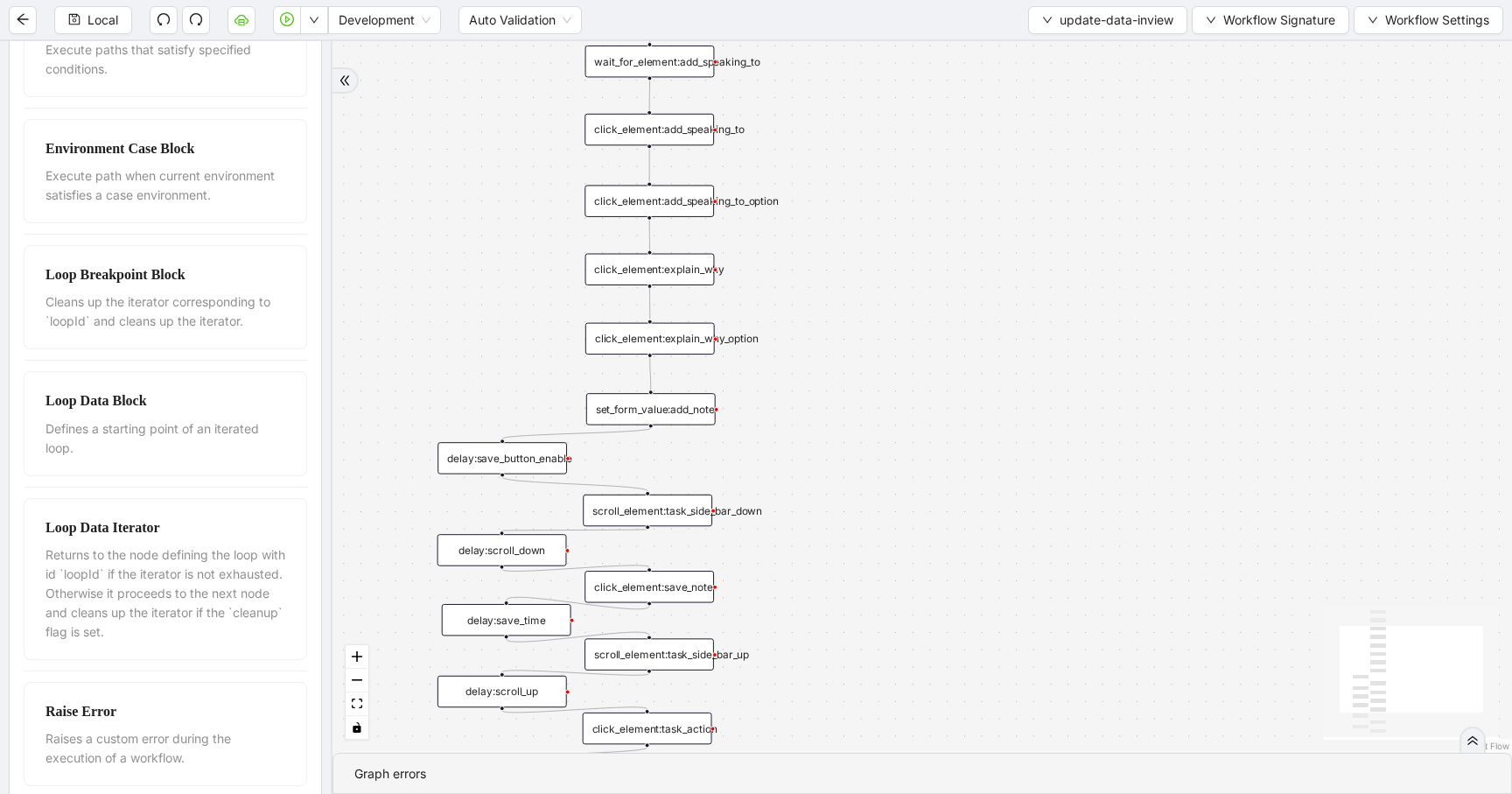 drag, startPoint x: 1187, startPoint y: 479, endPoint x: 977, endPoint y: 151, distance: 389.4663 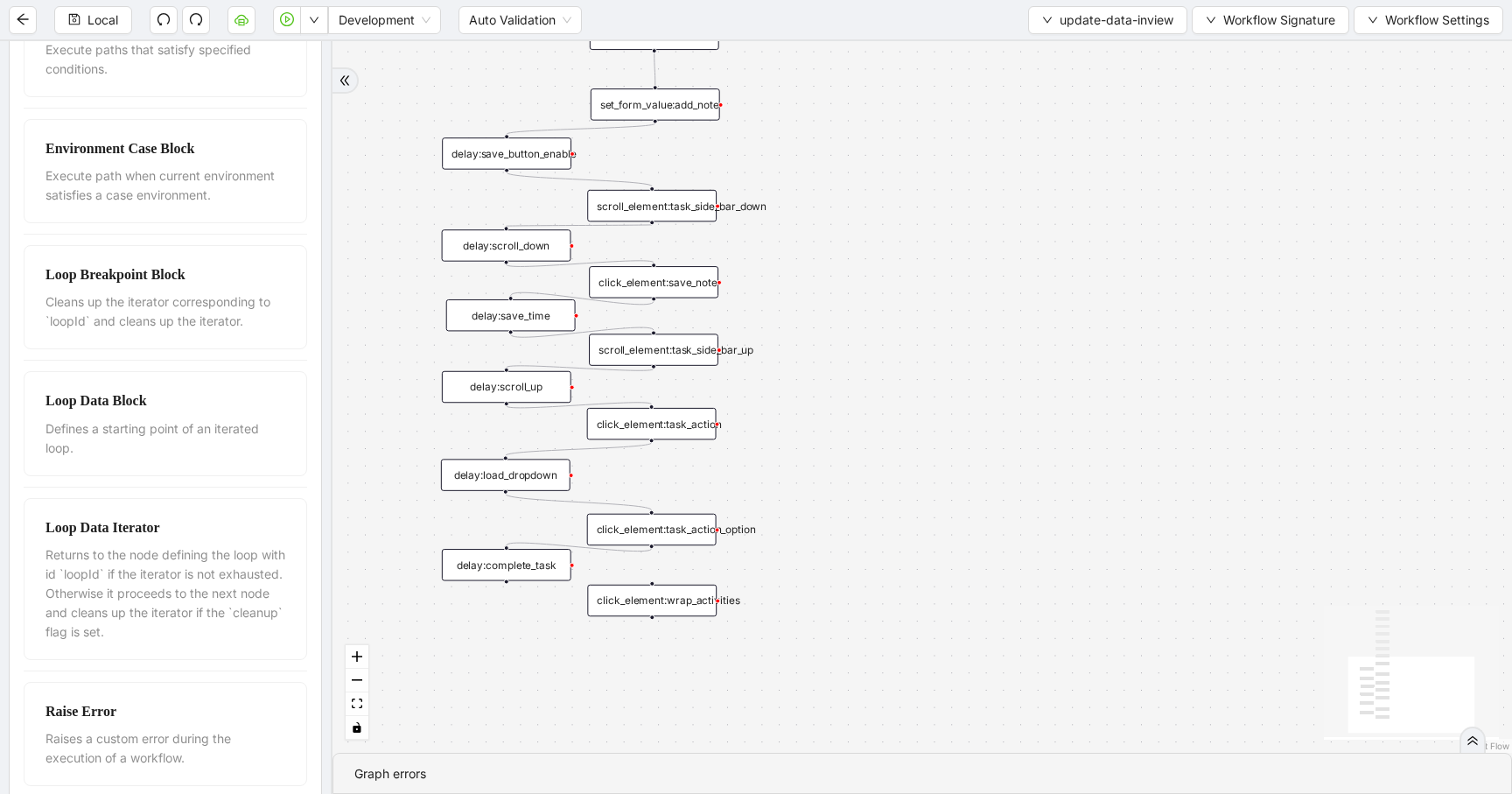 drag, startPoint x: 1035, startPoint y: 380, endPoint x: 1040, endPoint y: 58, distance: 322.03882 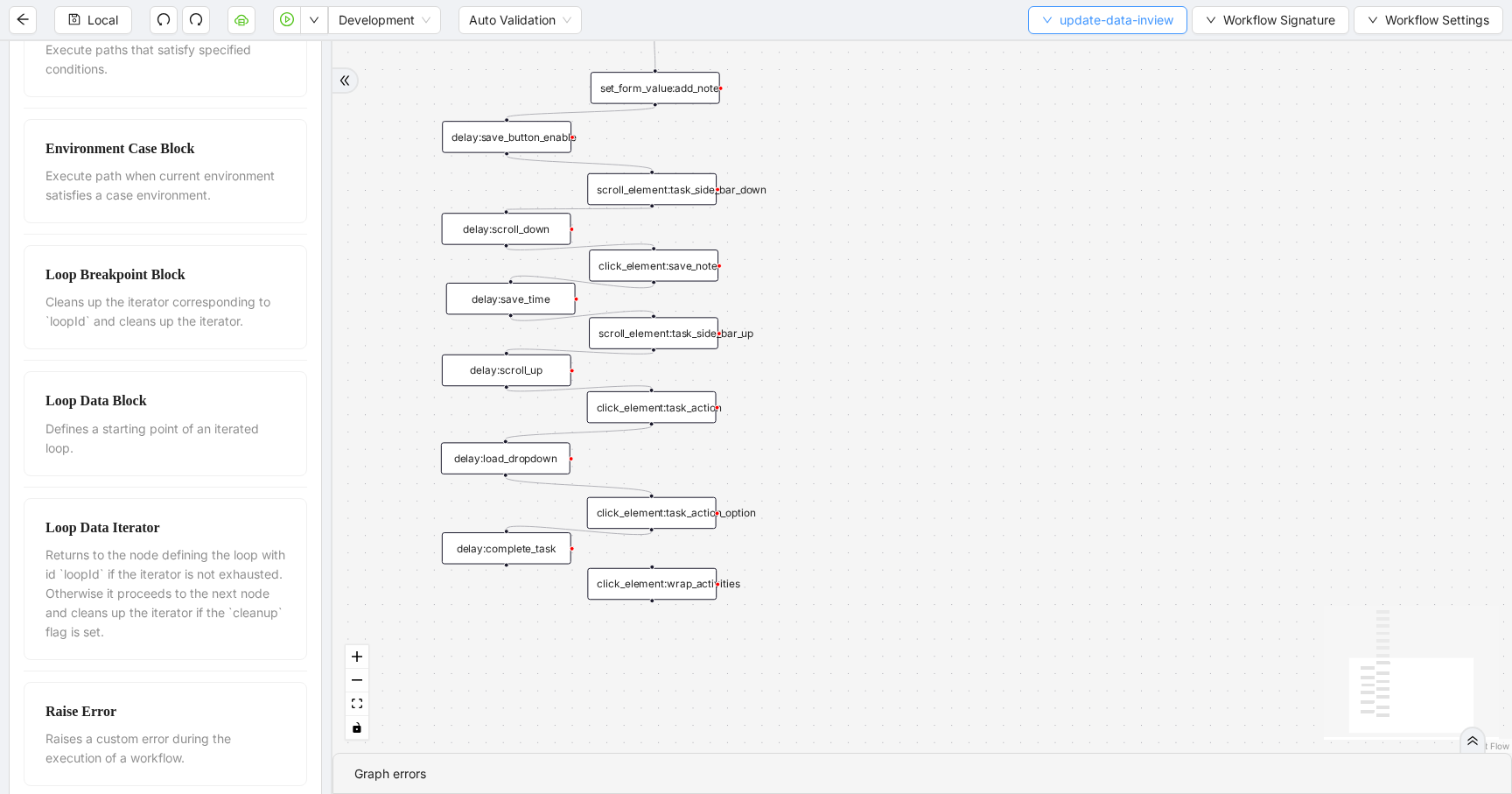 click on "update-data-inview" at bounding box center (1116, 20) 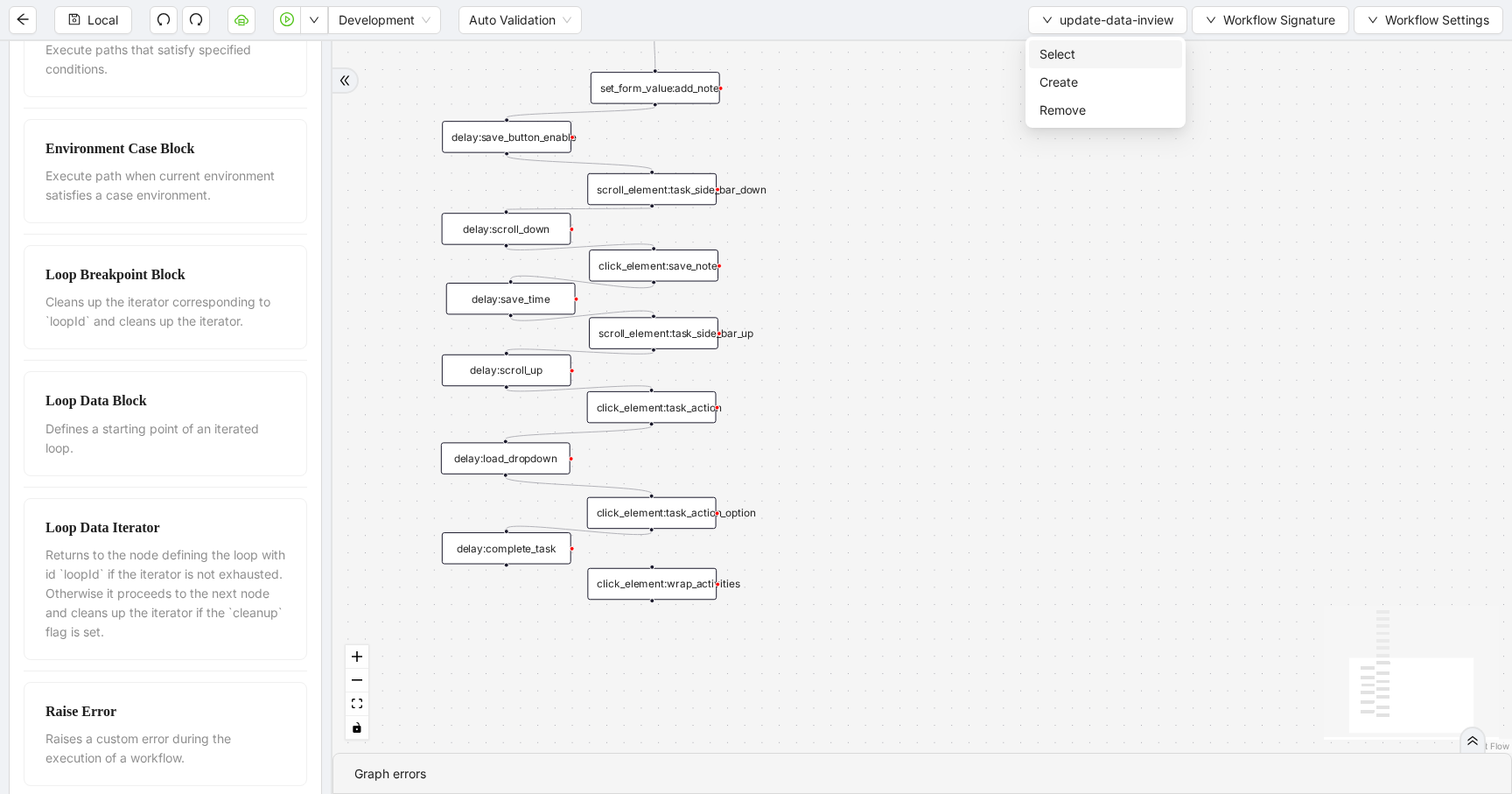 click on "Select" at bounding box center (1105, 54) 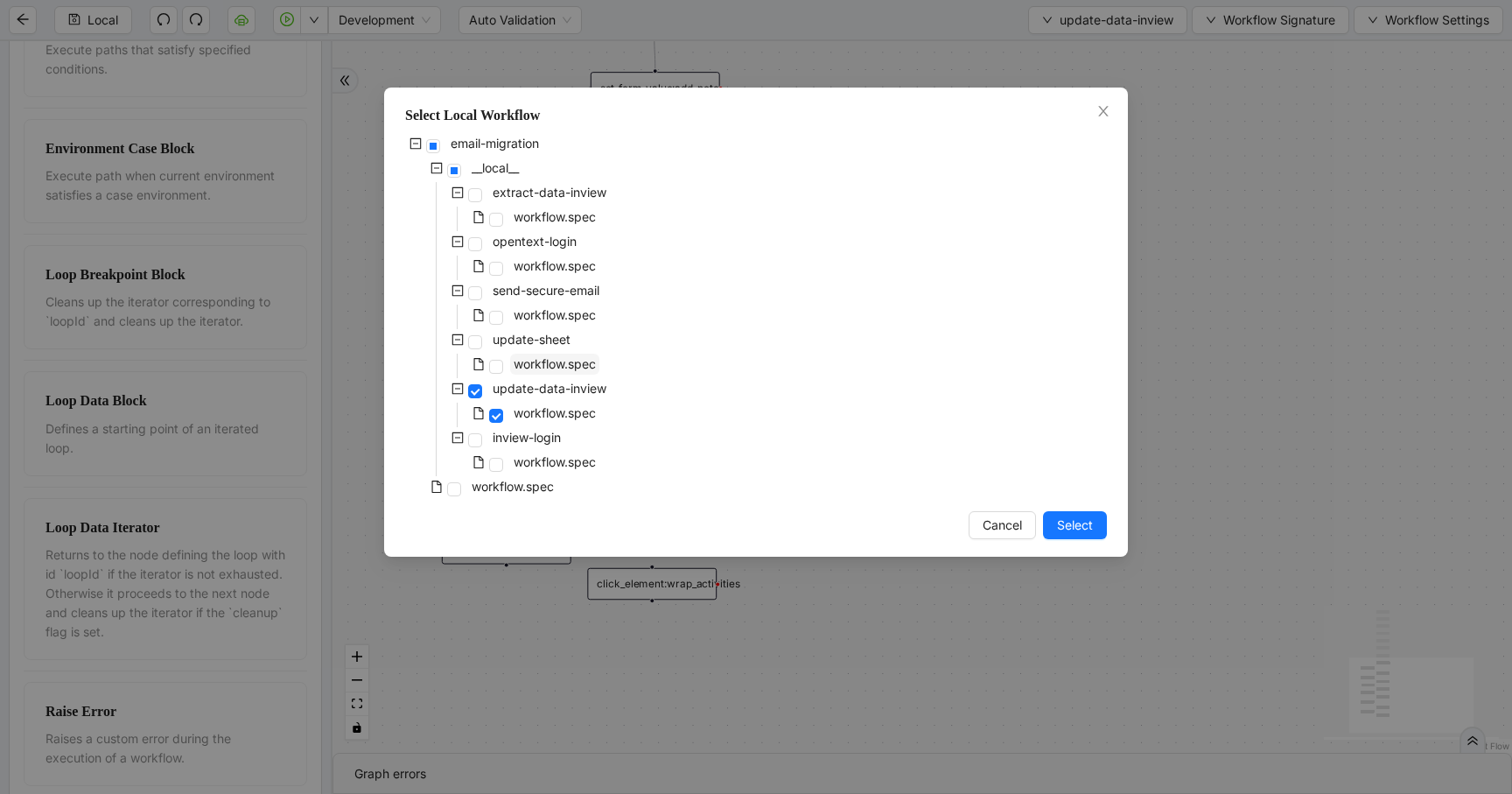 click on "workflow.spec" at bounding box center [555, 364] 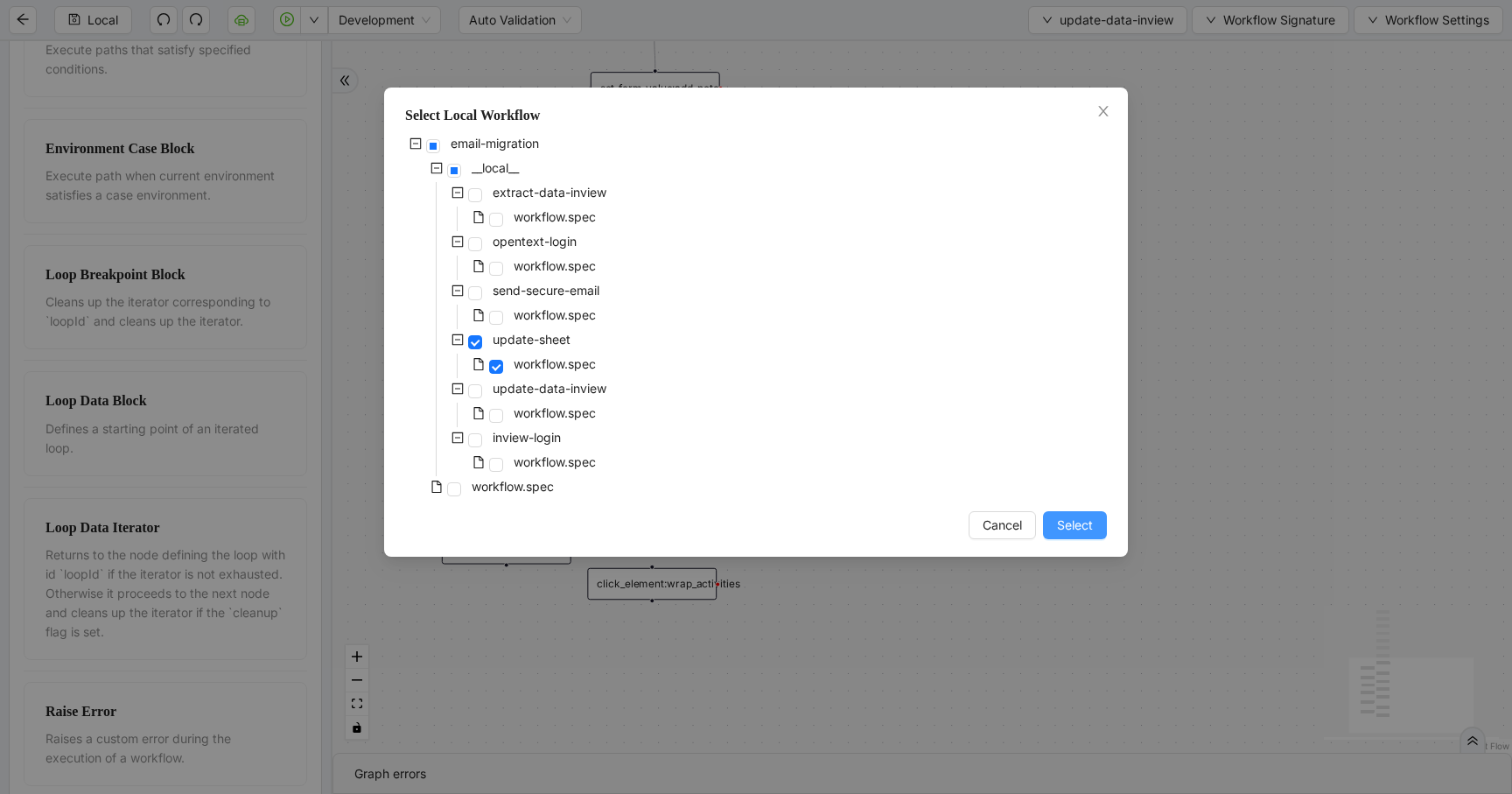 click on "Select" at bounding box center [1074, 525] 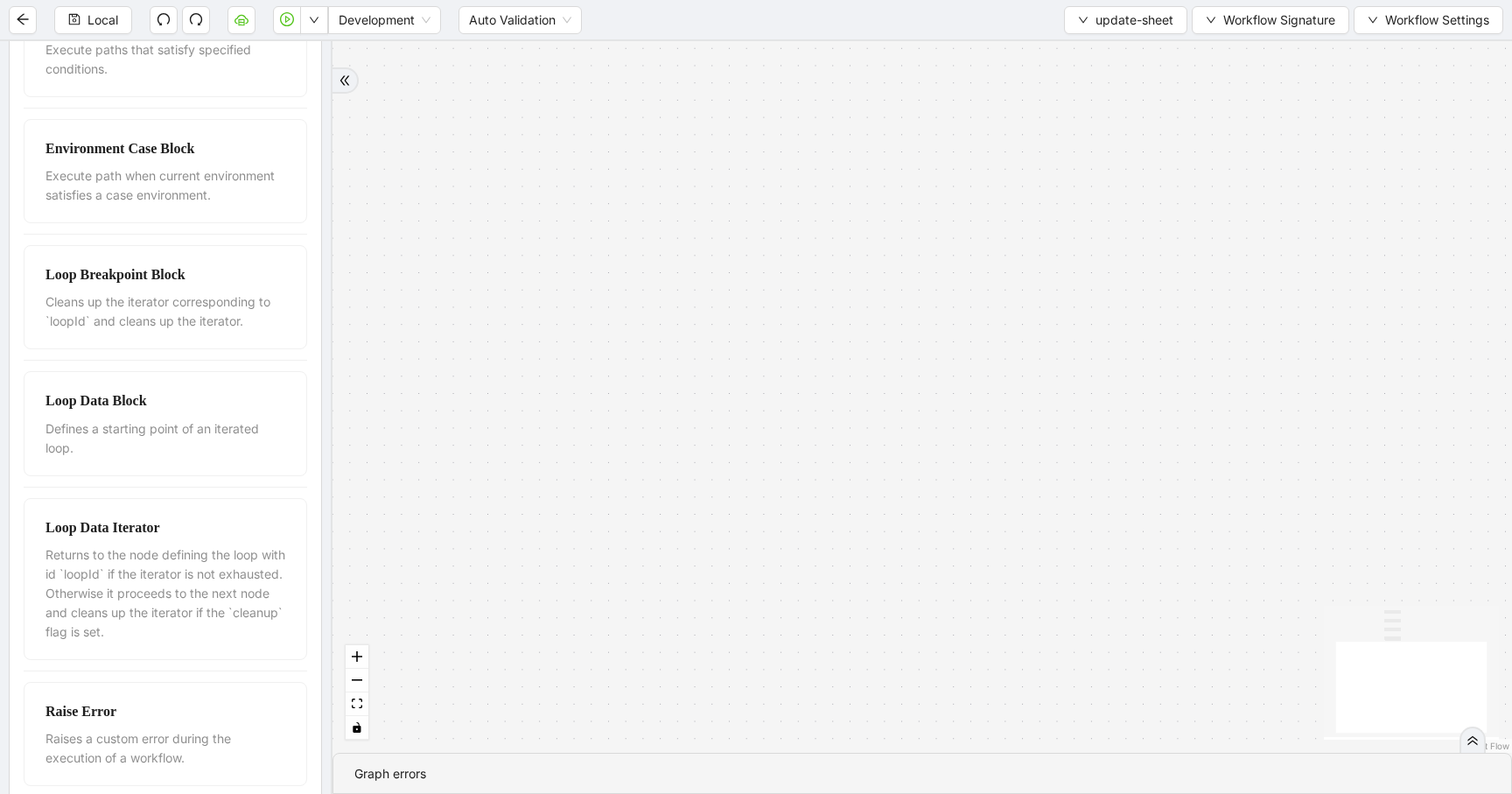 drag, startPoint x: 890, startPoint y: 347, endPoint x: 1051, endPoint y: 606, distance: 304.96229 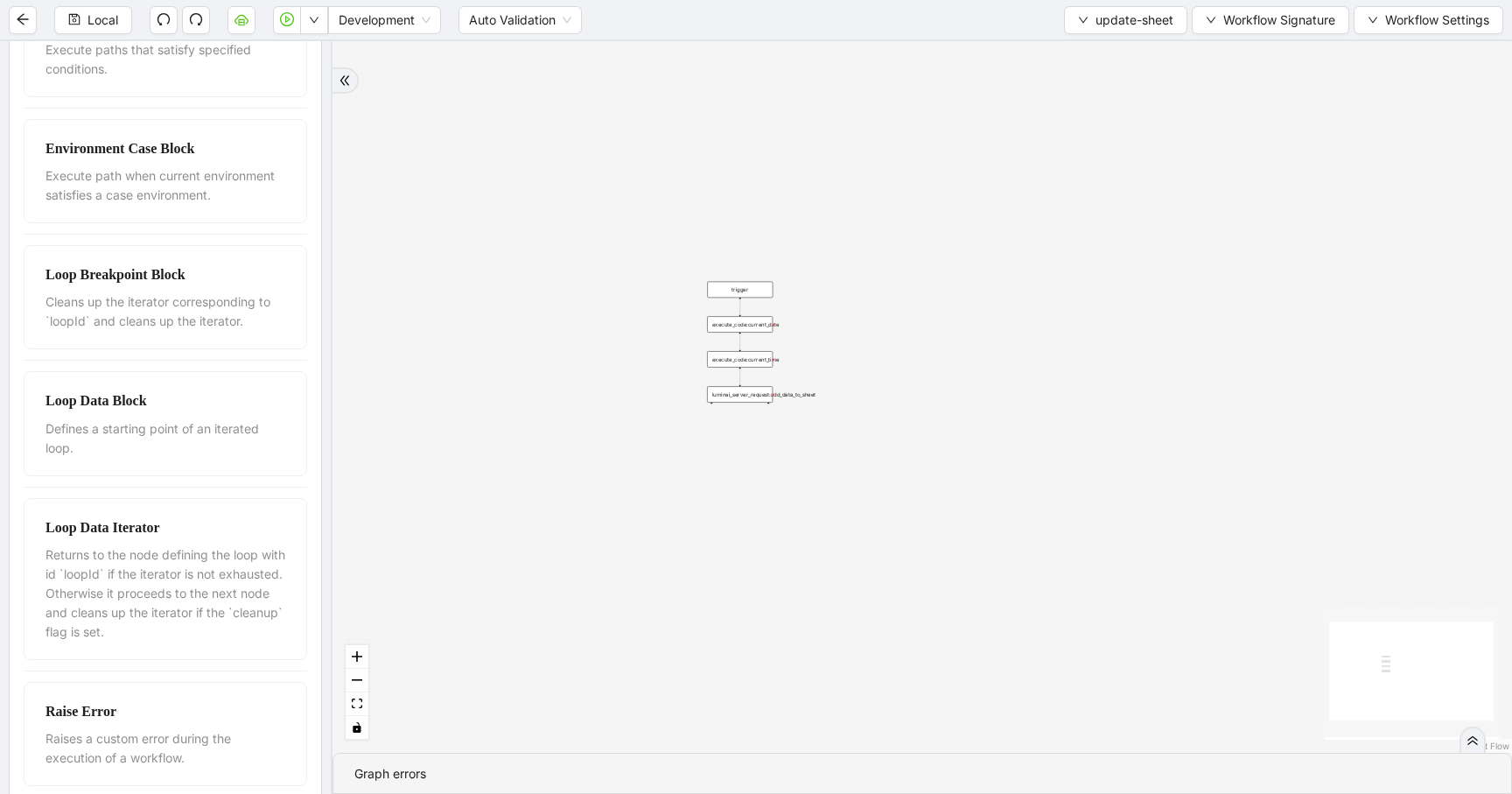 drag, startPoint x: 915, startPoint y: 240, endPoint x: 791, endPoint y: 481, distance: 271.02952 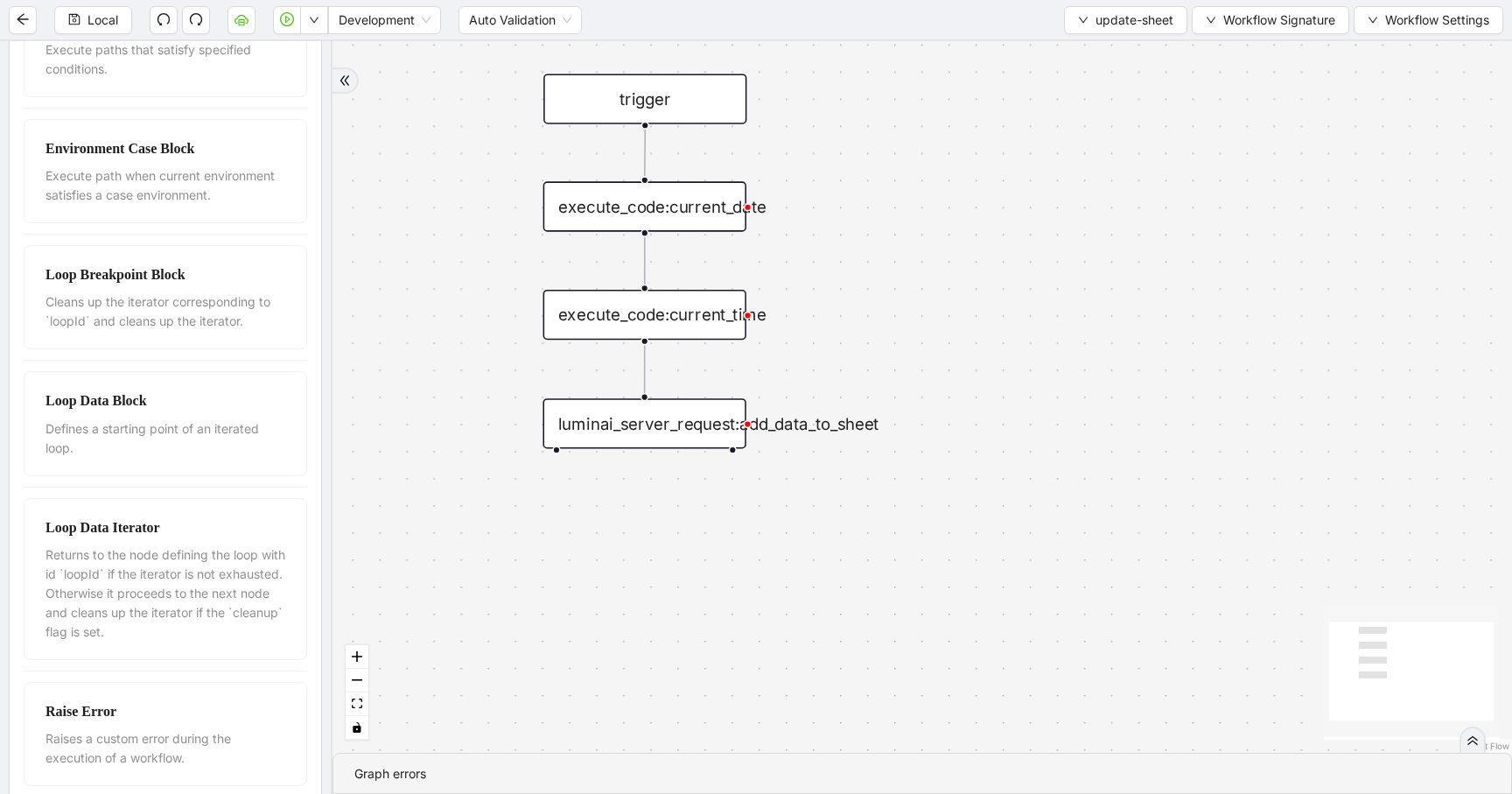 click on "execute_code:current_date" at bounding box center [645, 206] 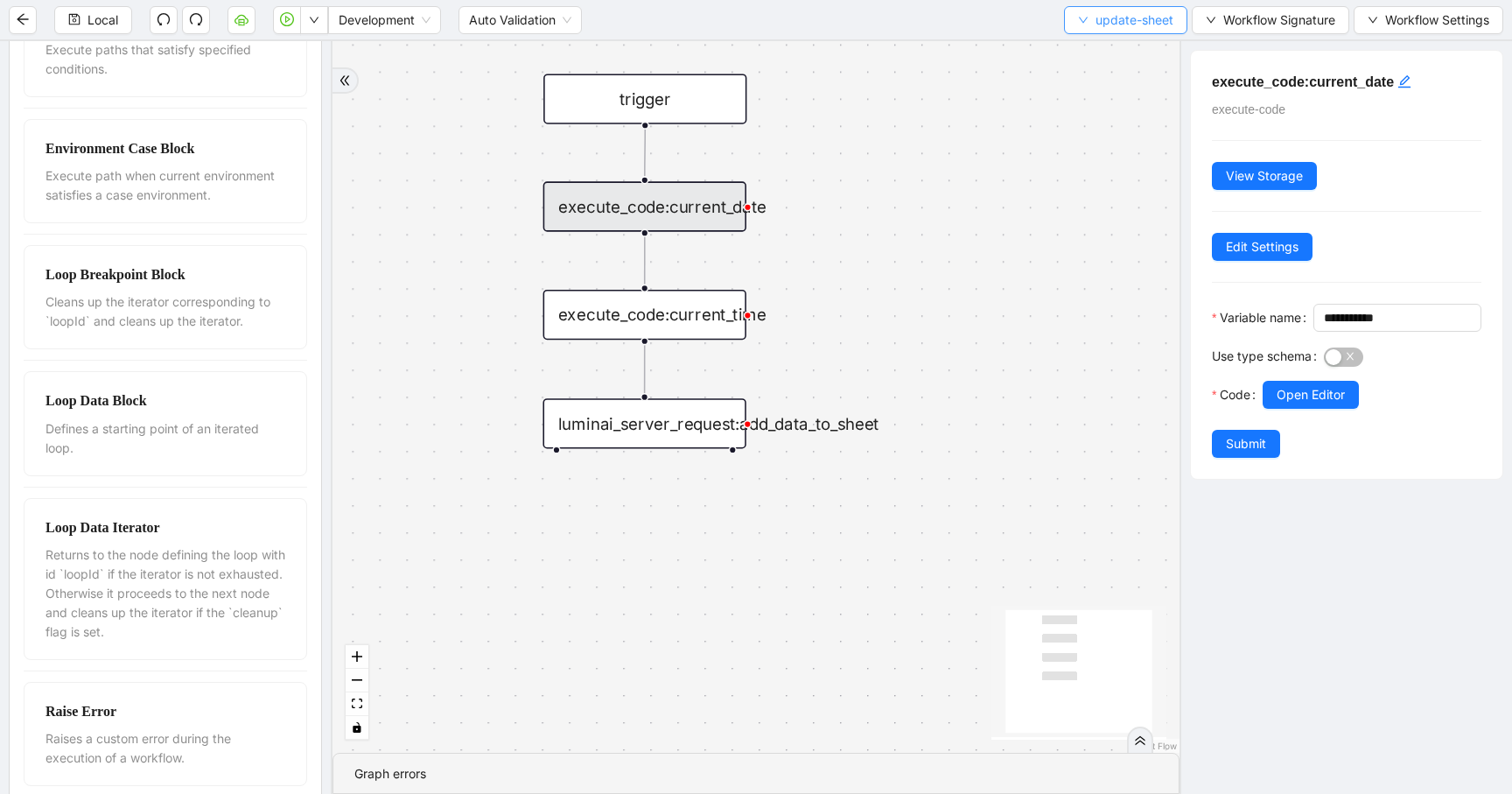 click on "update-sheet" at bounding box center [1134, 20] 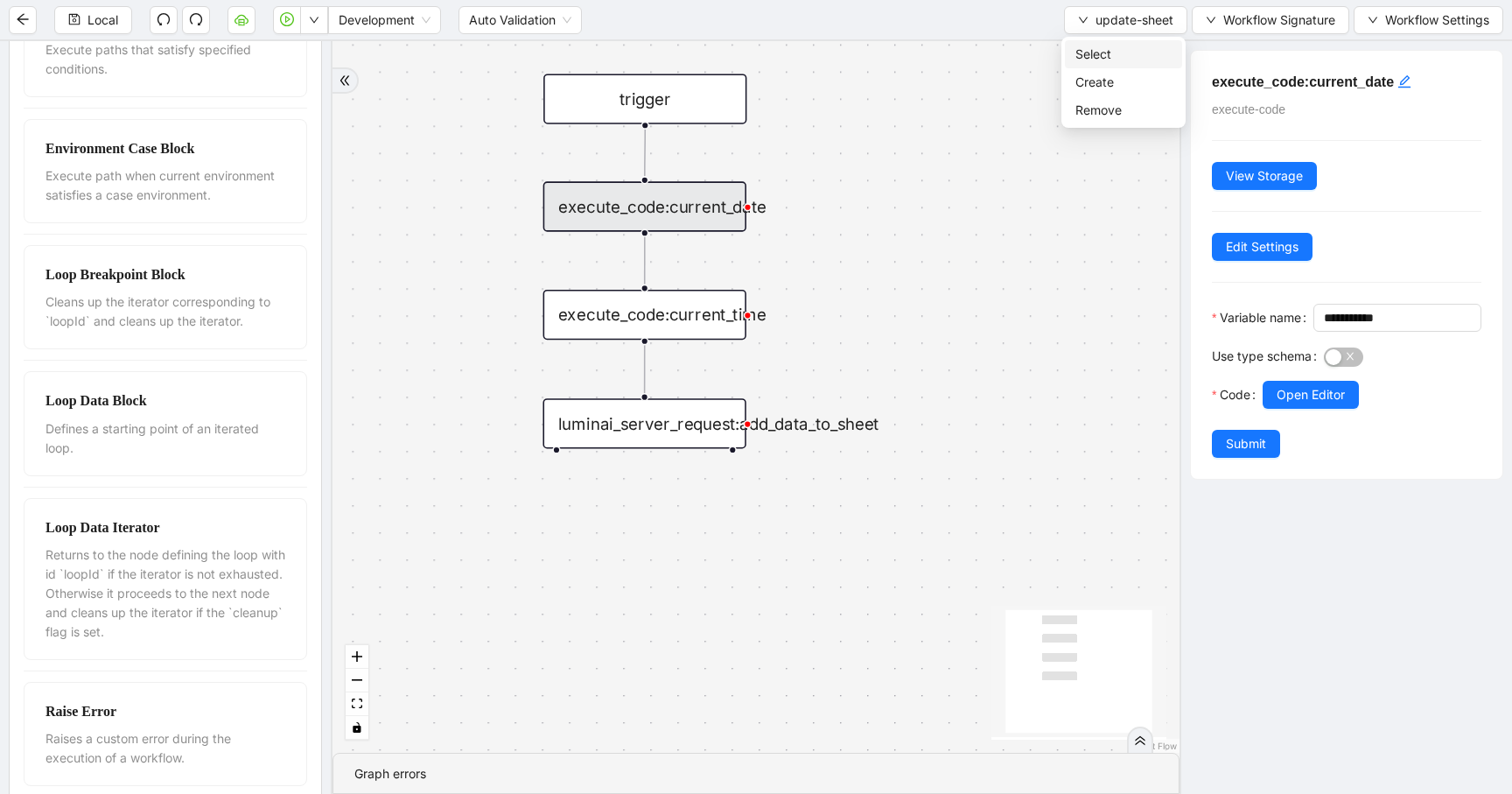 click on "Select" at bounding box center (1124, 54) 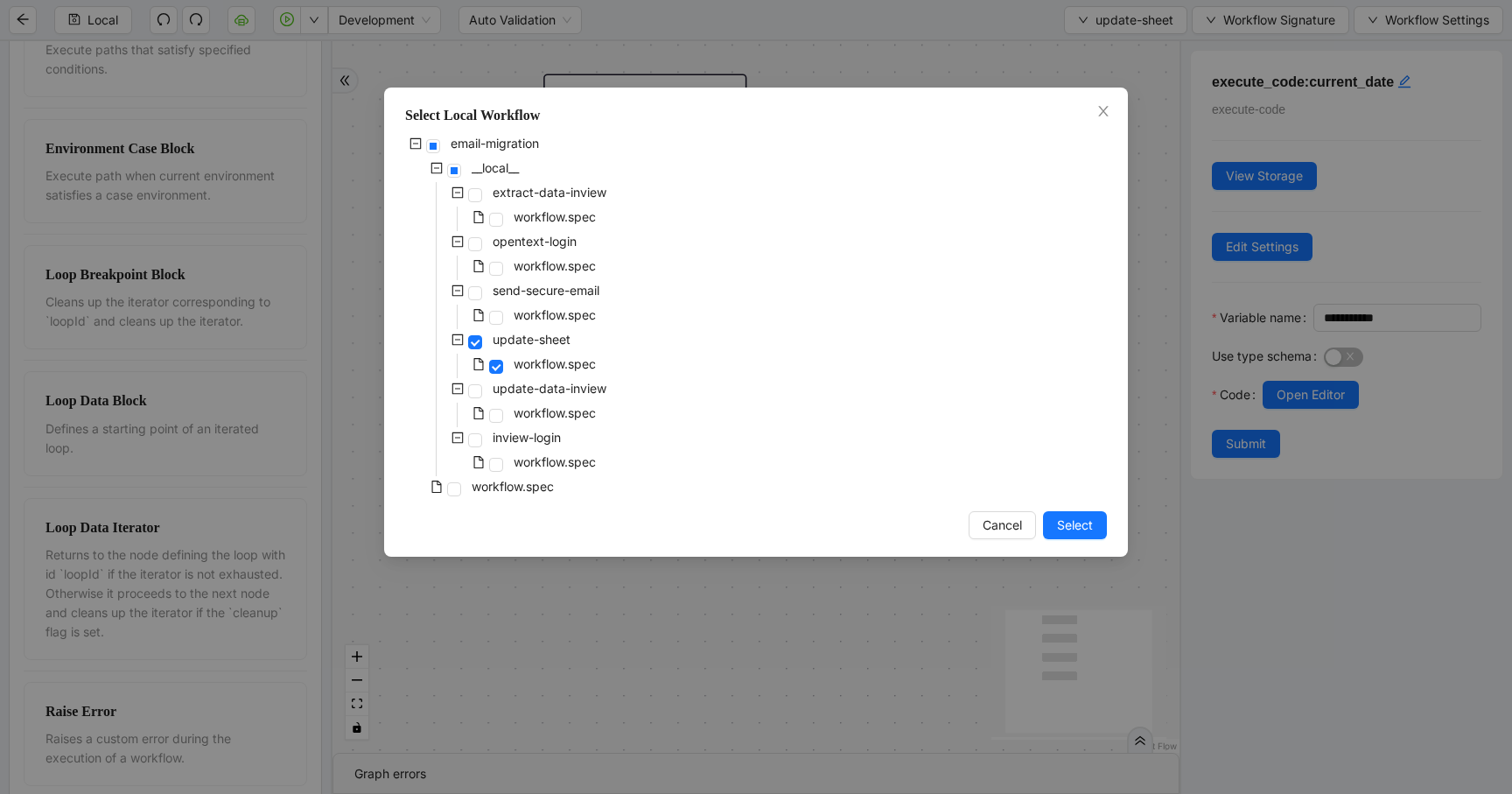 click on "send-secure-email" at bounding box center [504, 292] 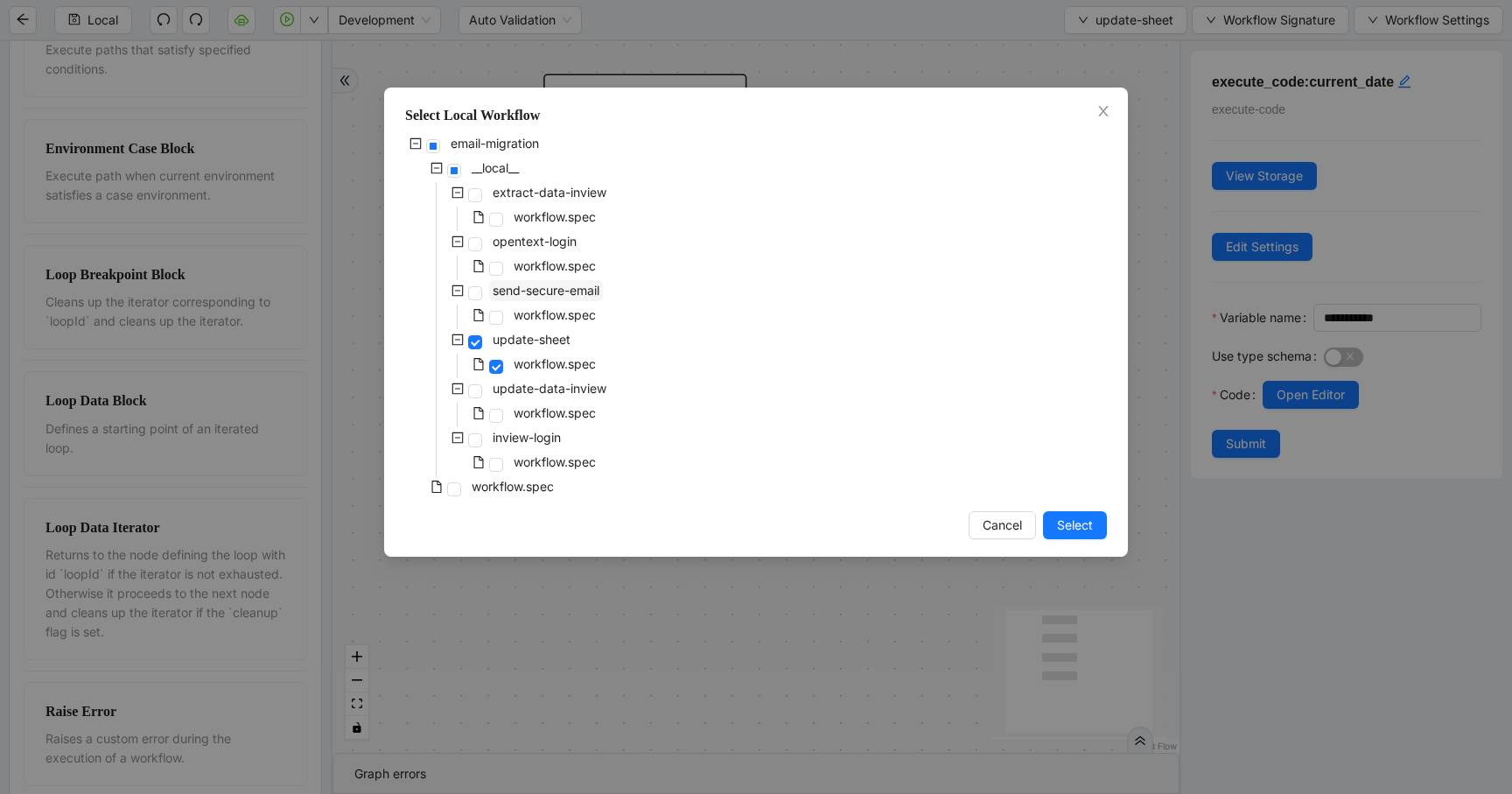 click on "send-secure-email" at bounding box center (546, 290) 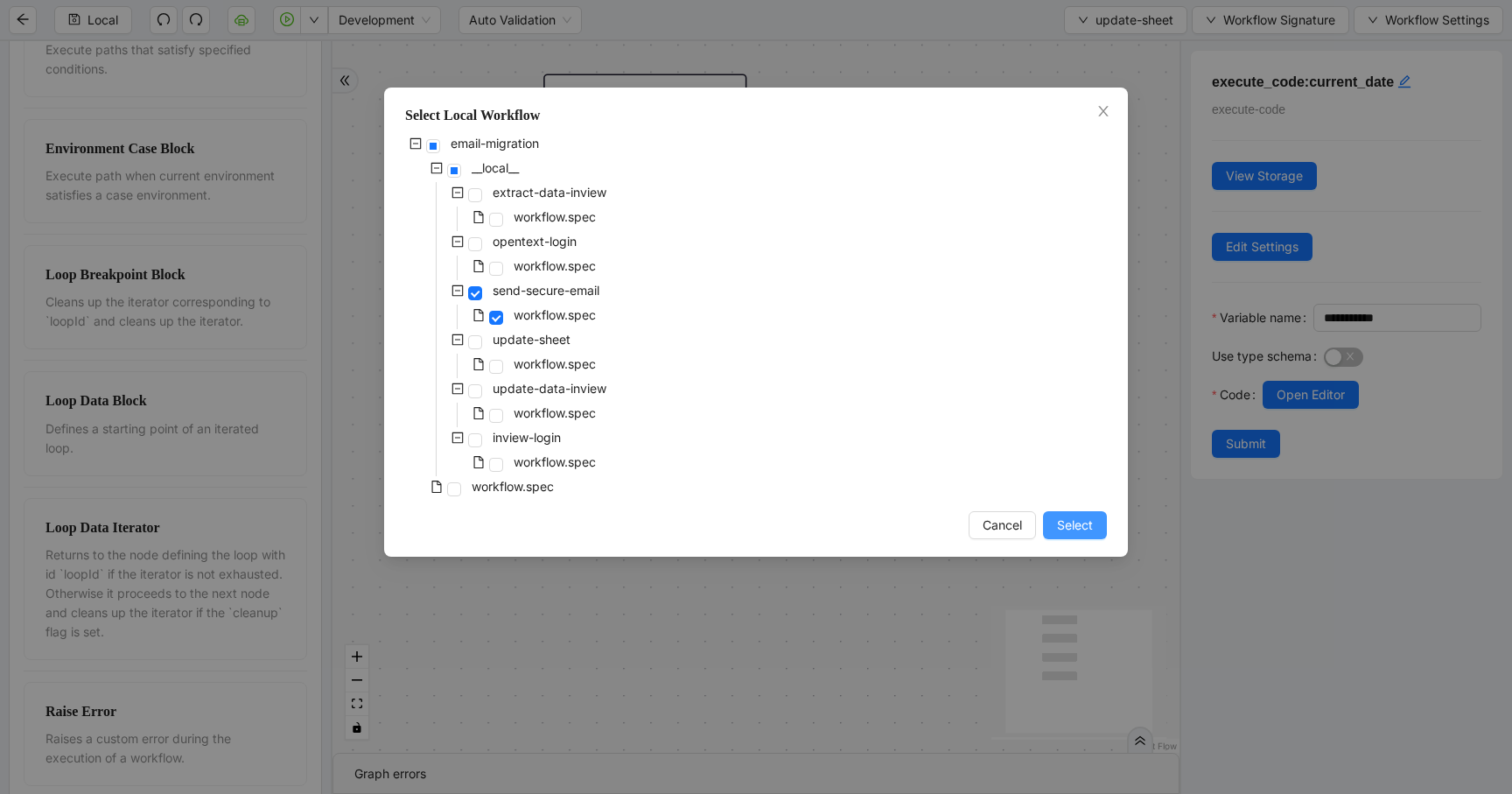 click on "Select" at bounding box center (1074, 525) 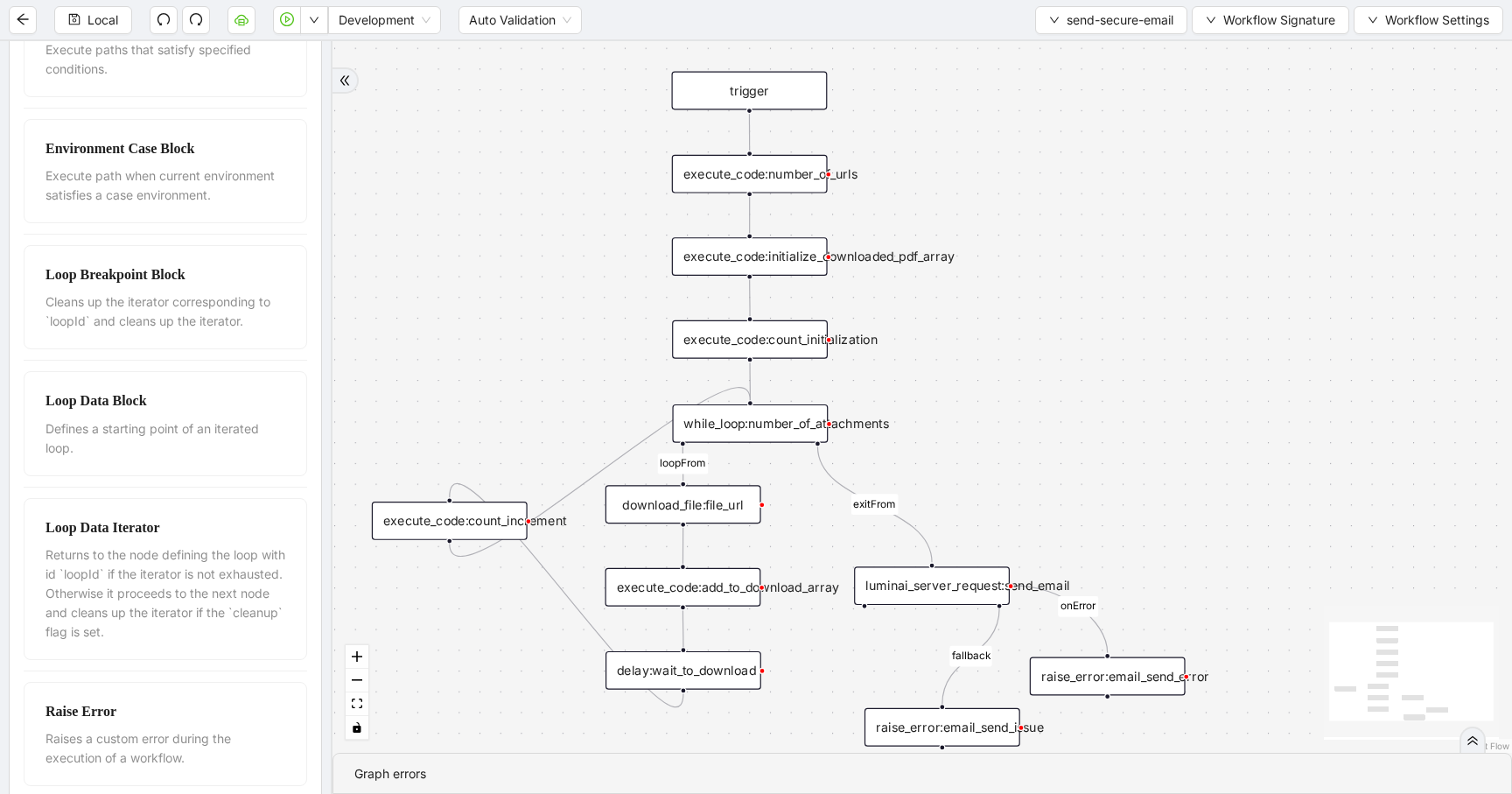 drag, startPoint x: 1023, startPoint y: 261, endPoint x: 996, endPoint y: 432, distance: 173.11846 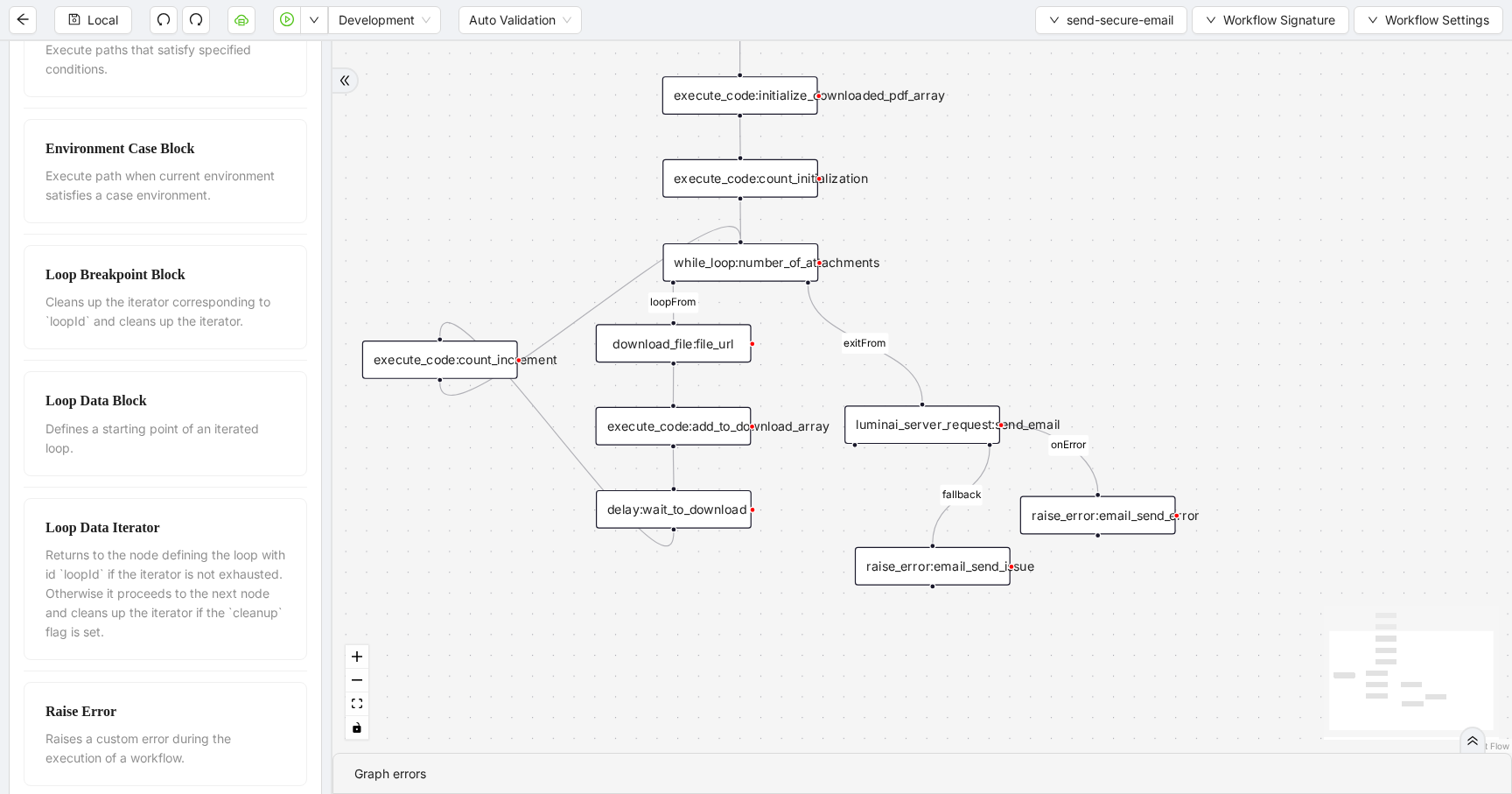drag, startPoint x: 1060, startPoint y: 457, endPoint x: 1070, endPoint y: 186, distance: 271.18444 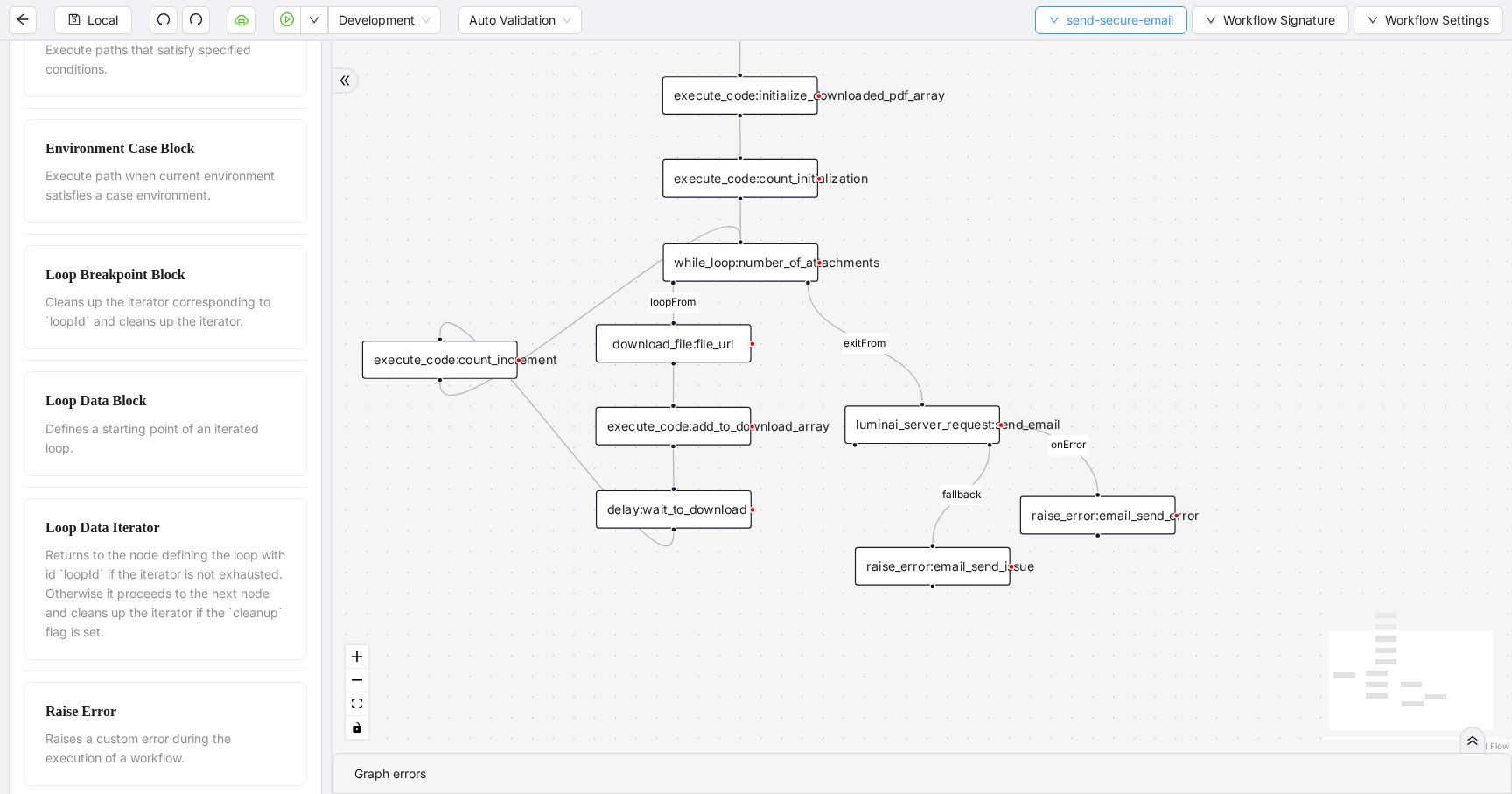 click on "send-secure-email" at bounding box center (1120, 20) 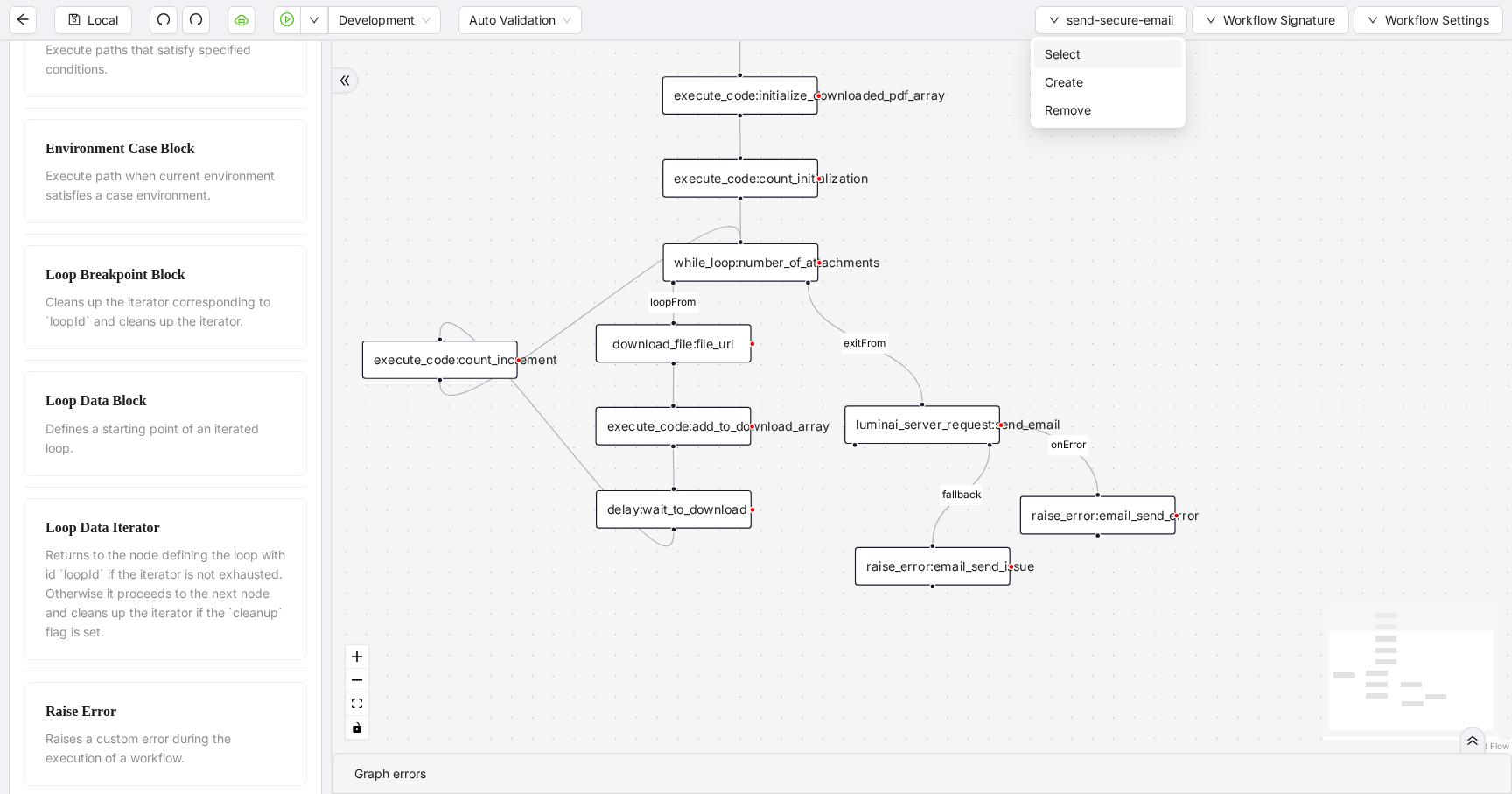 click on "Select" at bounding box center [1108, 54] 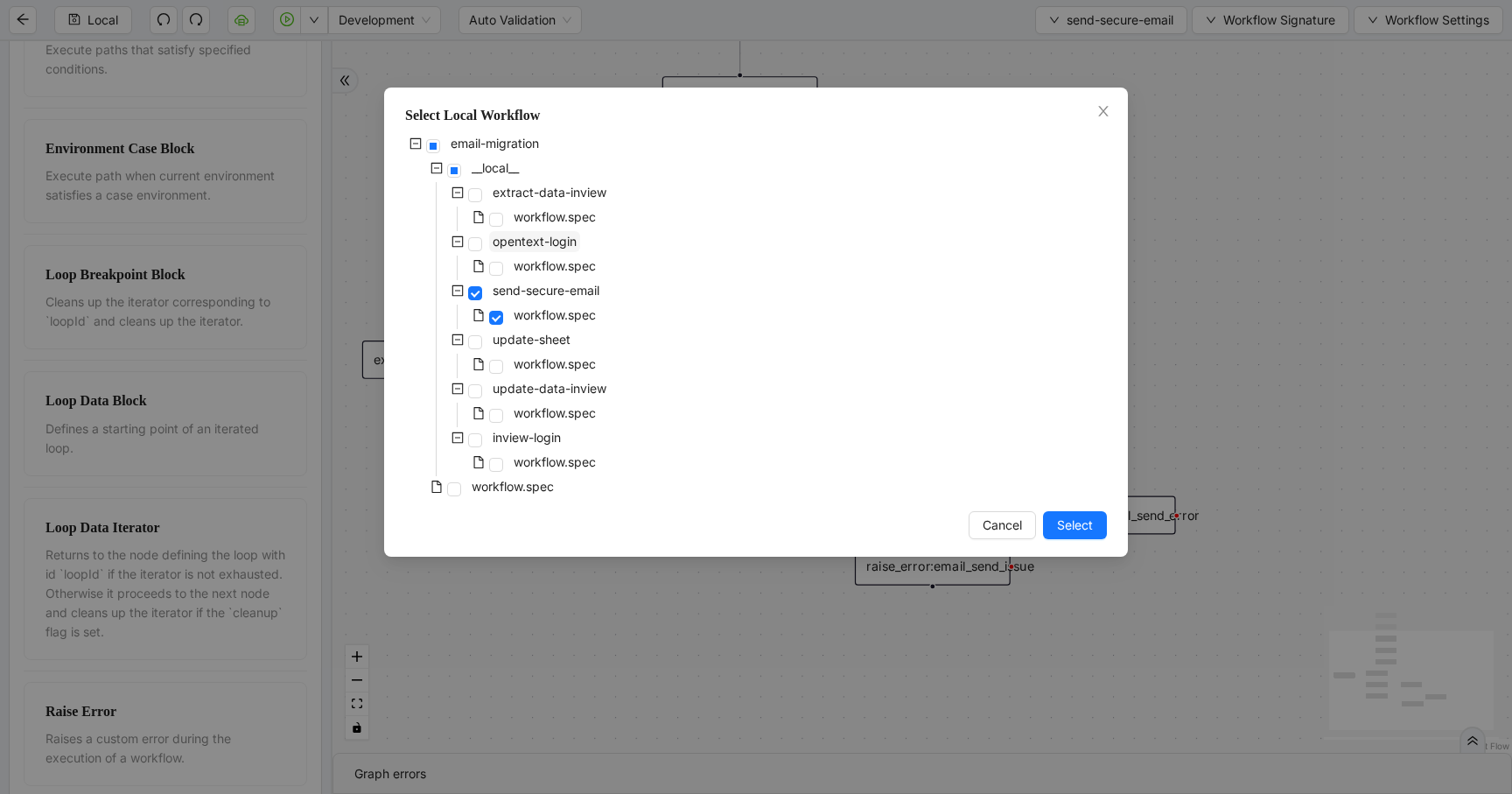 click on "opentext-login" at bounding box center [535, 241] 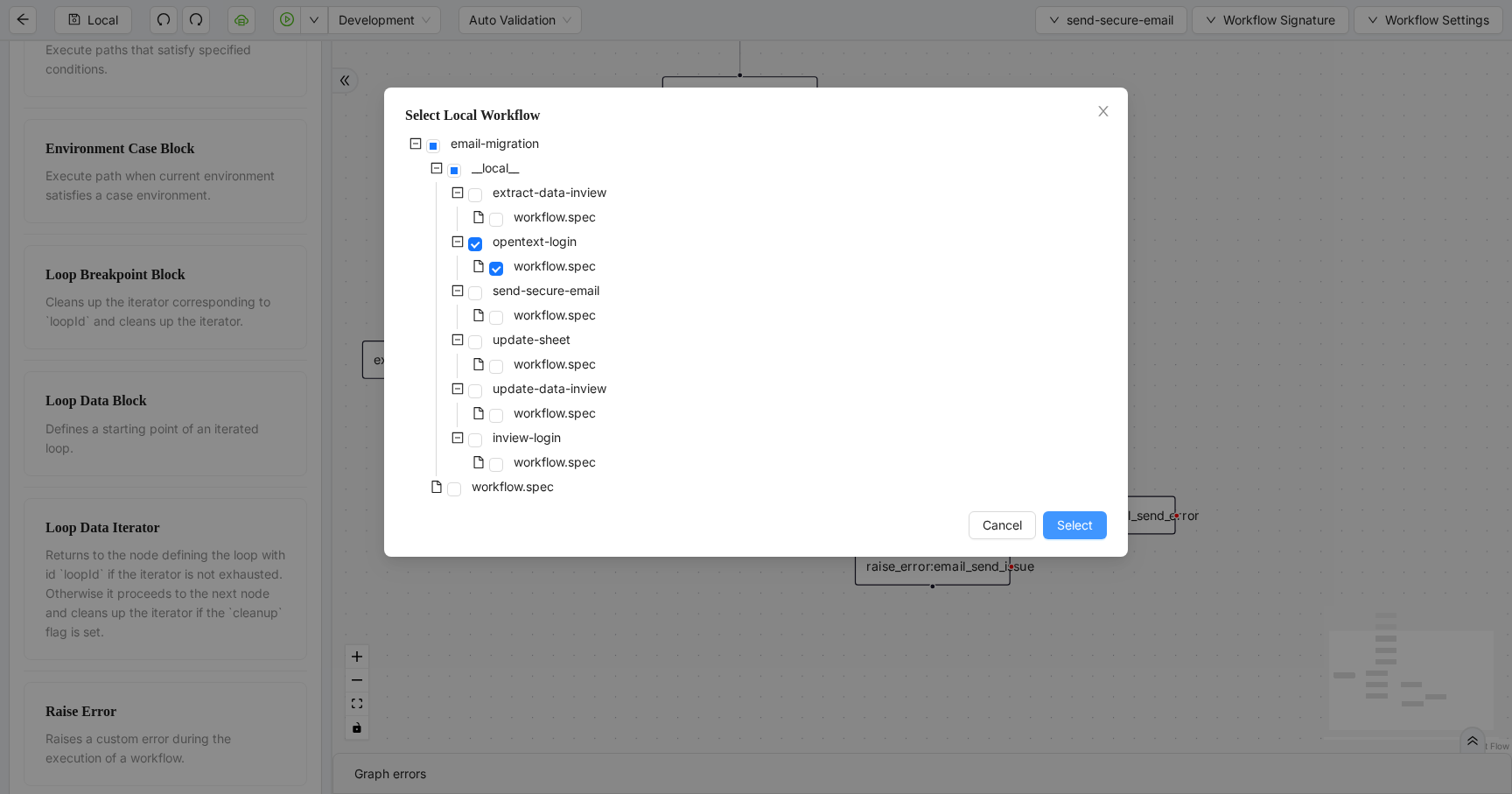 click on "Select" at bounding box center [1074, 525] 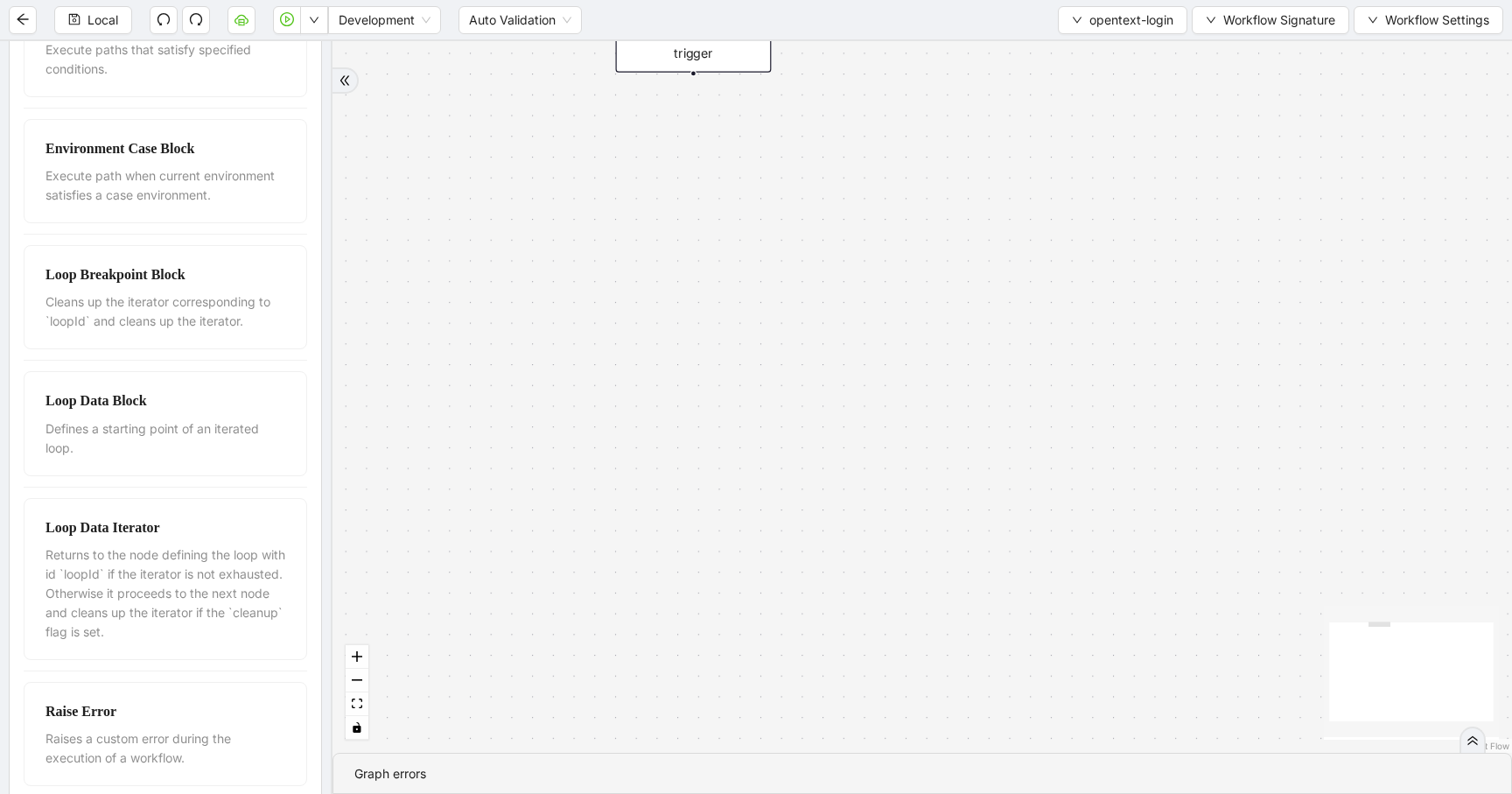 drag, startPoint x: 937, startPoint y: 216, endPoint x: 840, endPoint y: 522, distance: 321.0062 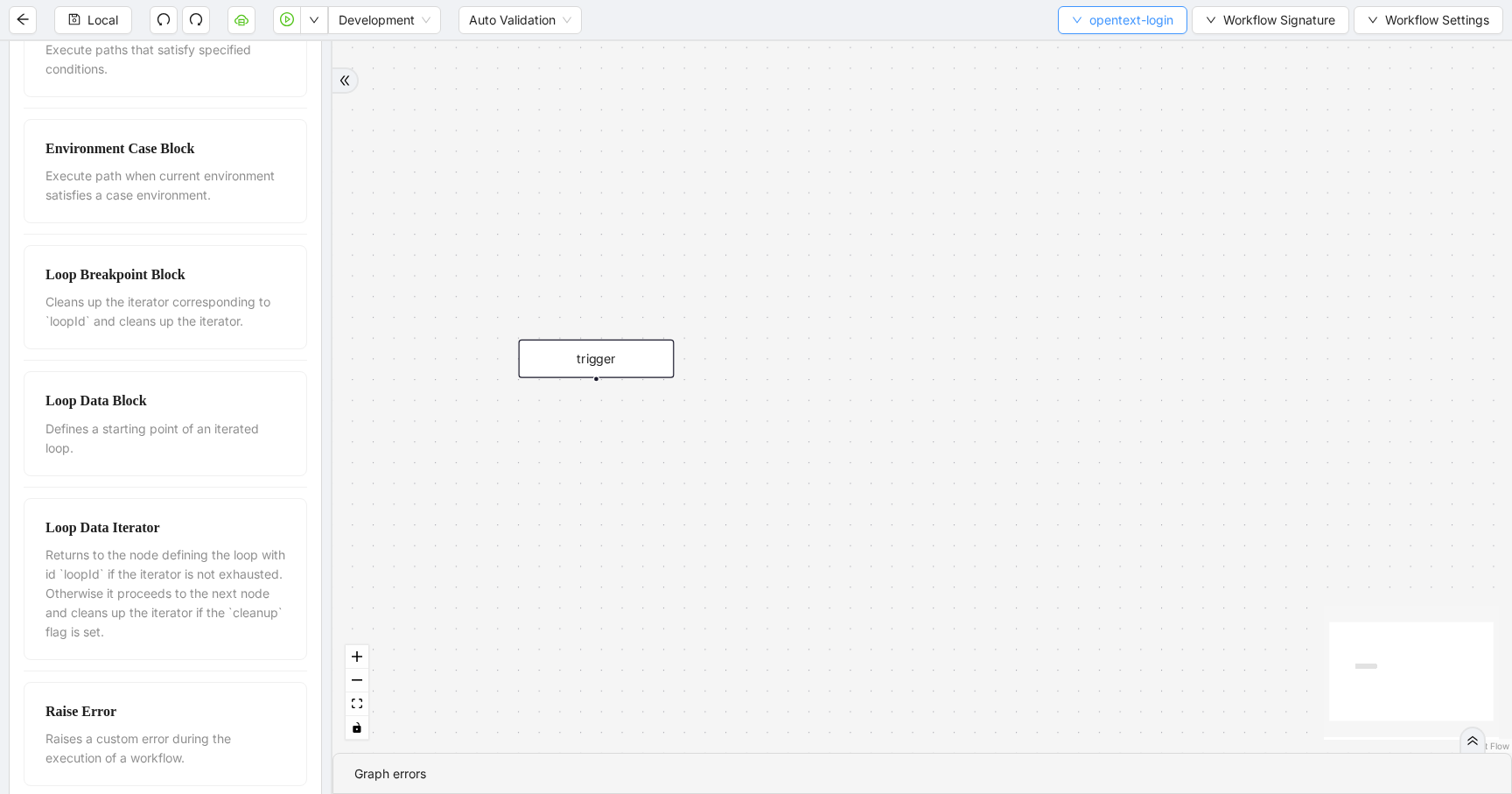 click on "opentext-login" at bounding box center (1131, 20) 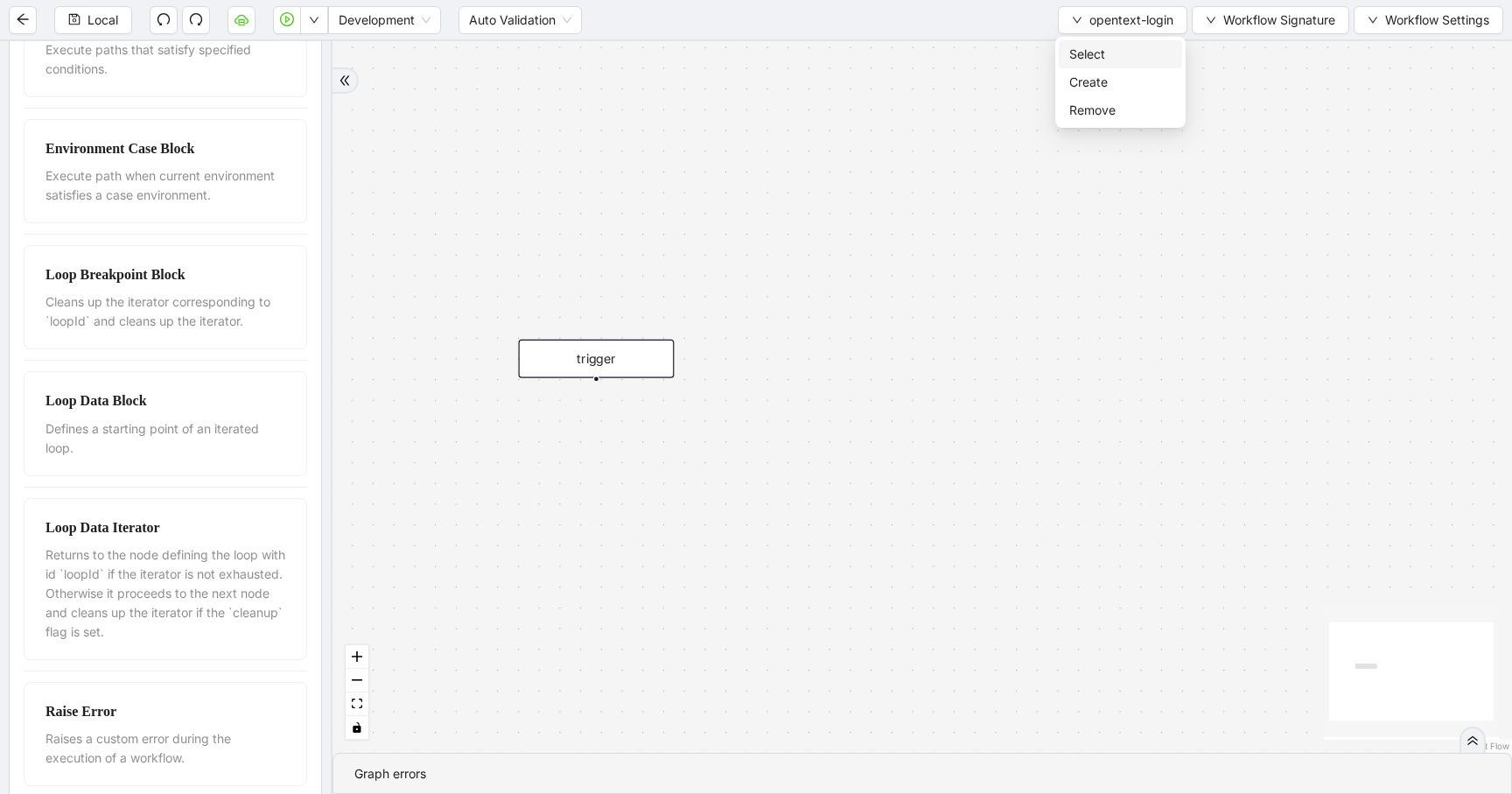 click on "Select" at bounding box center [1120, 54] 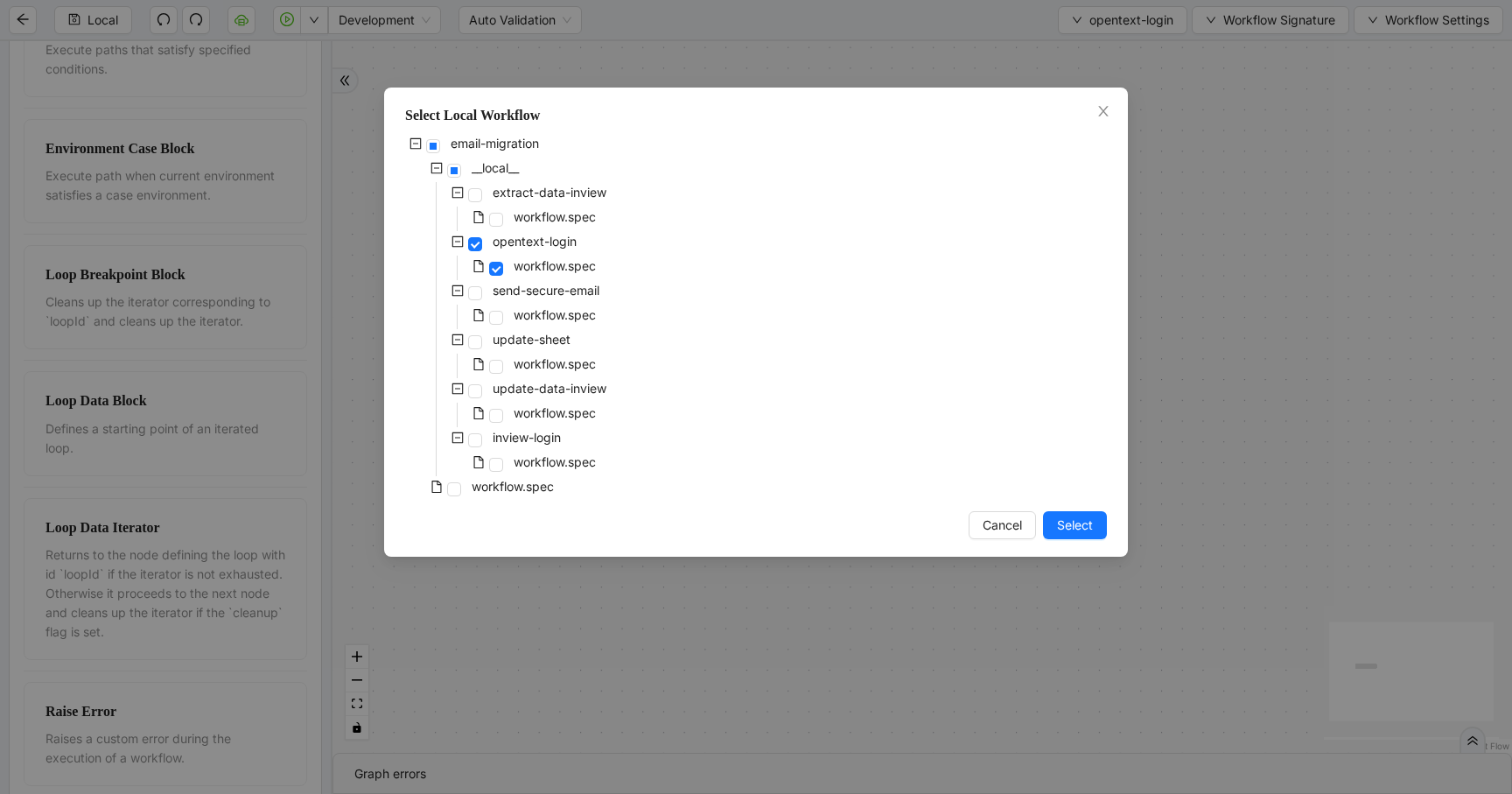 click on "workflow.spec" at bounding box center [502, 219] 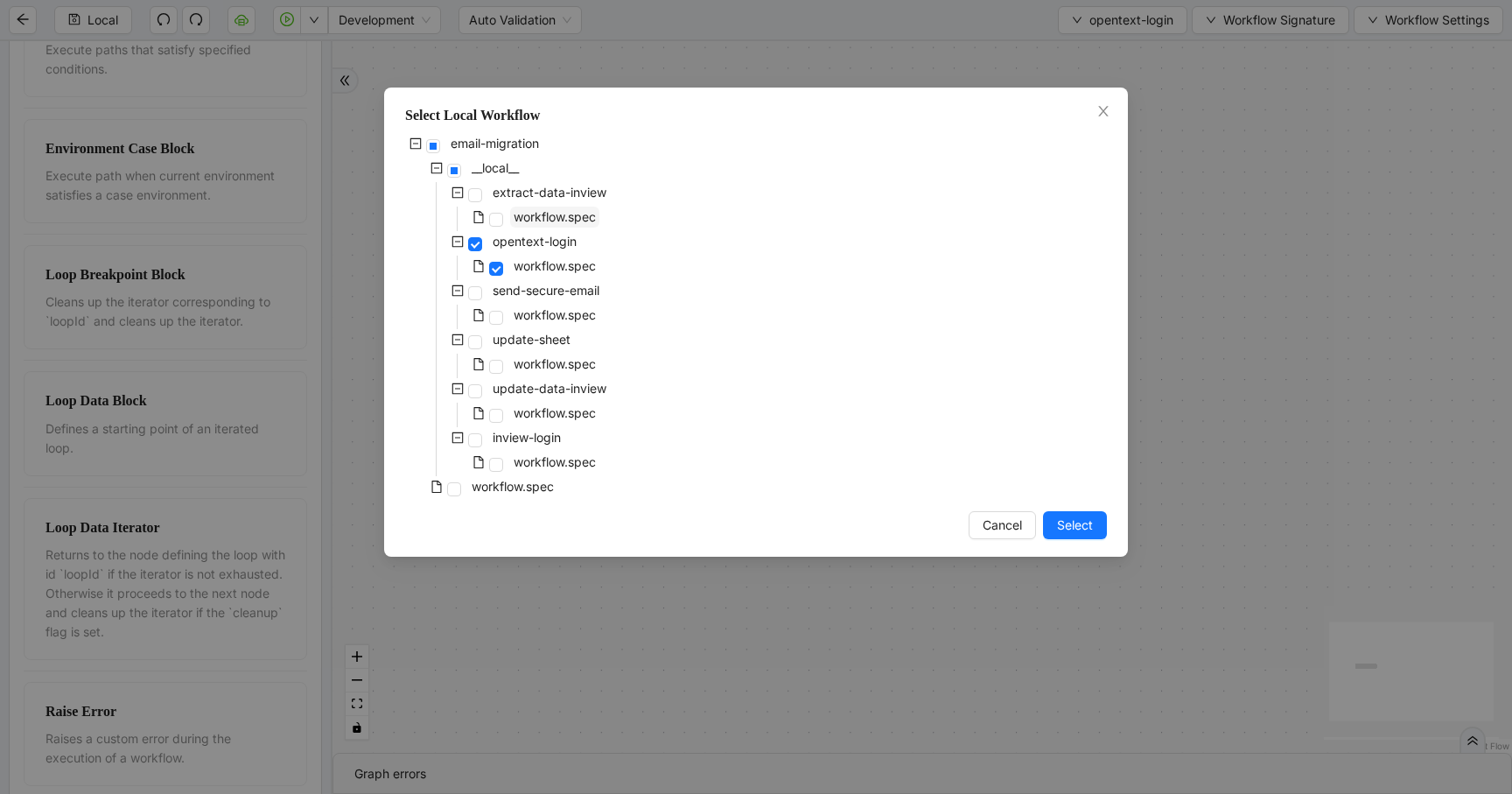 click on "workflow.spec" at bounding box center [555, 216] 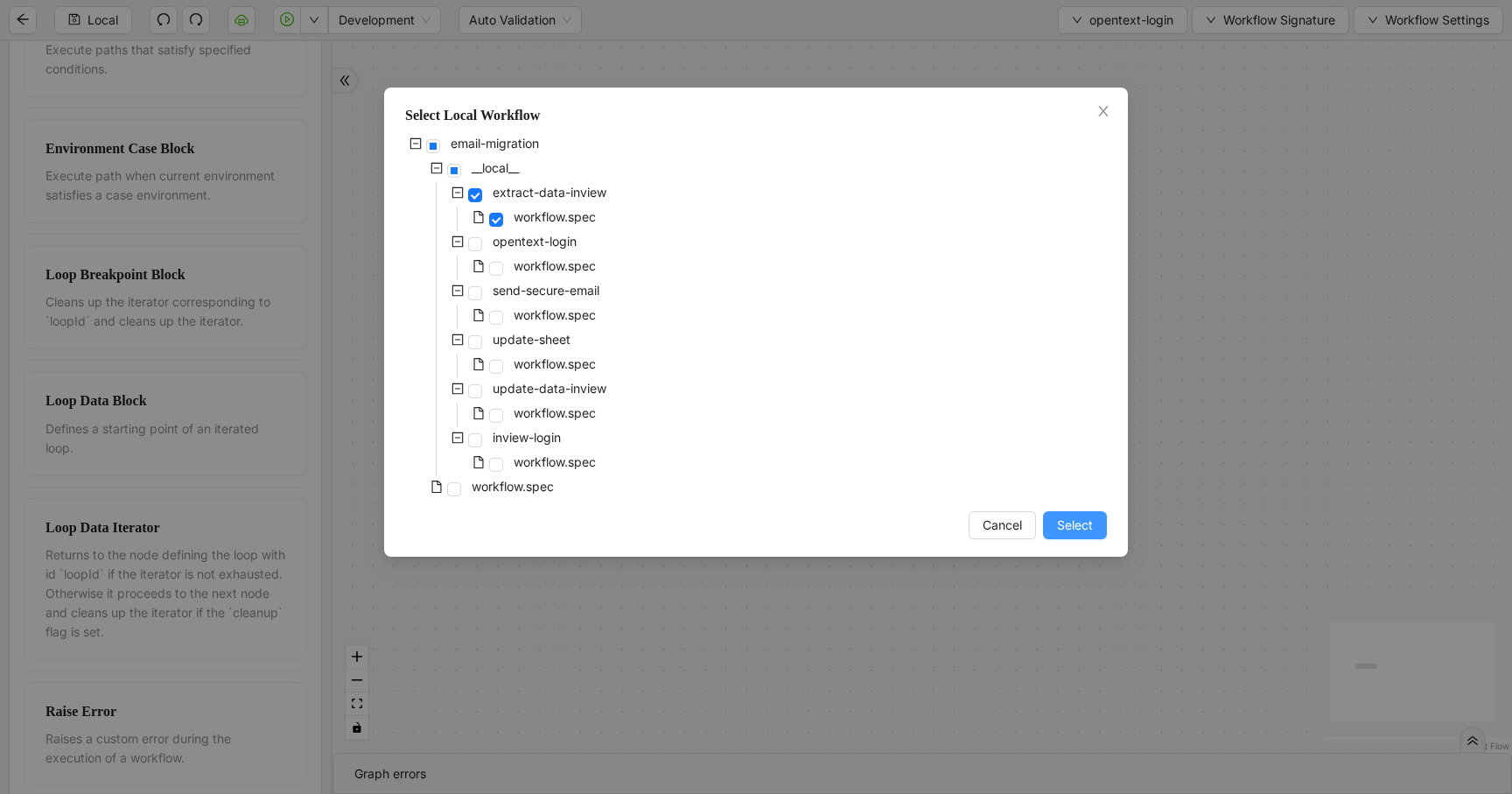 click on "Select" at bounding box center [1074, 525] 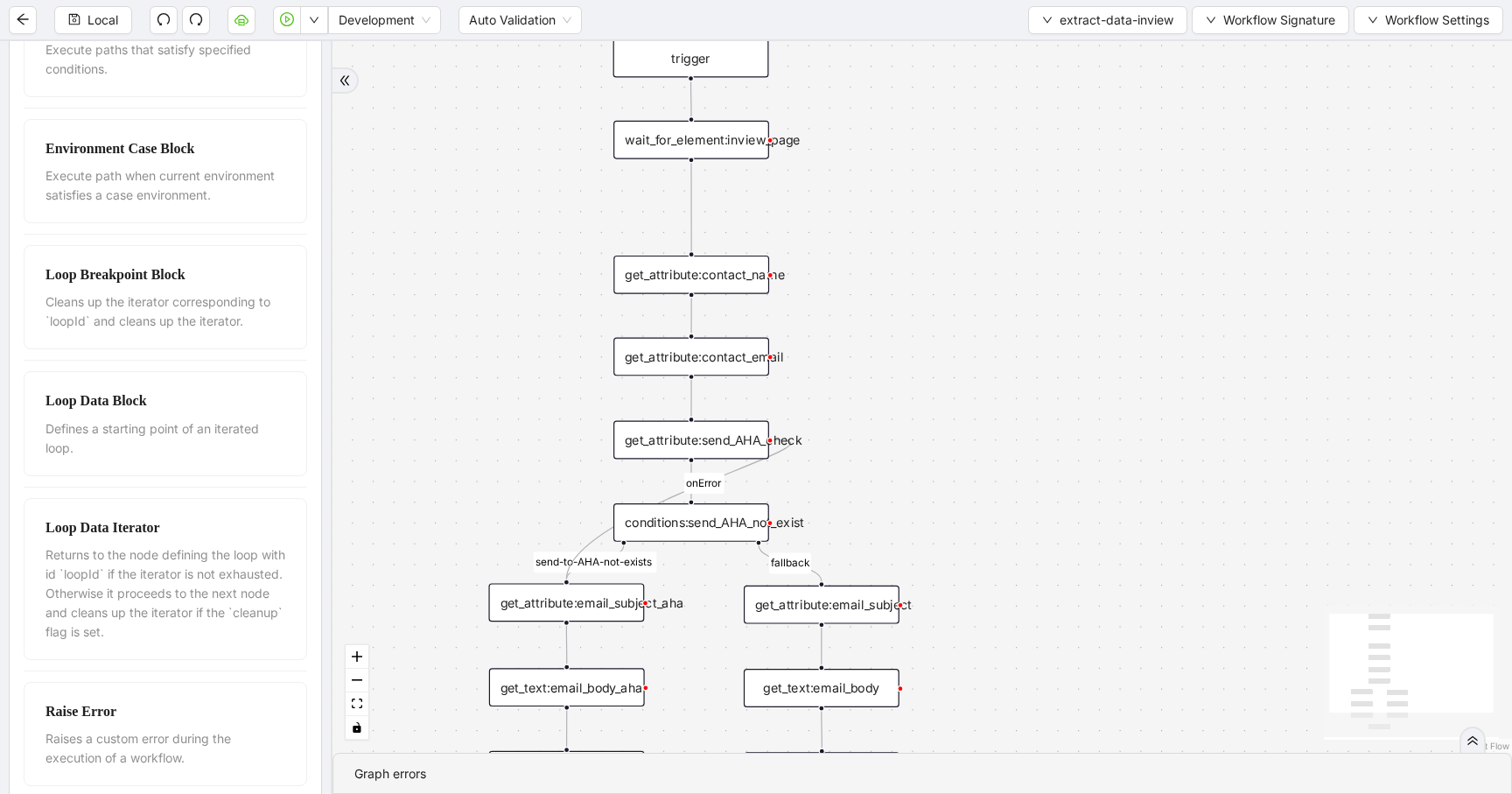 drag, startPoint x: 1138, startPoint y: 468, endPoint x: 993, endPoint y: 219, distance: 288.14233 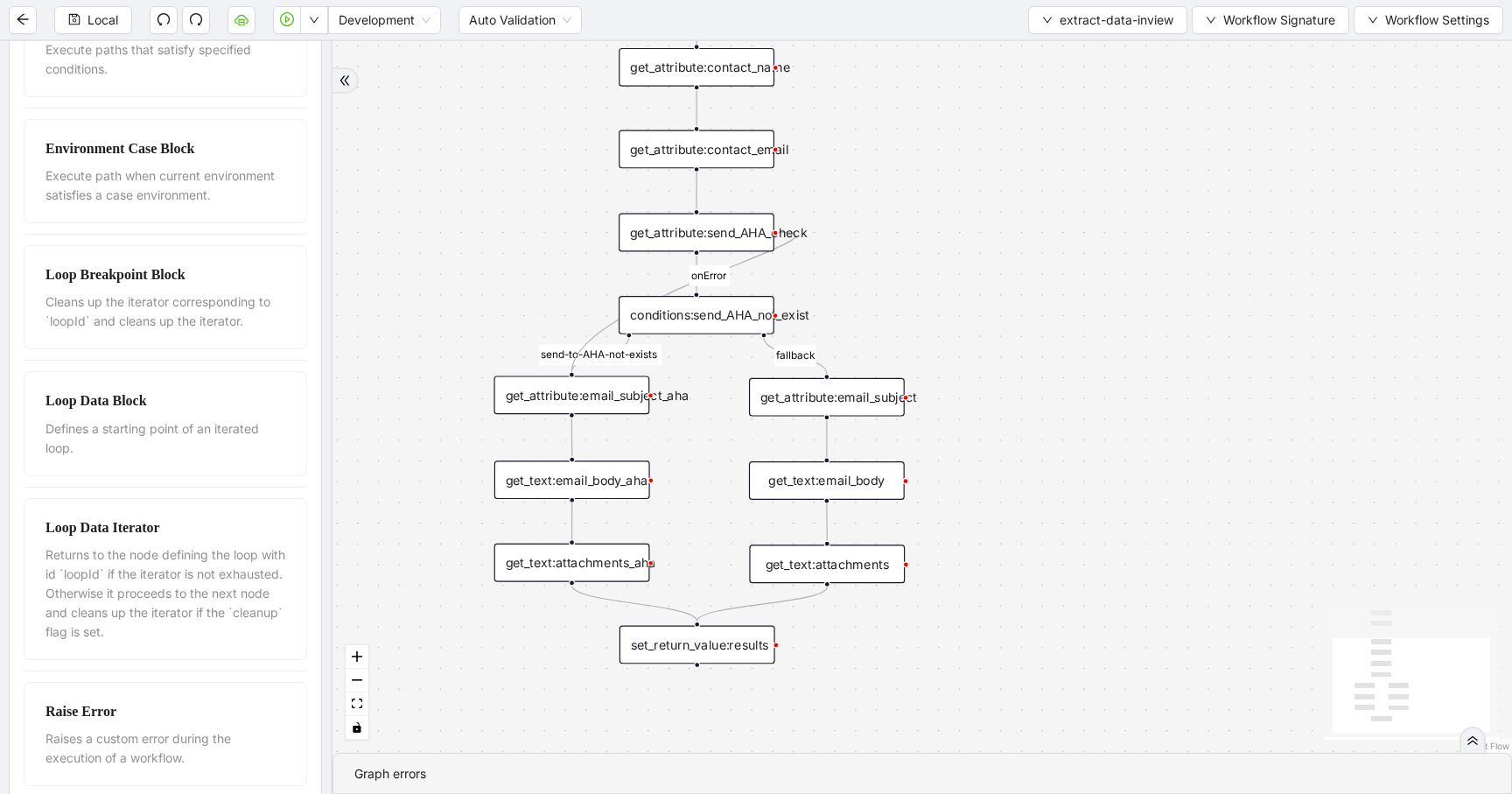 drag, startPoint x: 1038, startPoint y: 505, endPoint x: 1045, endPoint y: 269, distance: 236.1038 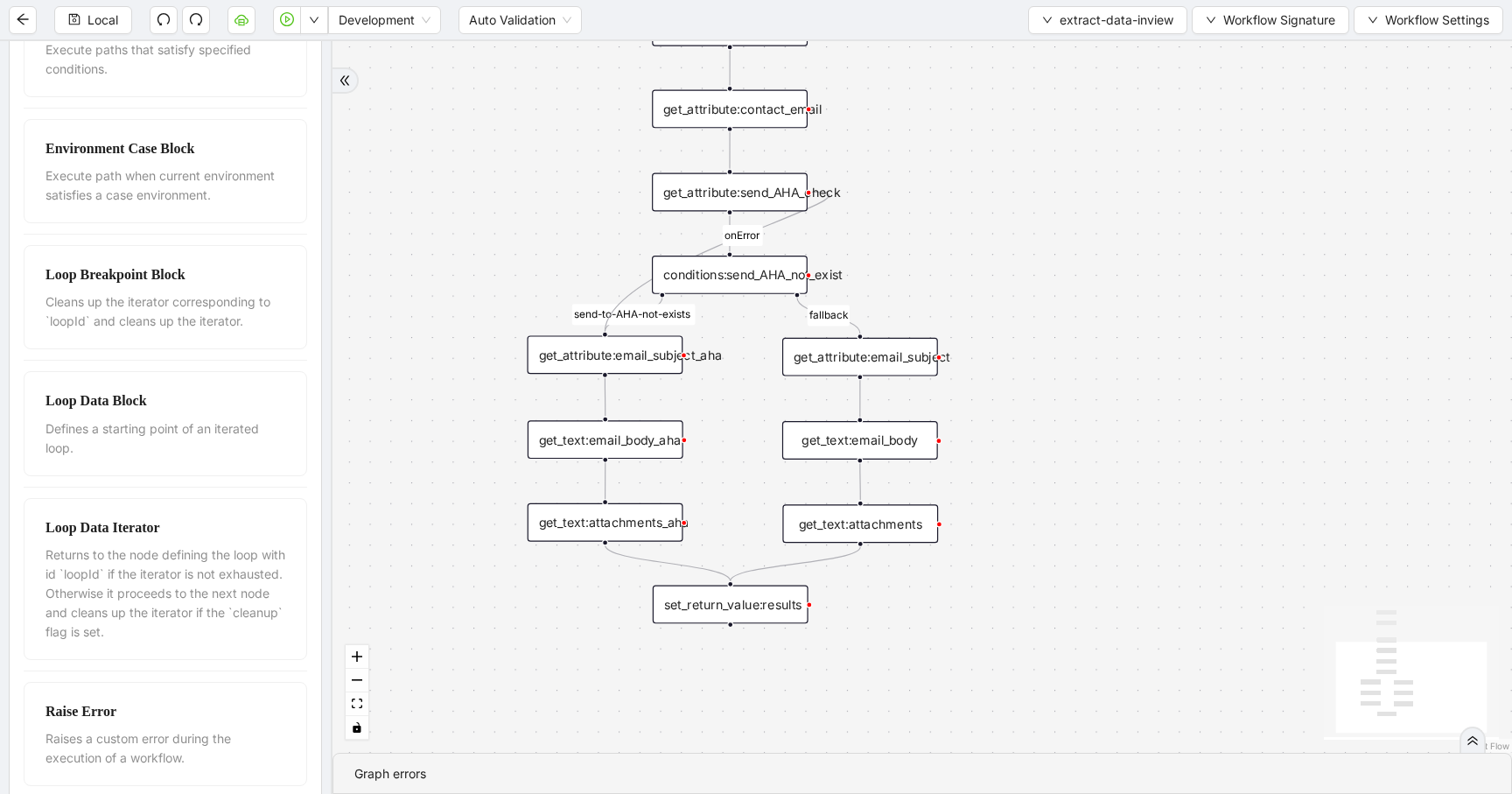 drag, startPoint x: 1056, startPoint y: 493, endPoint x: 1149, endPoint y: 658, distance: 189.40433 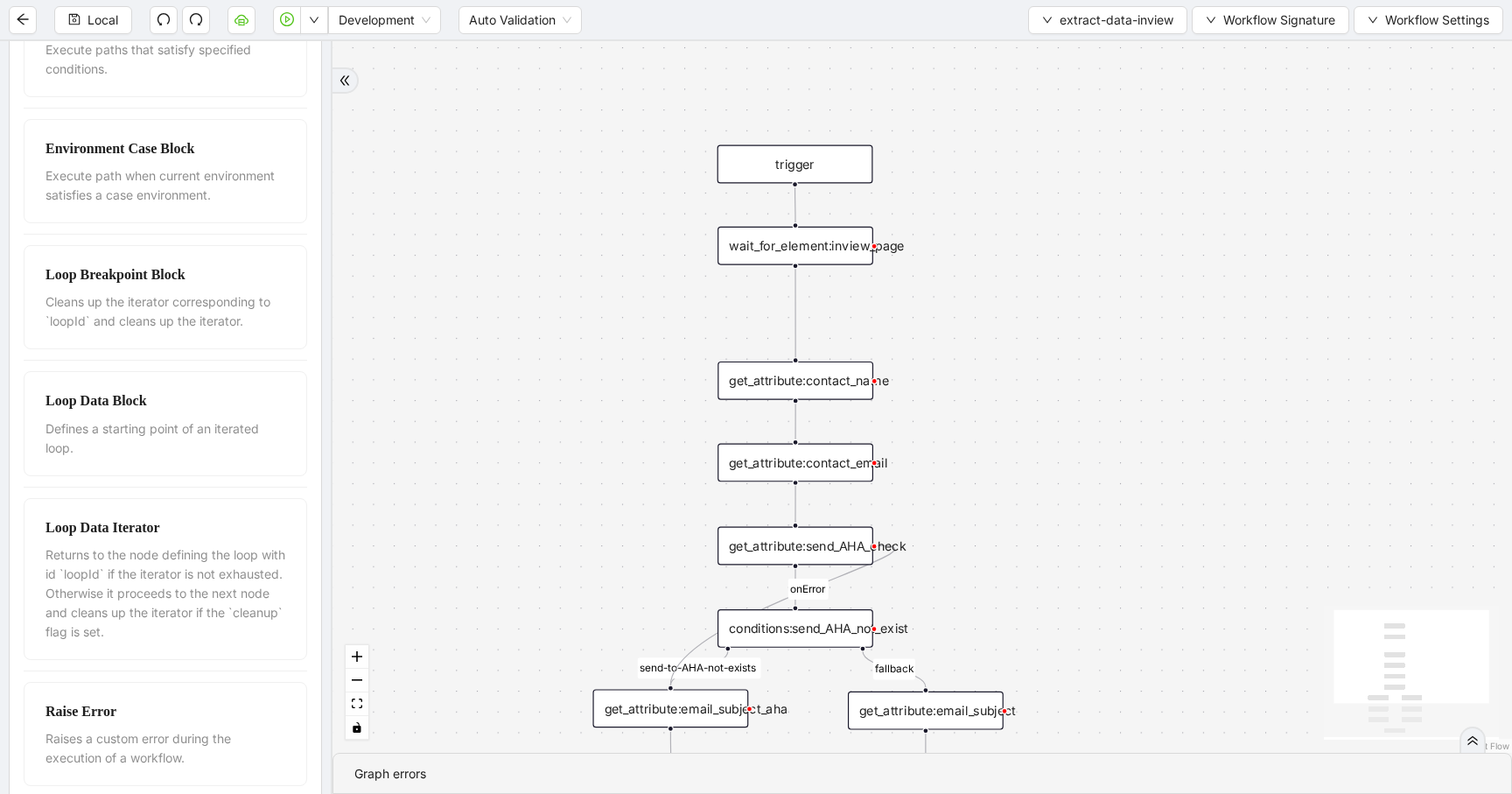 drag, startPoint x: 1139, startPoint y: 337, endPoint x: 1141, endPoint y: 544, distance: 207.00966 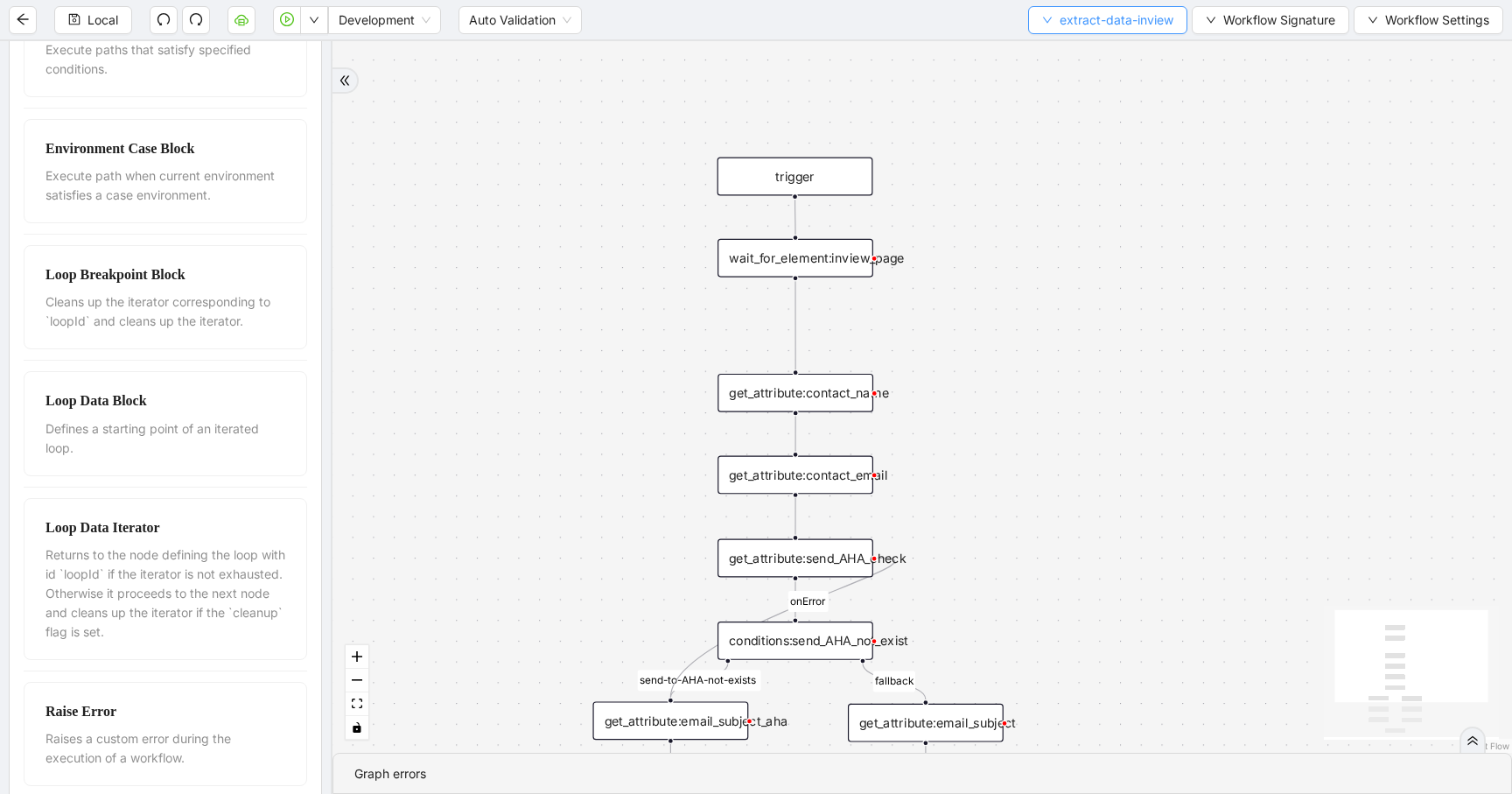 click on "extract-data-inview" at bounding box center (1108, 20) 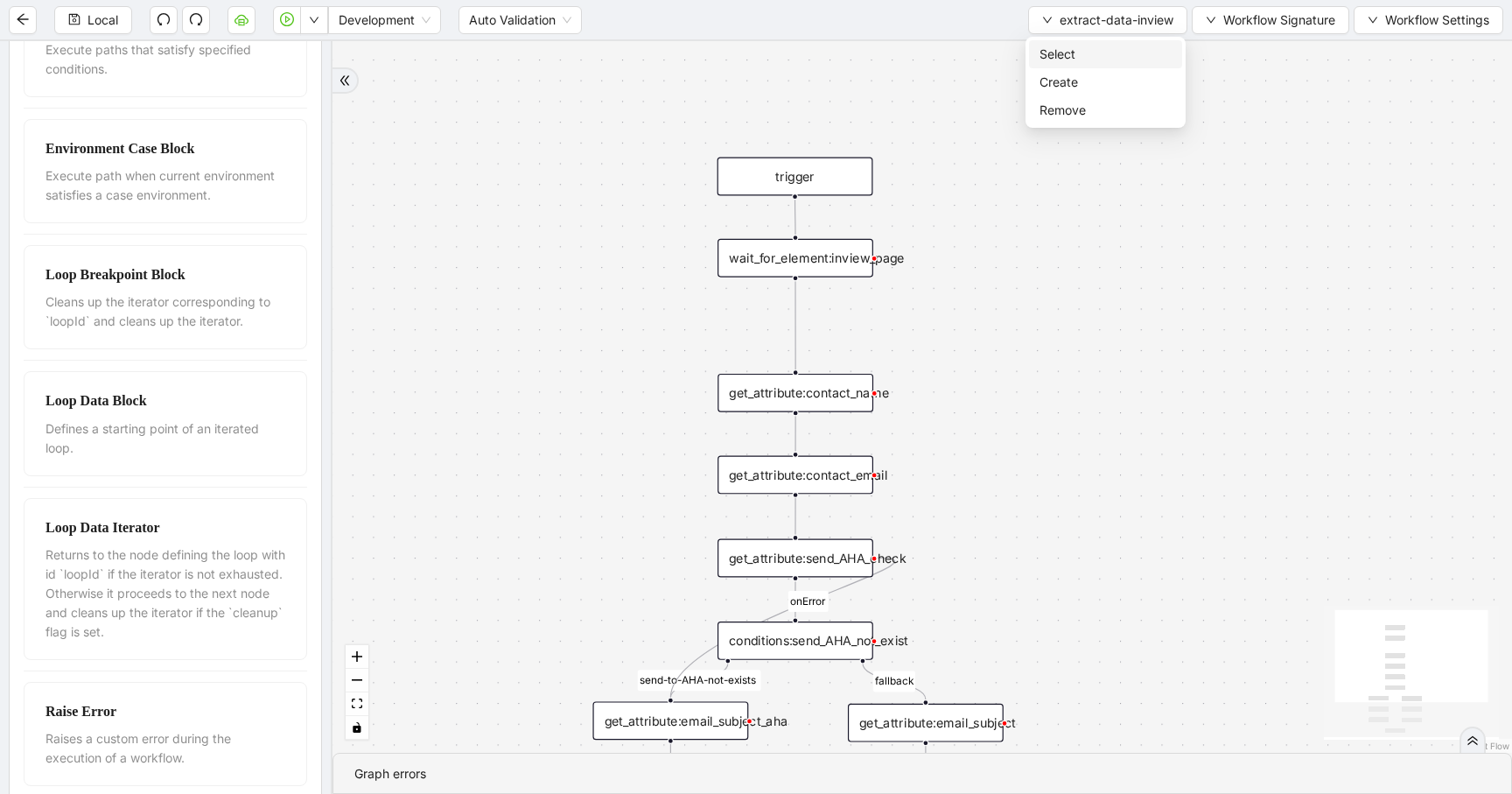 click on "Select" at bounding box center [1105, 54] 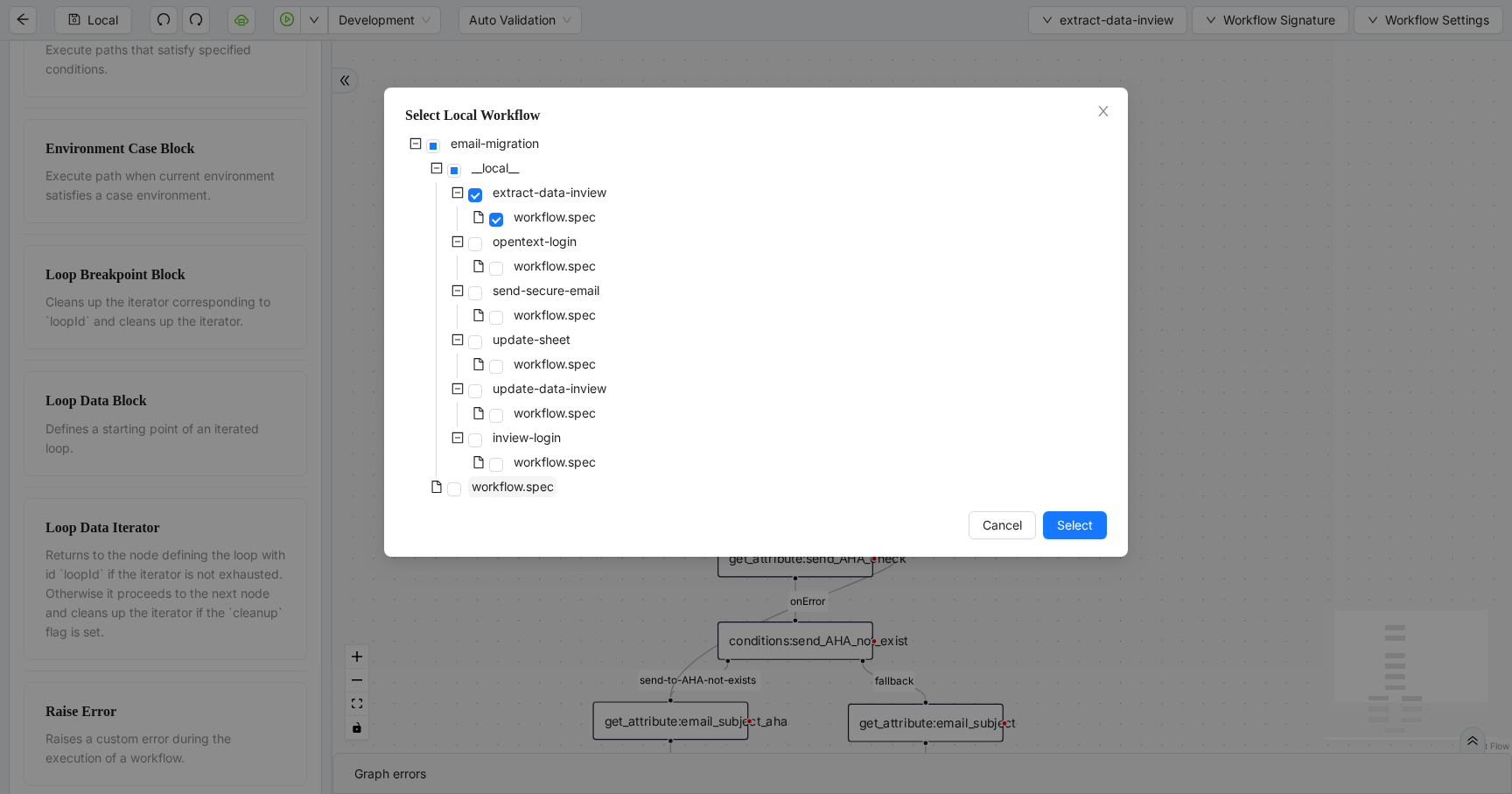 click on "workflow.spec" at bounding box center (513, 486) 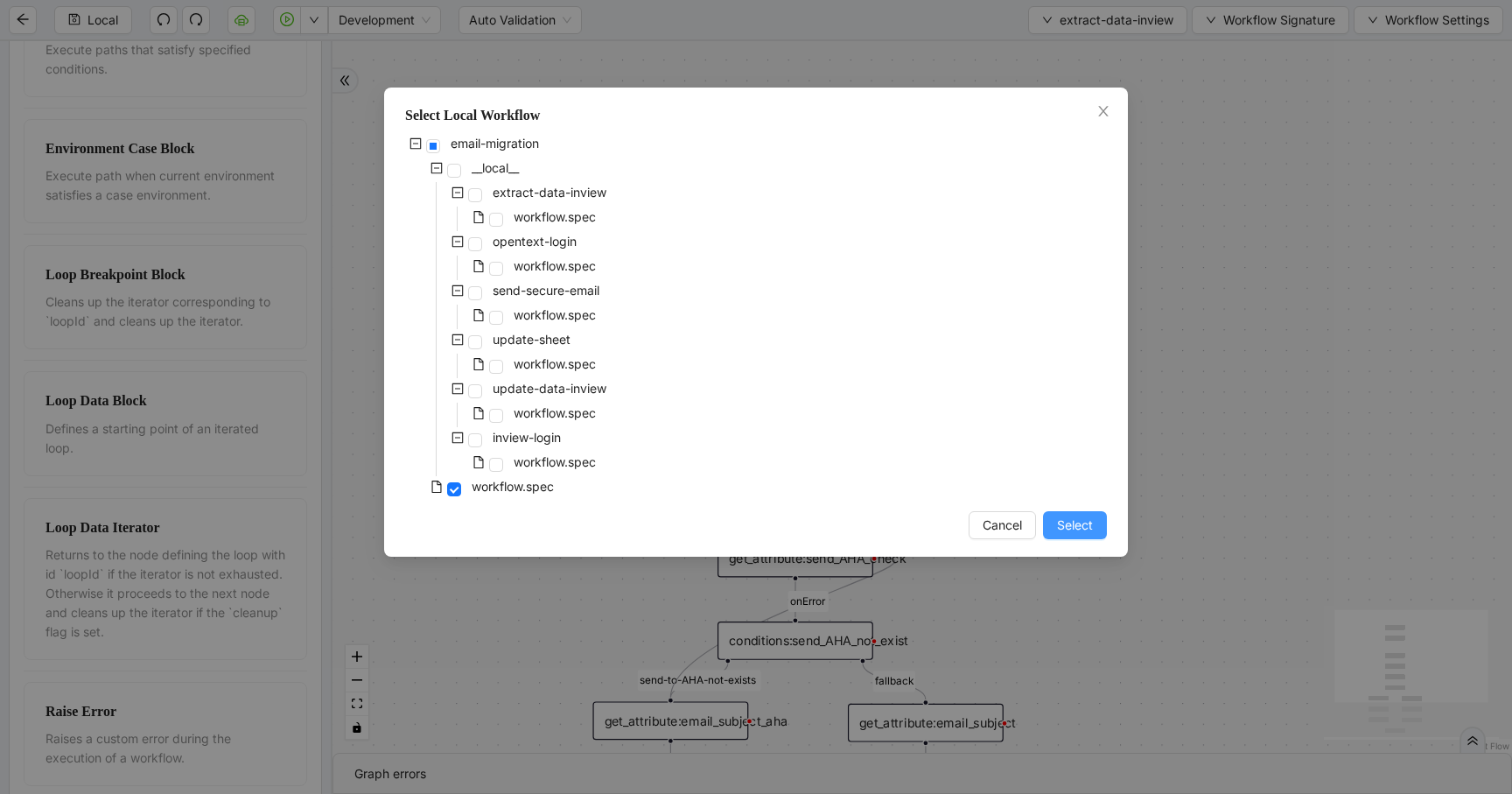 click on "Select" at bounding box center [1074, 525] 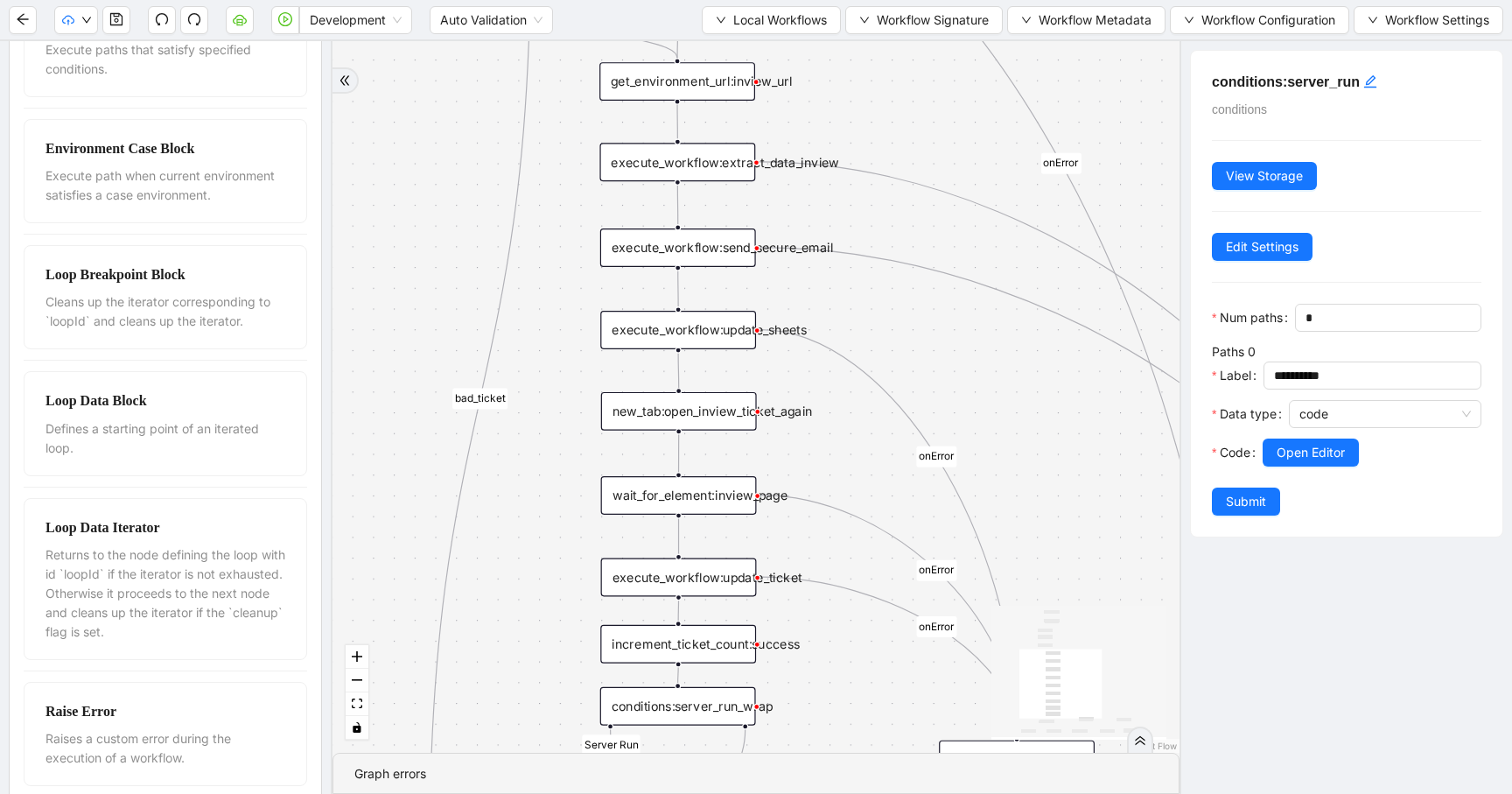 click on "fallback Server Run Server Run fallback bad_ticket Server Run fallback Server Run fallback fallback onError onError onError onError onError onError trigger execute_workflow:extract_data_inview get_environment_url:inview_url execute_workflow:send_secure_email execute_workflow:update_sheets execute_workflow:update_ticket wait_for_element:inview_page new_tab:open_inview_ticket_again set_return_value:success_value conditions:server_run execute_workflow:open_inView_ticket click_element:wrap_activities conditions:server_run_wrap delay:load_page_server conditions:bad_ticket set_return_value:bad_ticket set_return_value:fail_no_retry set_return_value:failed_retry conditions:server_run__0 conditions:server_run__0__0 raise_error:failed_non_server increment_ticket_count:success" at bounding box center [756, 397] 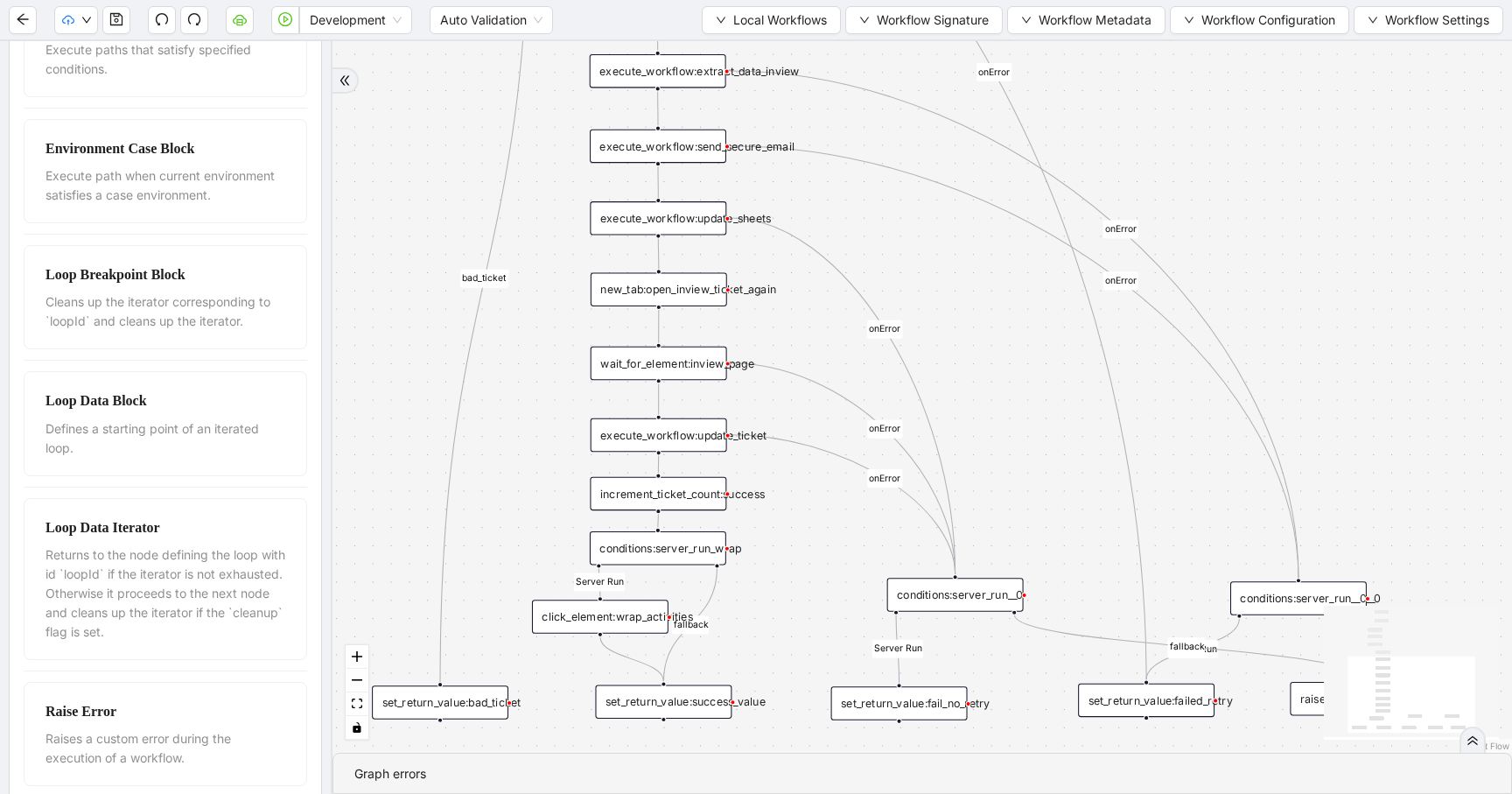 drag, startPoint x: 1068, startPoint y: 152, endPoint x: 1082, endPoint y: -1, distance: 153.63919 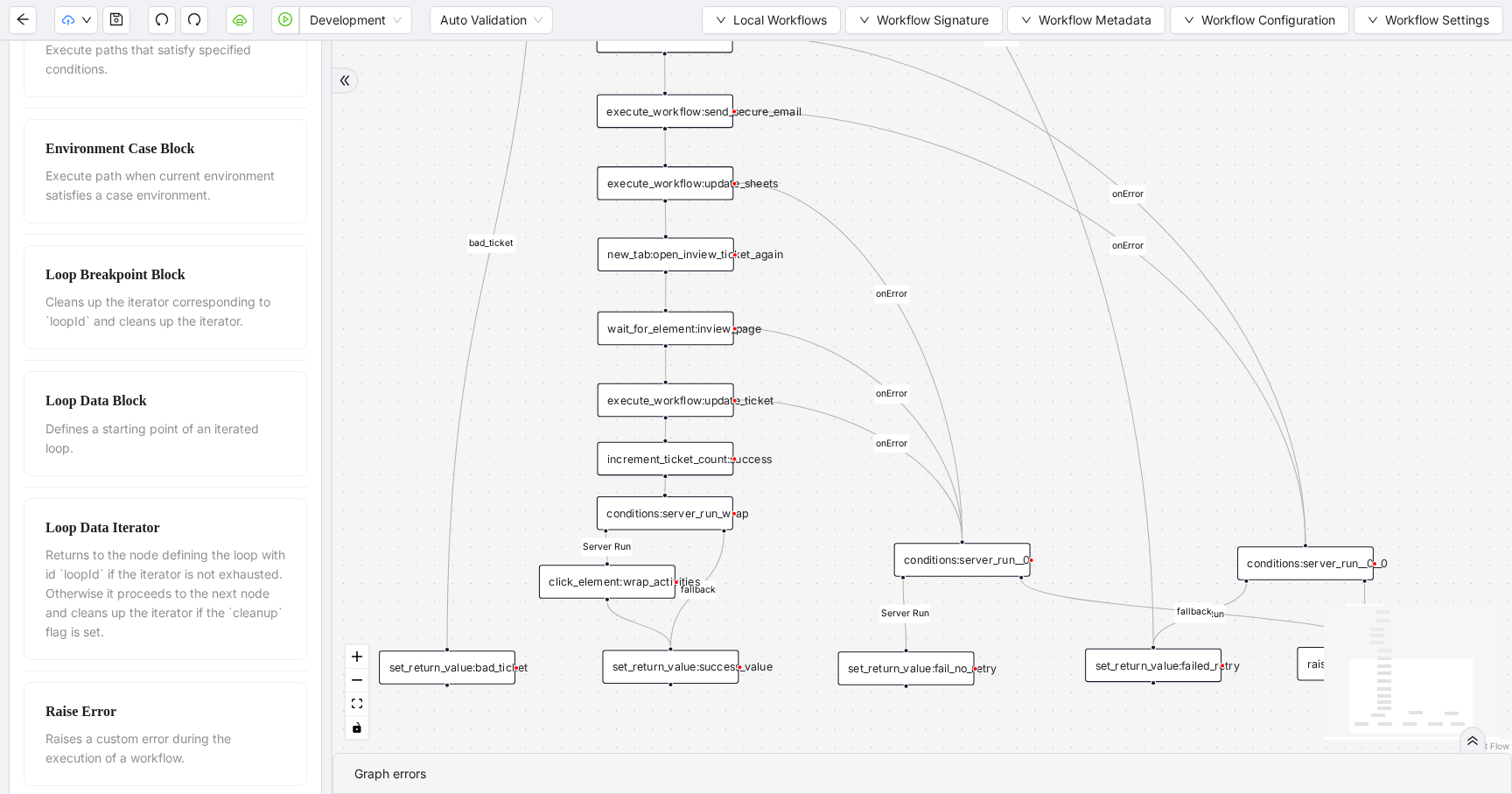 drag, startPoint x: 1213, startPoint y: 104, endPoint x: 1274, endPoint y: 248, distance: 156.38734 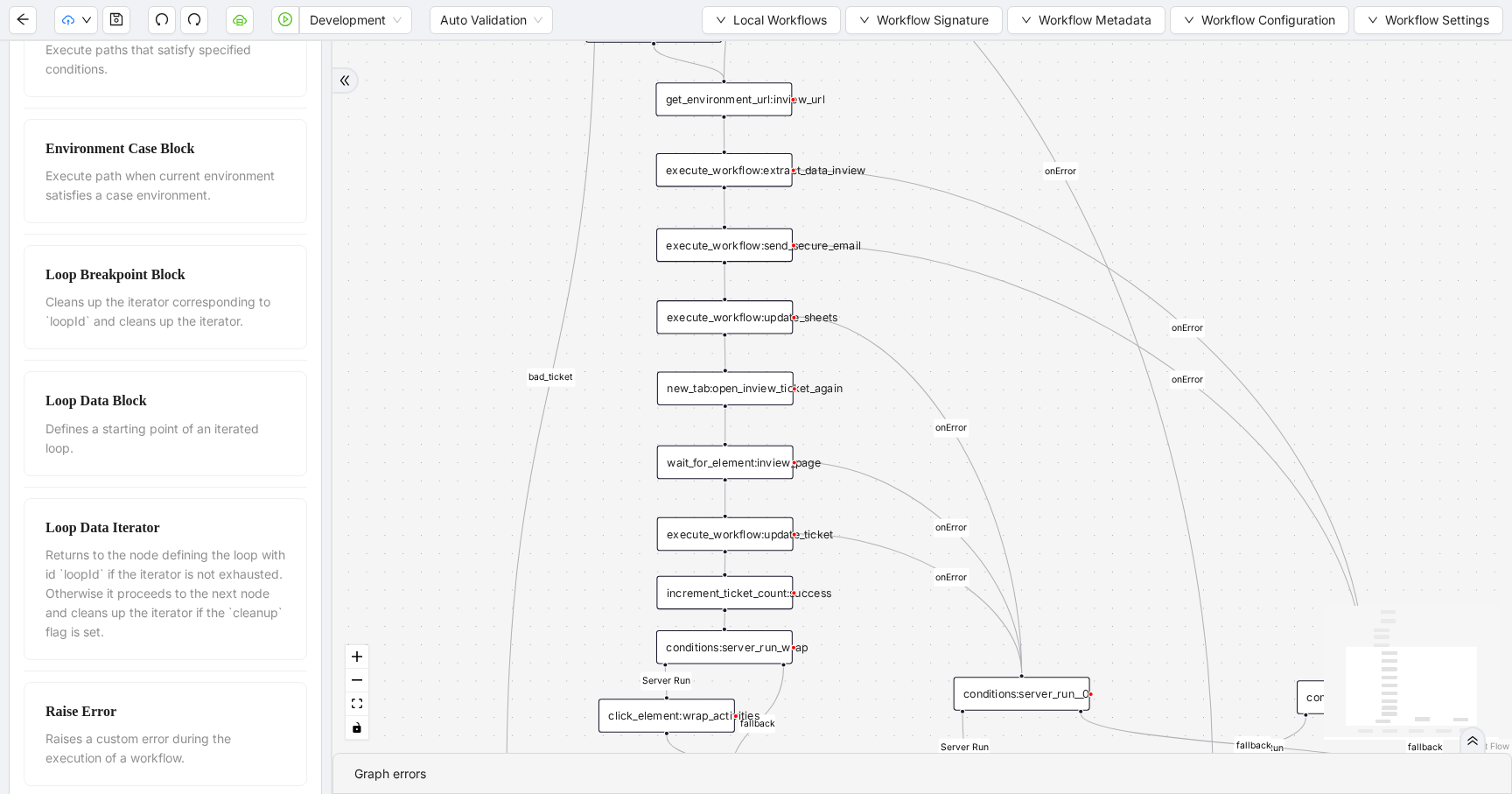 drag, startPoint x: 1276, startPoint y: 160, endPoint x: 1276, endPoint y: 400, distance: 240 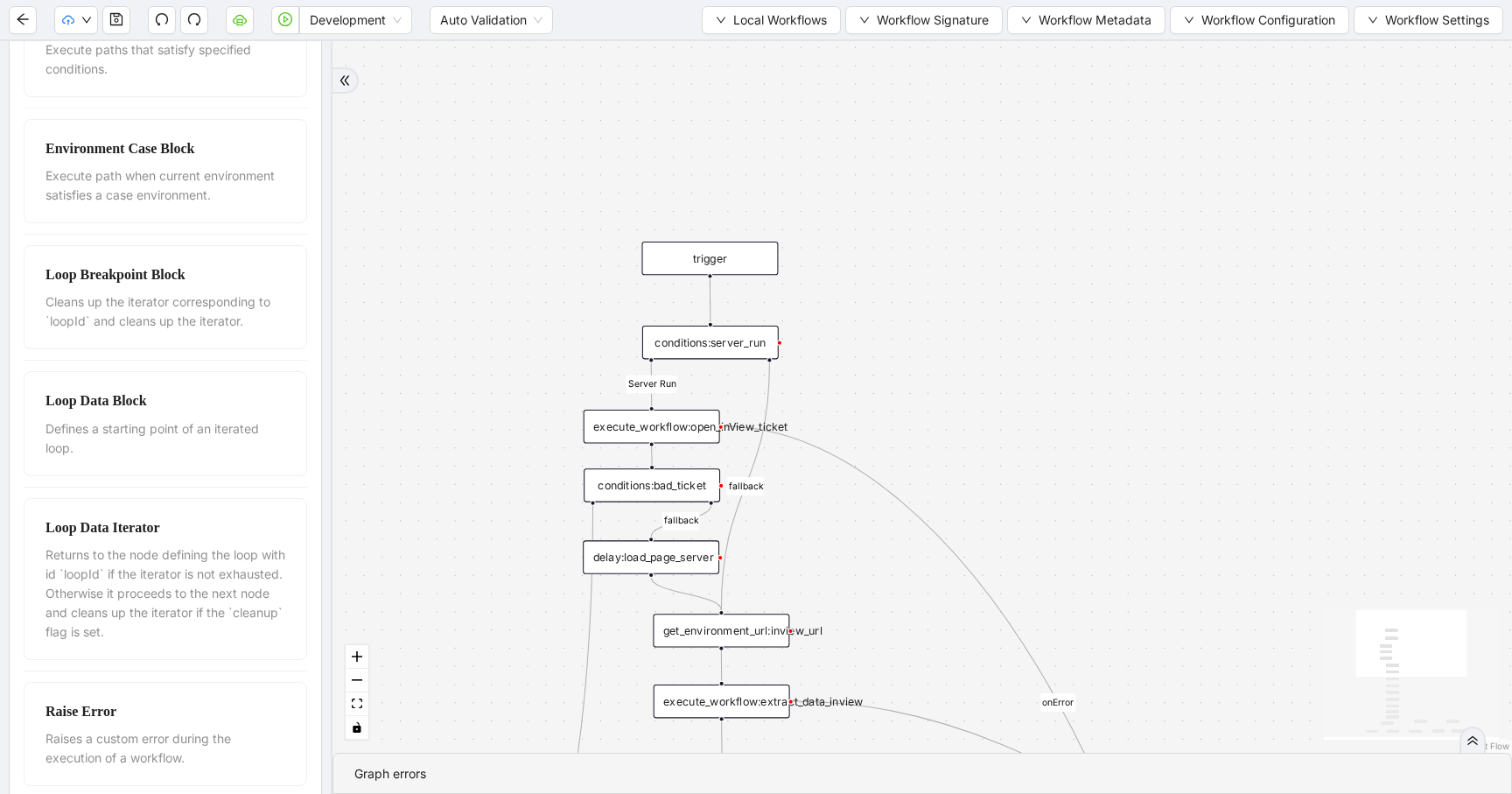 drag, startPoint x: 1291, startPoint y: 191, endPoint x: 1288, endPoint y: 481, distance: 290.01552 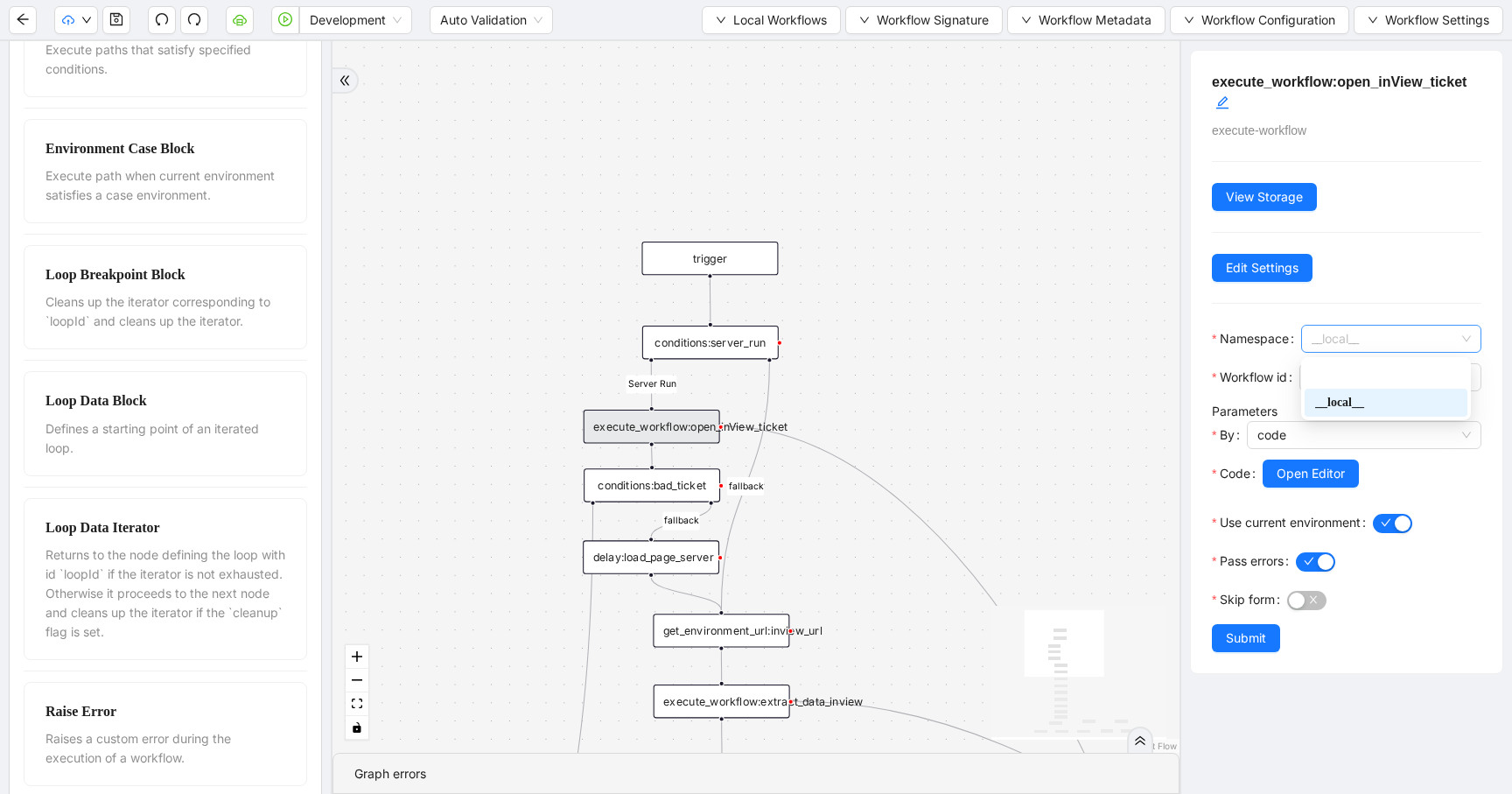 click on "__local__" at bounding box center (1391, 339) 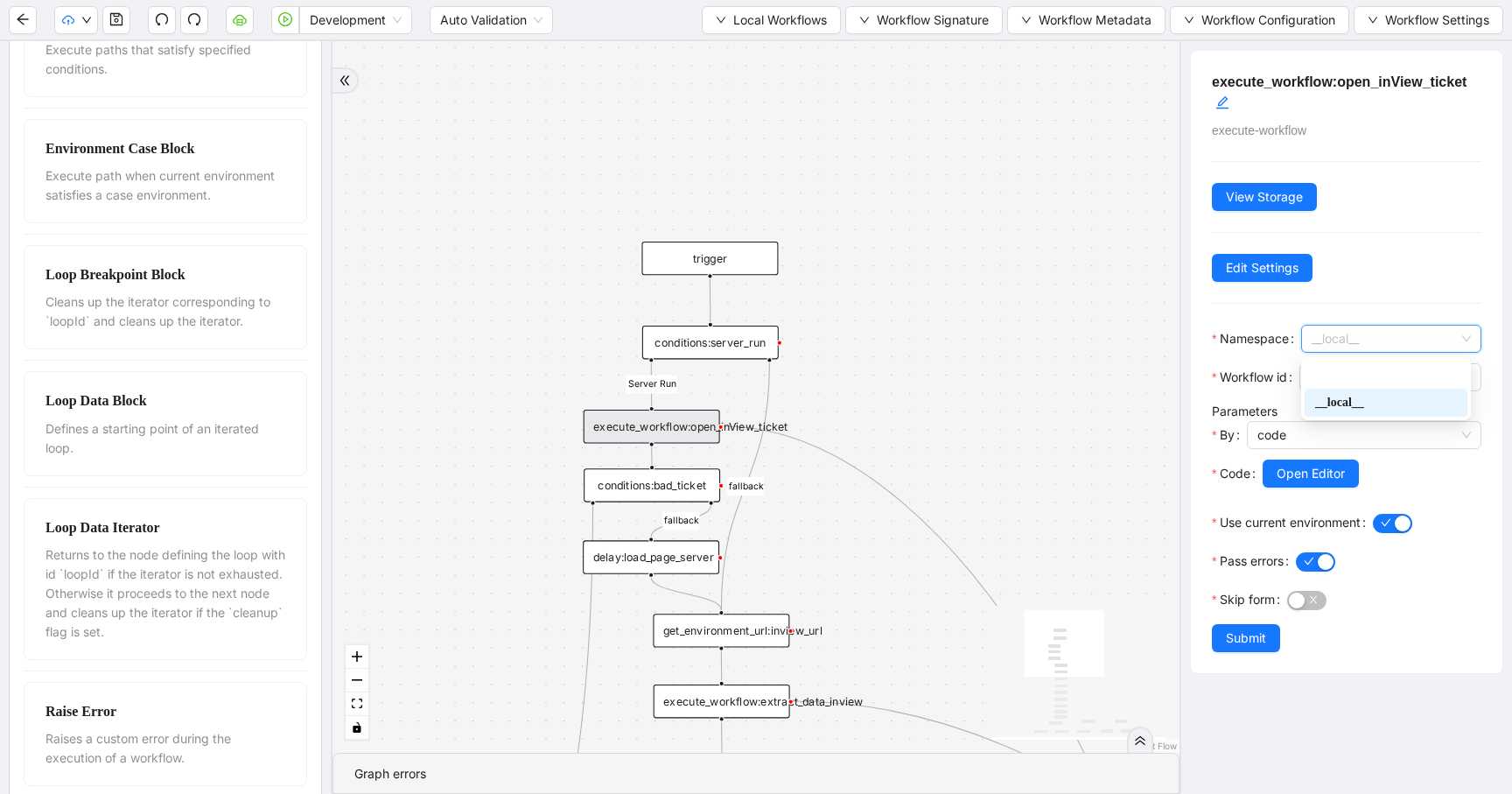 click on "execute_workflow:open_inView_ticket execute-workflow View Storage Edit Settings Namespace __local__ Workflow id inview-login Parameters By code Code Open Editor Use current environment Pass errors Skip form Submit" at bounding box center [1347, 362] 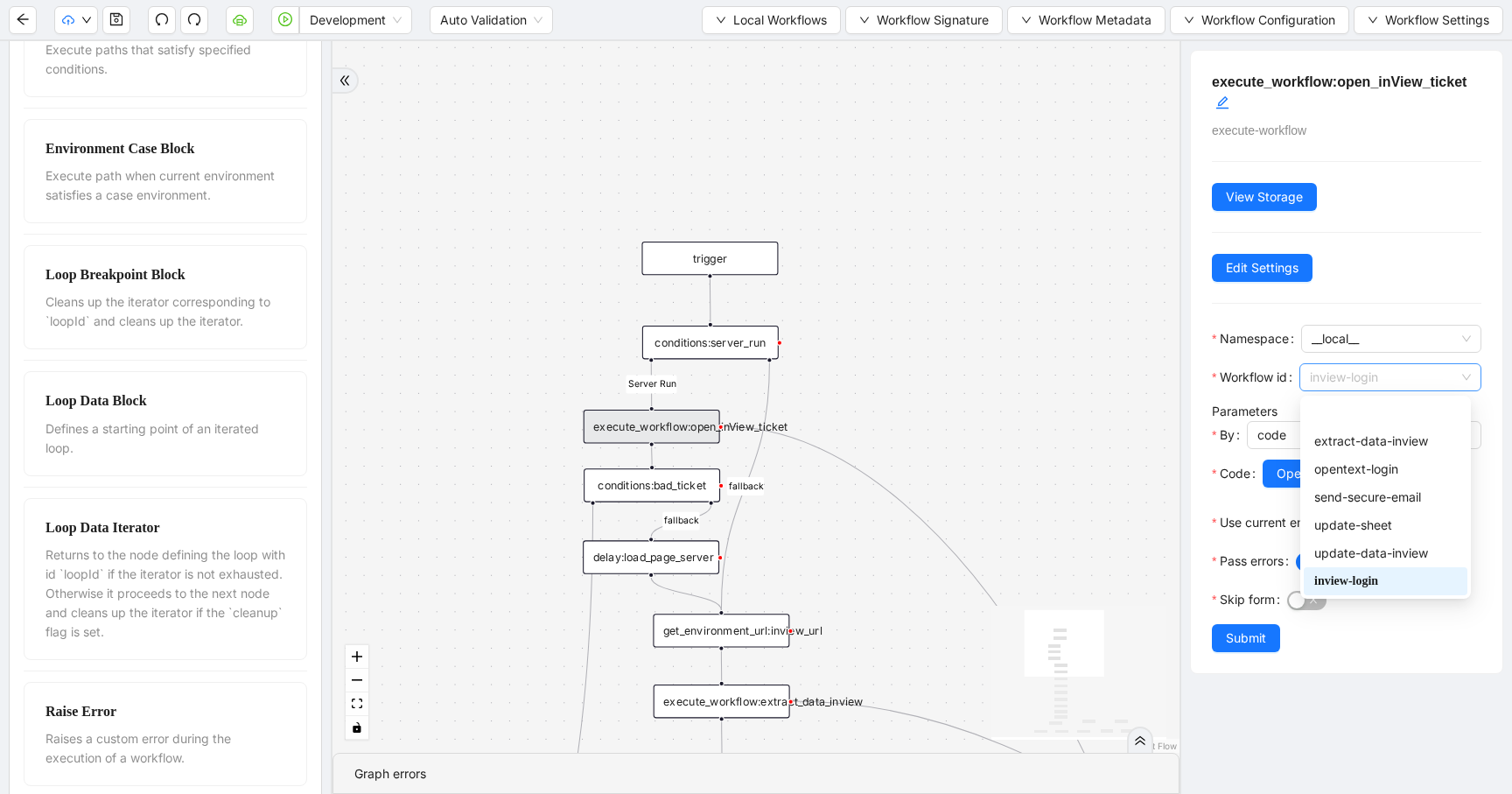 click on "inview-login" at bounding box center (1390, 377) 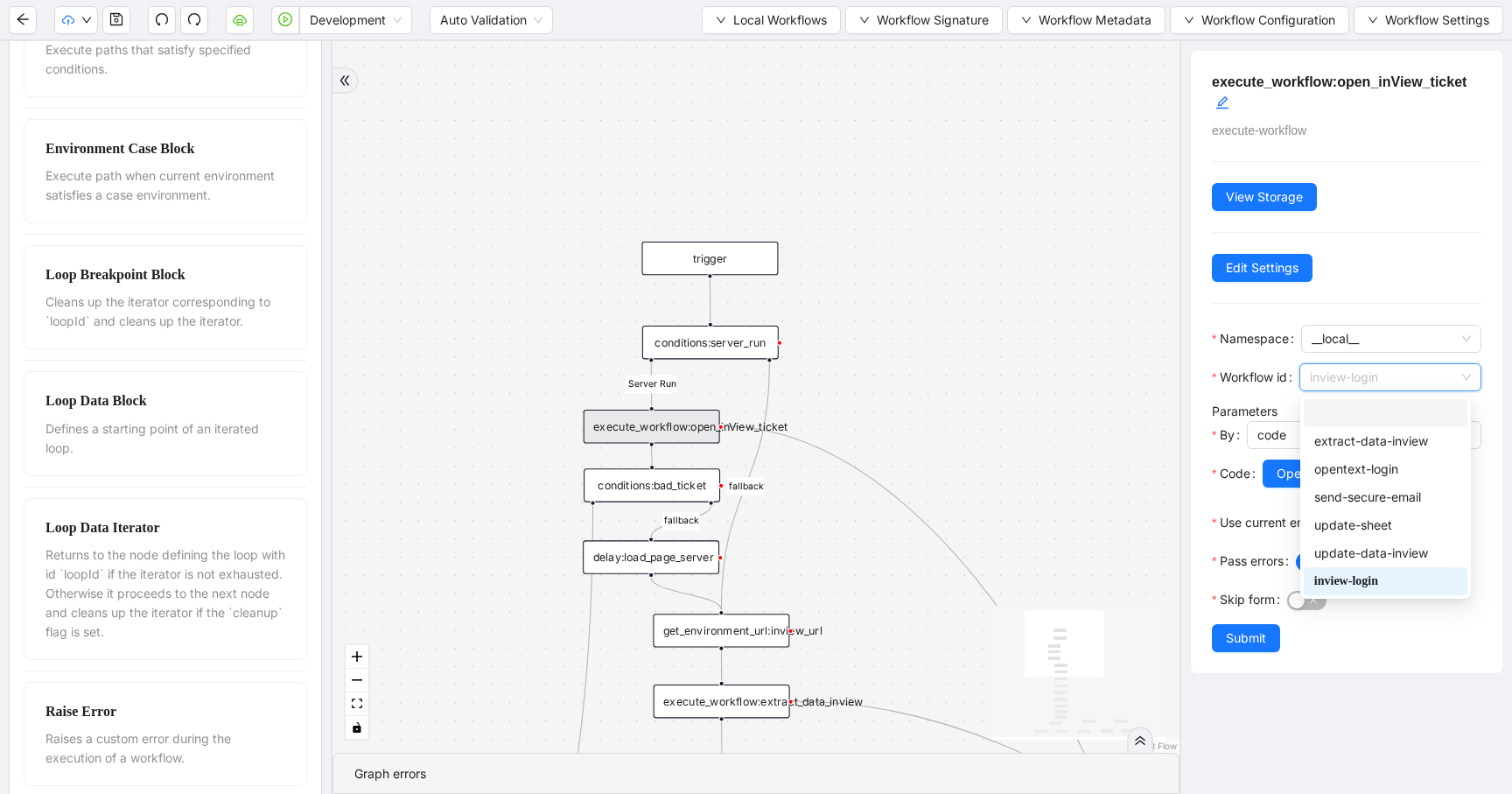 click on "execute_workflow:open_inView_ticket execute-workflow View Storage Edit Settings Namespace __local__ Workflow id inview-login Parameters By code Code Open Editor Use current environment Pass errors Skip form Submit" at bounding box center (1347, 362) 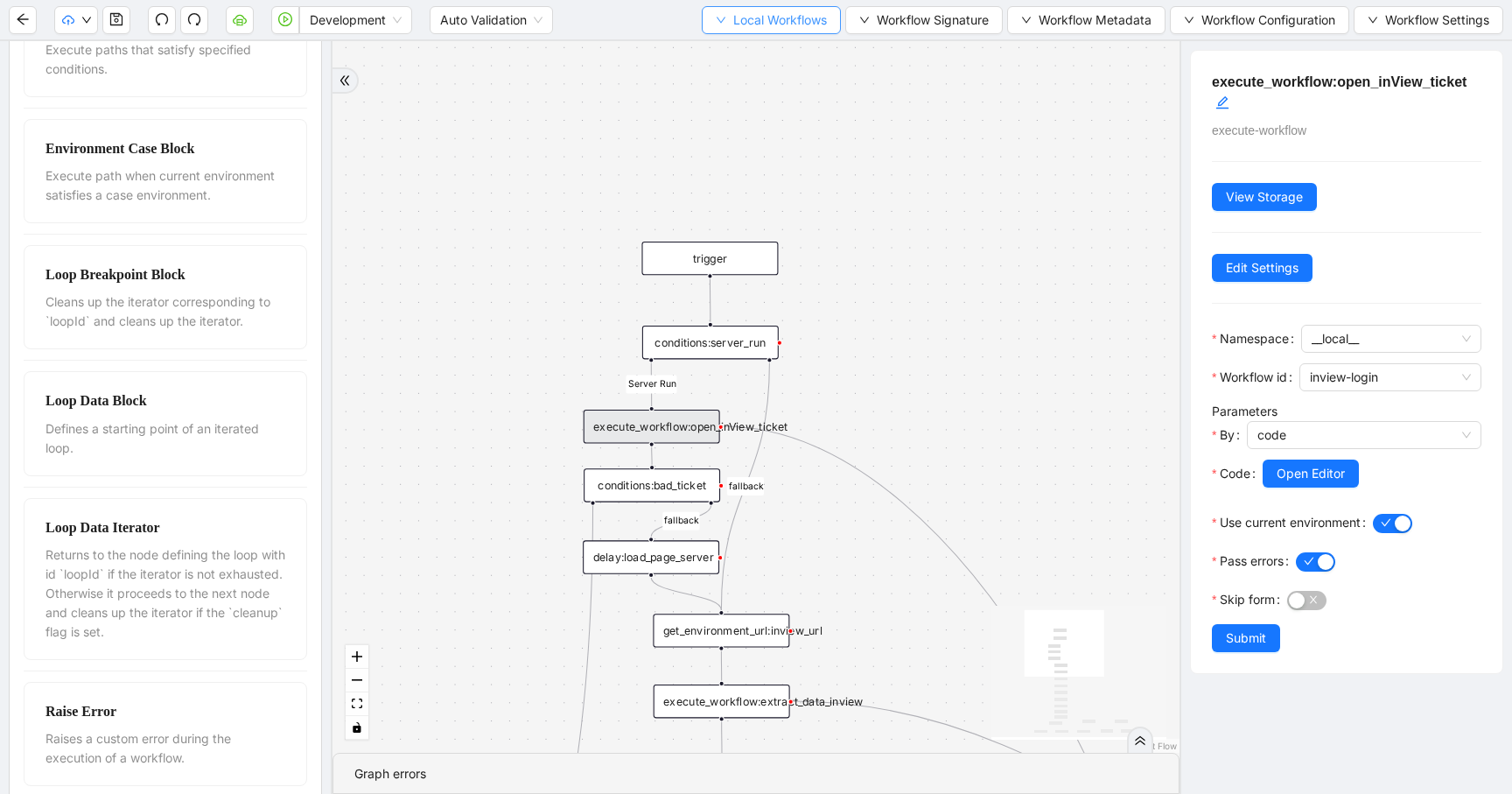 click on "Local Workflows" at bounding box center (780, 20) 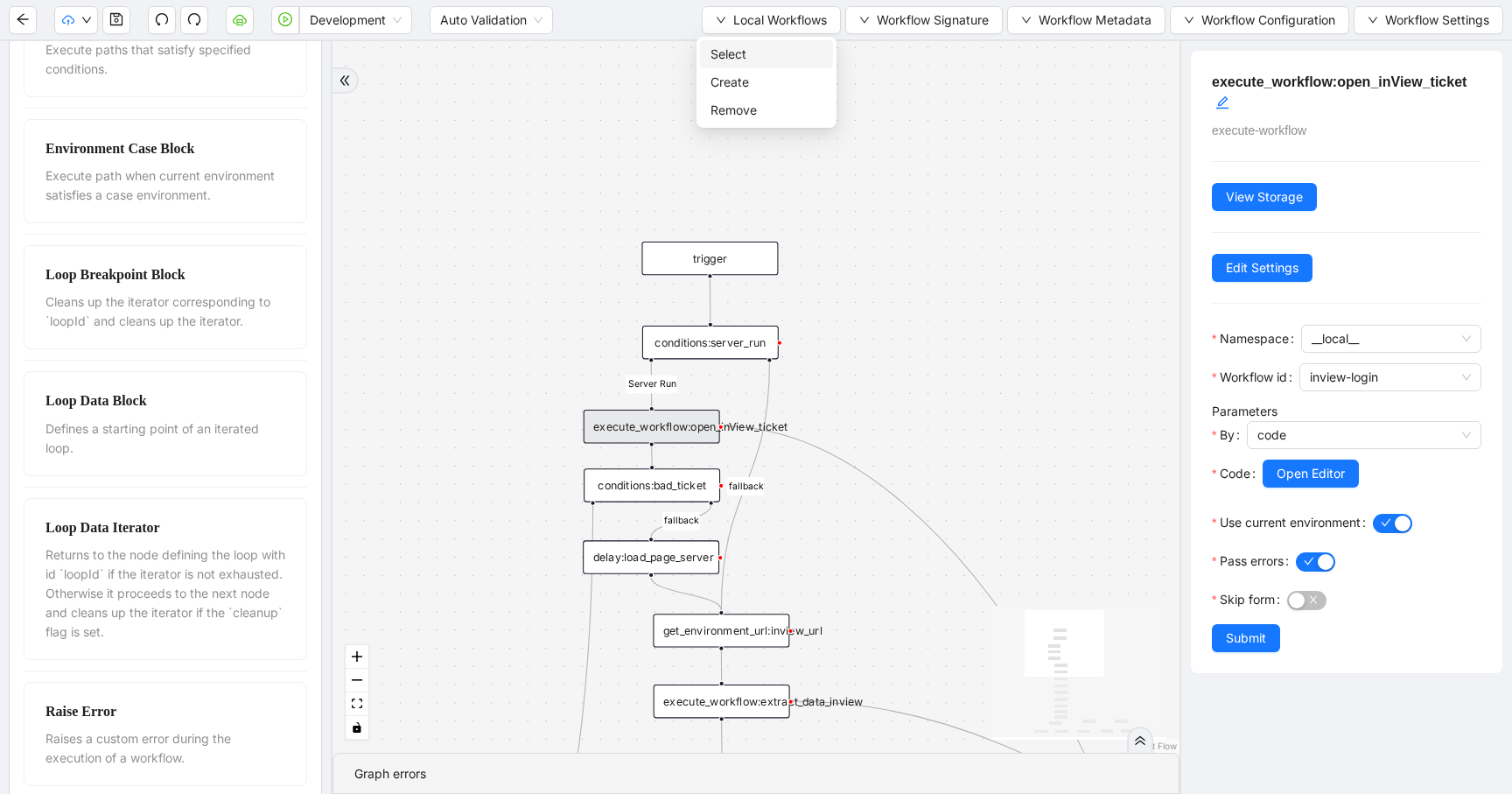click on "Select" at bounding box center [766, 54] 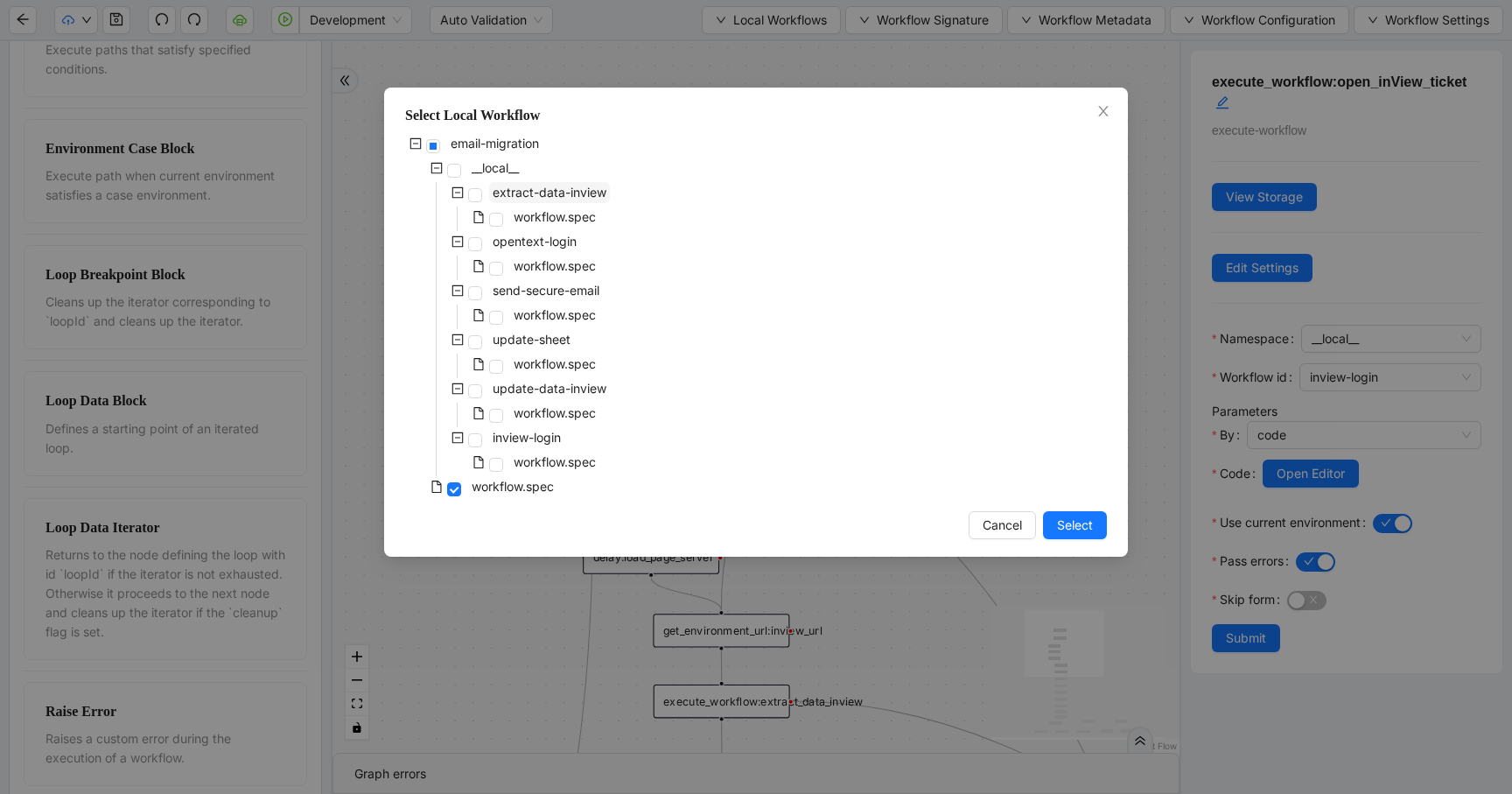 click on "extract-data-inview" at bounding box center [550, 192] 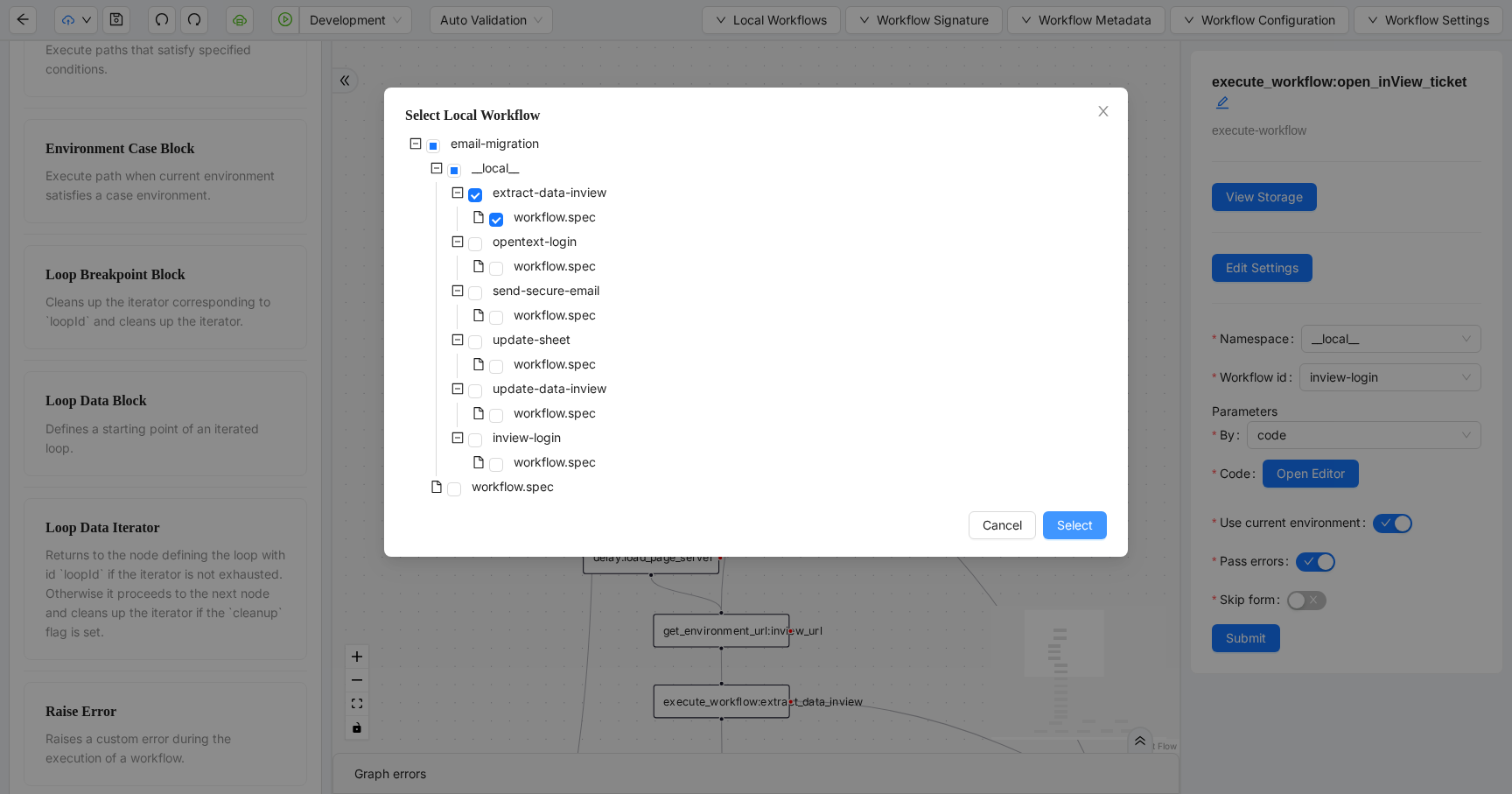 click on "Select" at bounding box center [1074, 525] 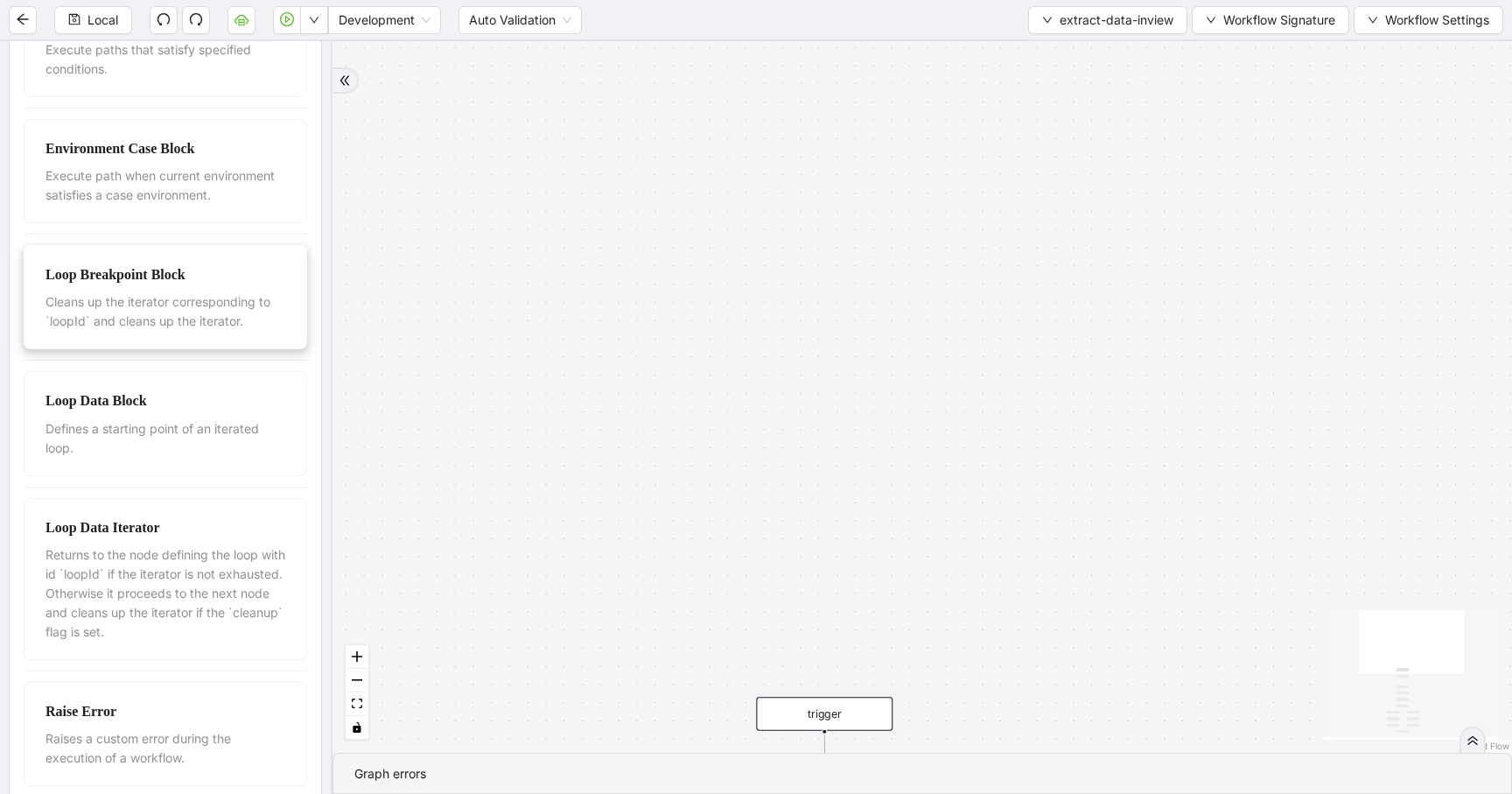 scroll, scrollTop: 0, scrollLeft: 0, axis: both 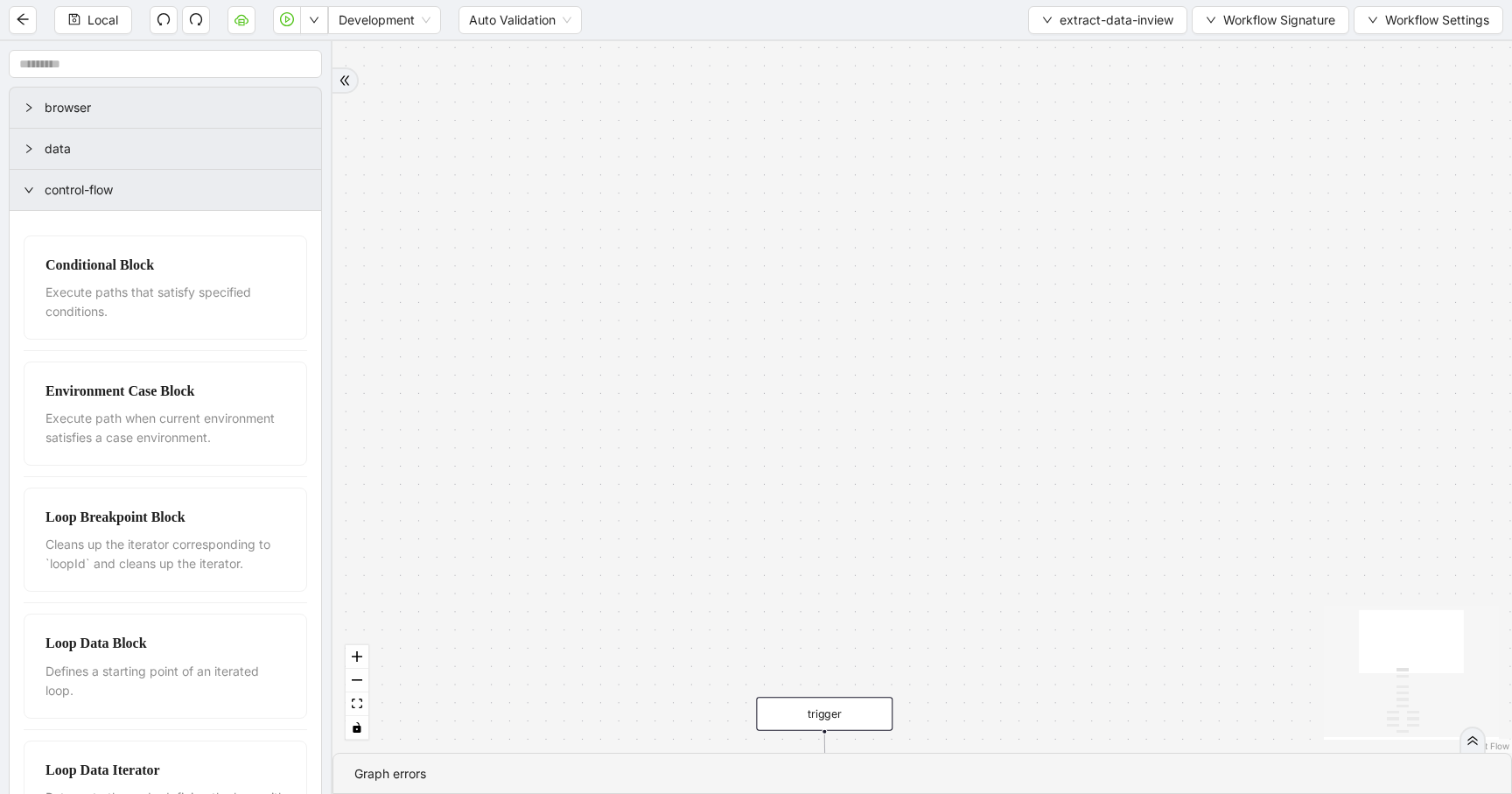 click on "control-flow" at bounding box center [176, 190] 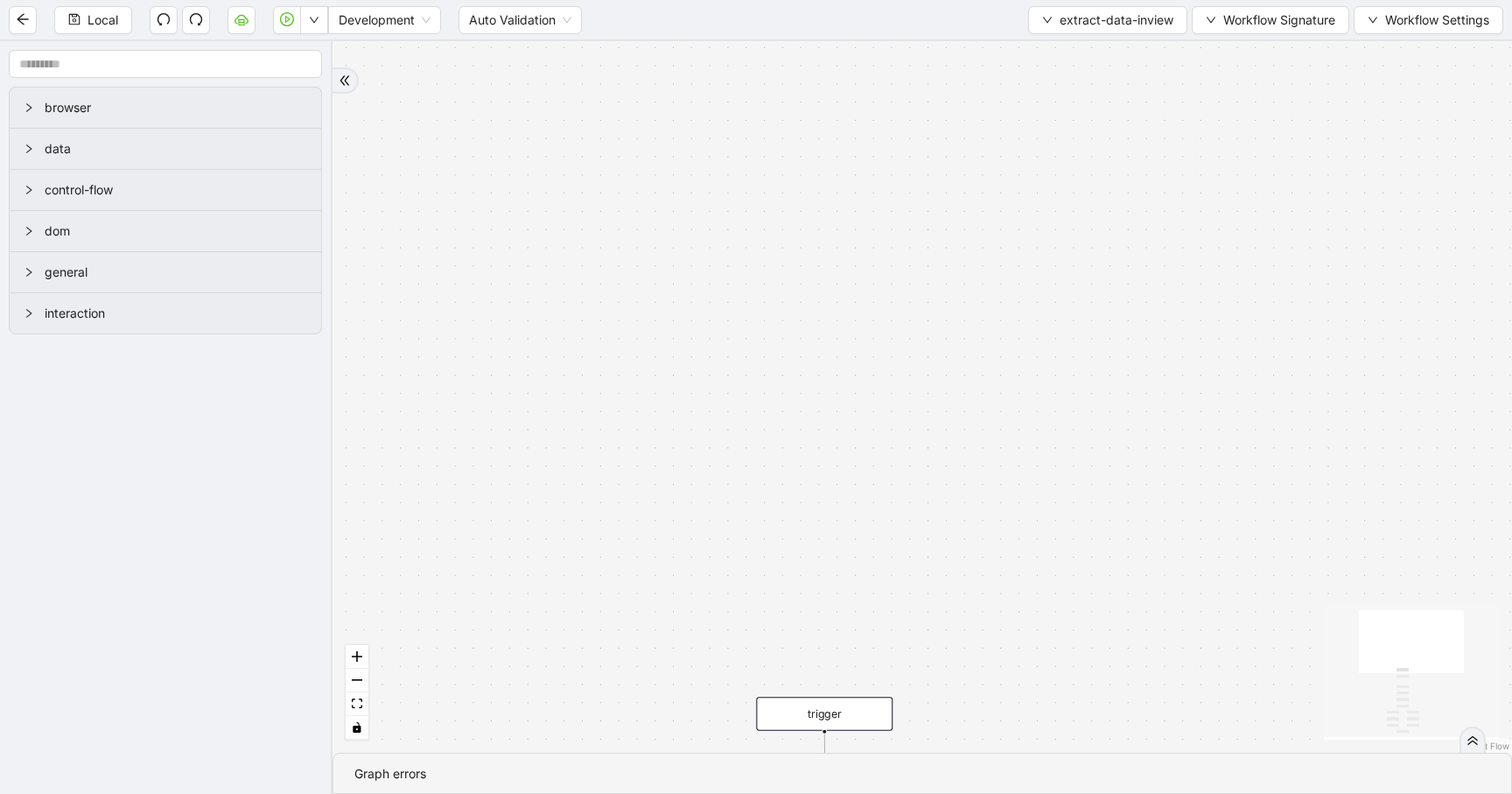 click on "dom" at bounding box center (176, 231) 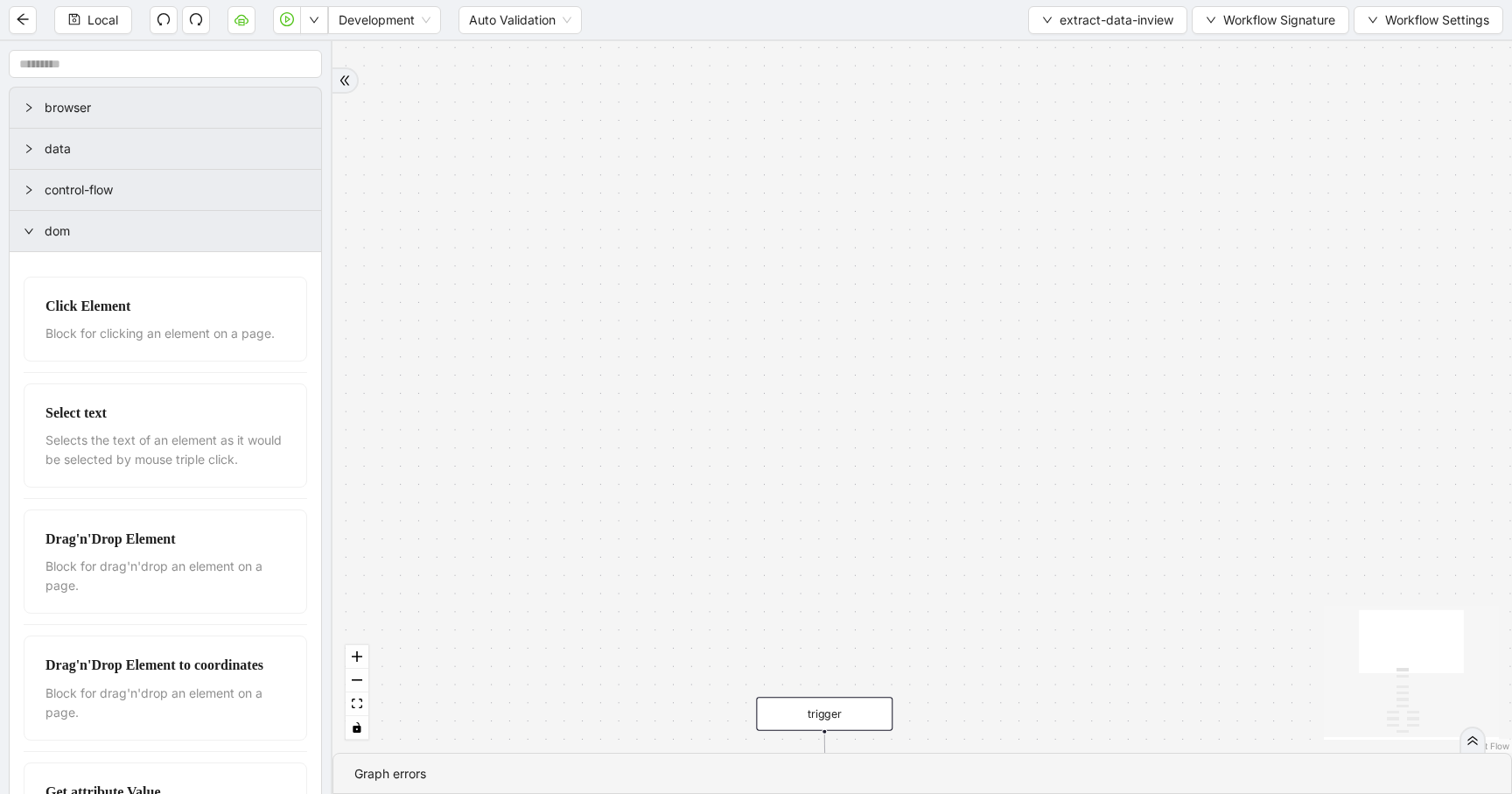 click on "dom" at bounding box center (176, 231) 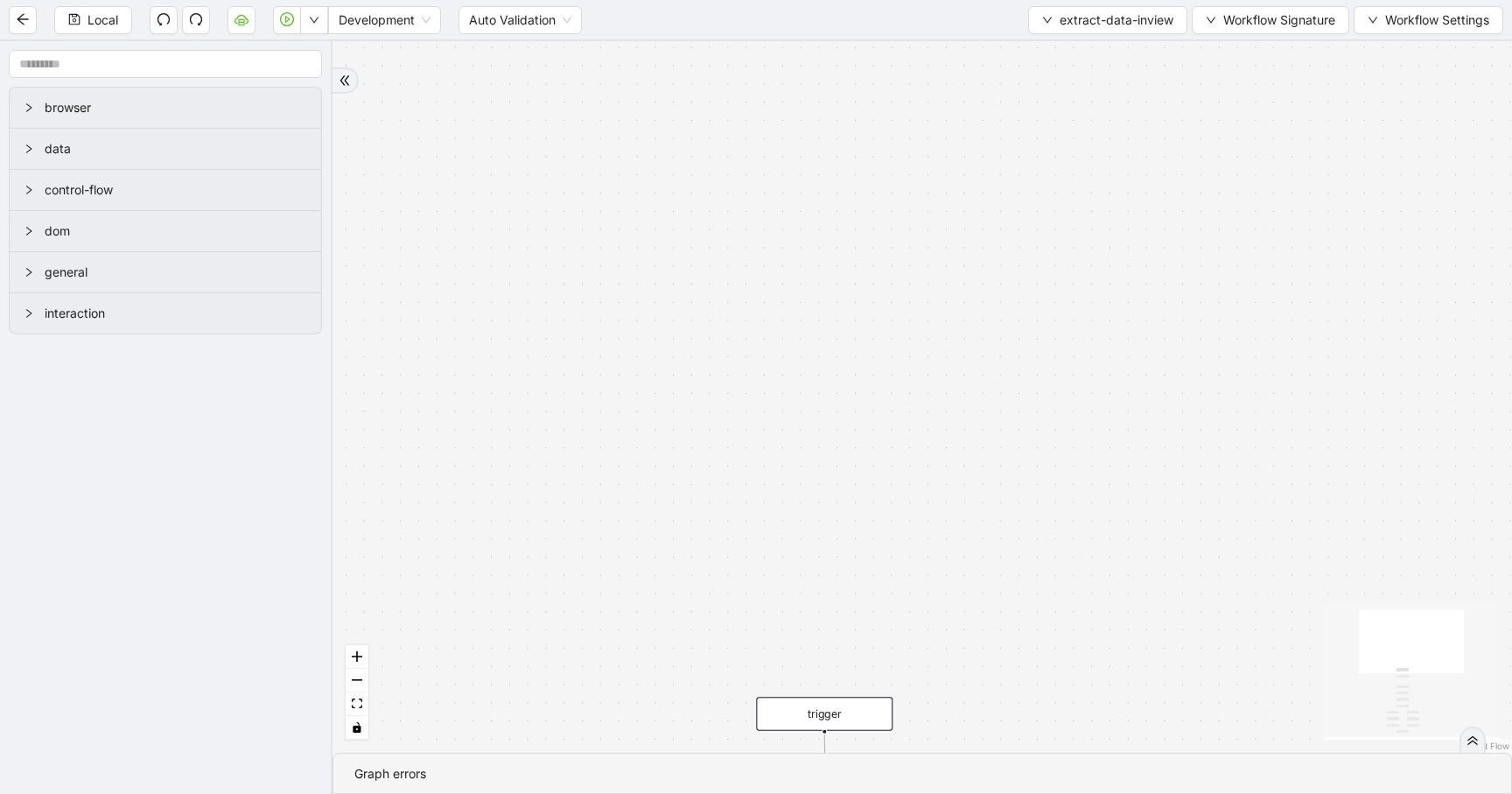 click on "general" at bounding box center [176, 272] 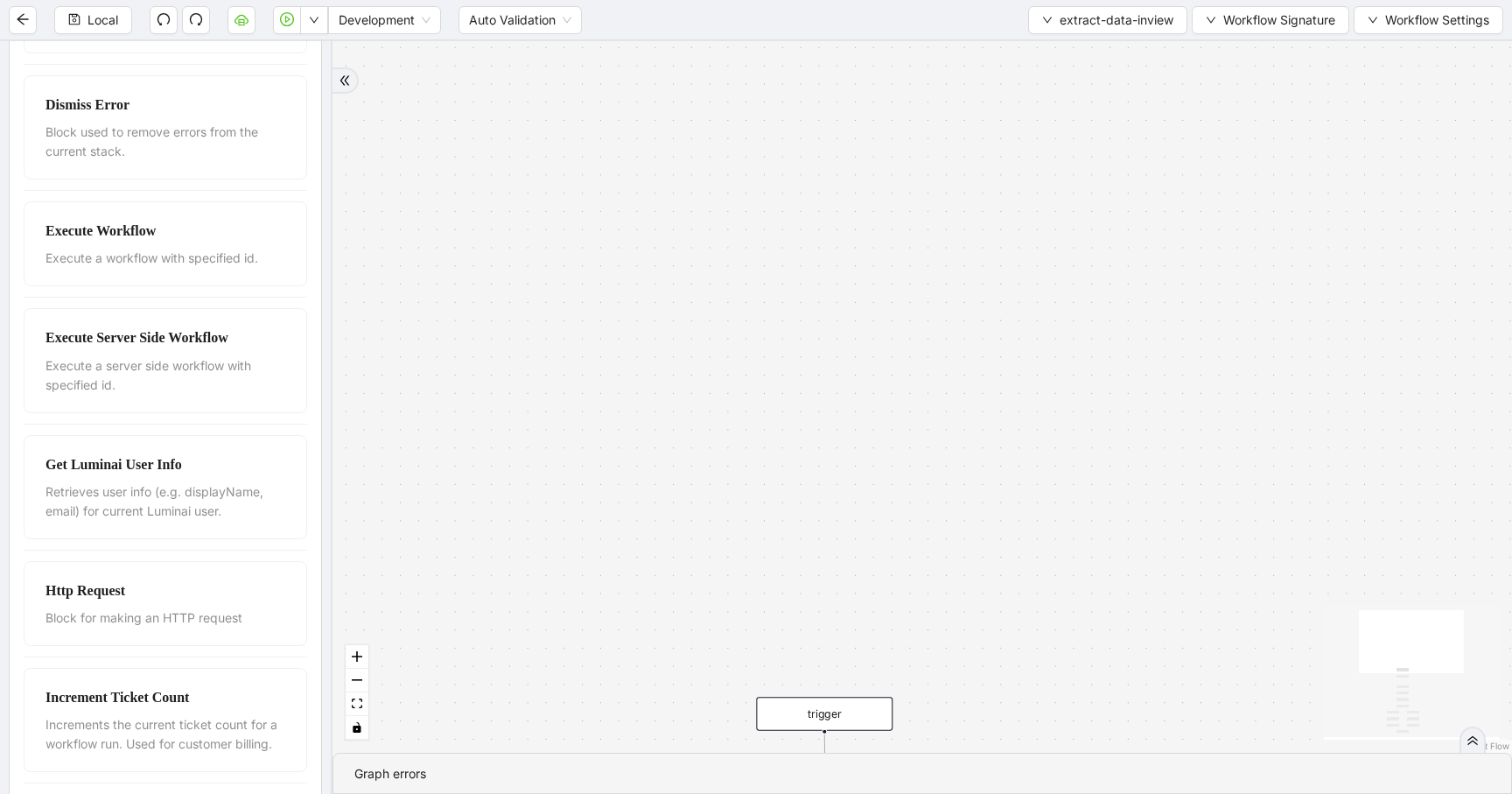 scroll, scrollTop: 345, scrollLeft: 0, axis: vertical 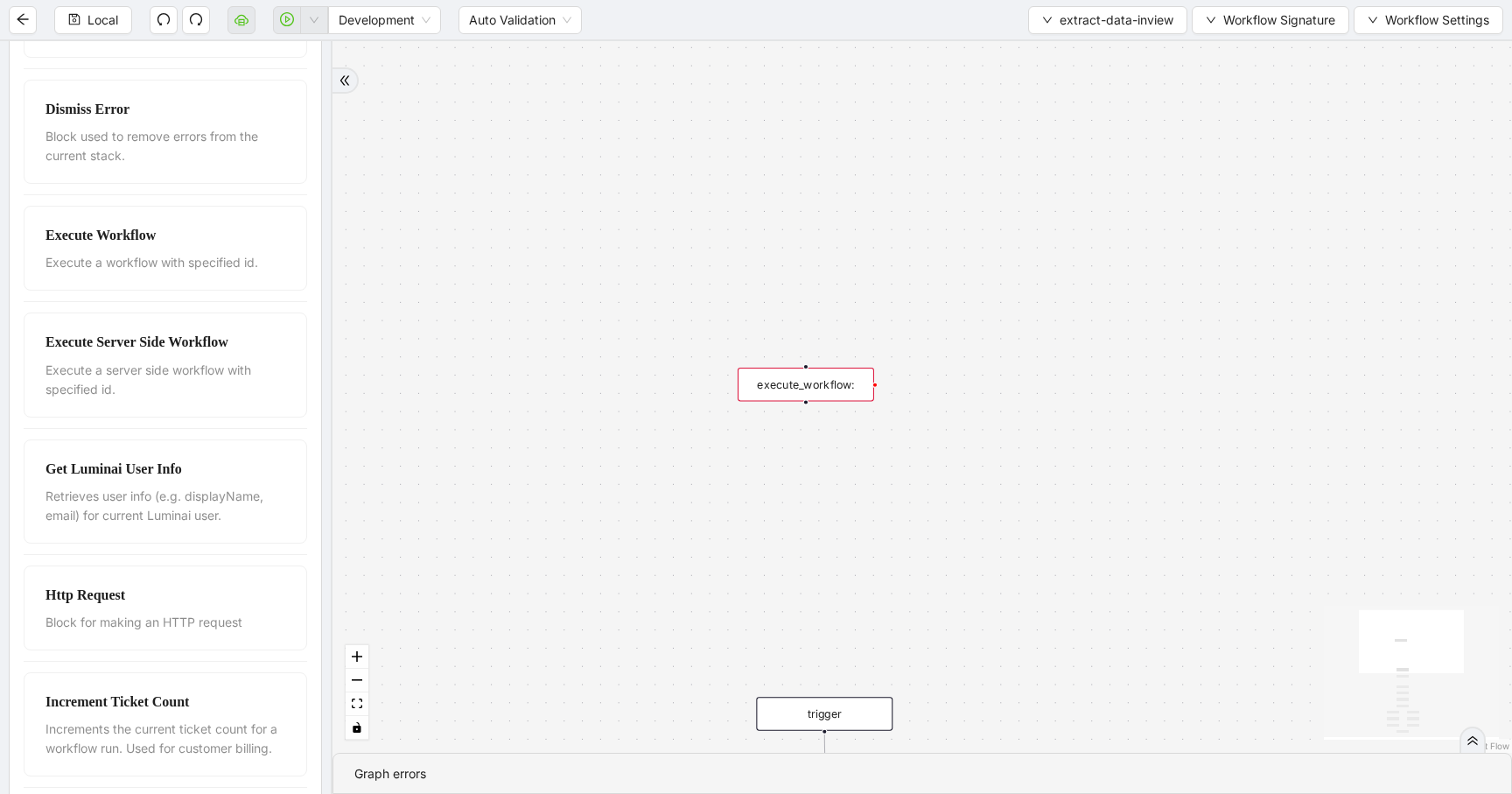 click on "execute_workflow:" at bounding box center (806, 384) 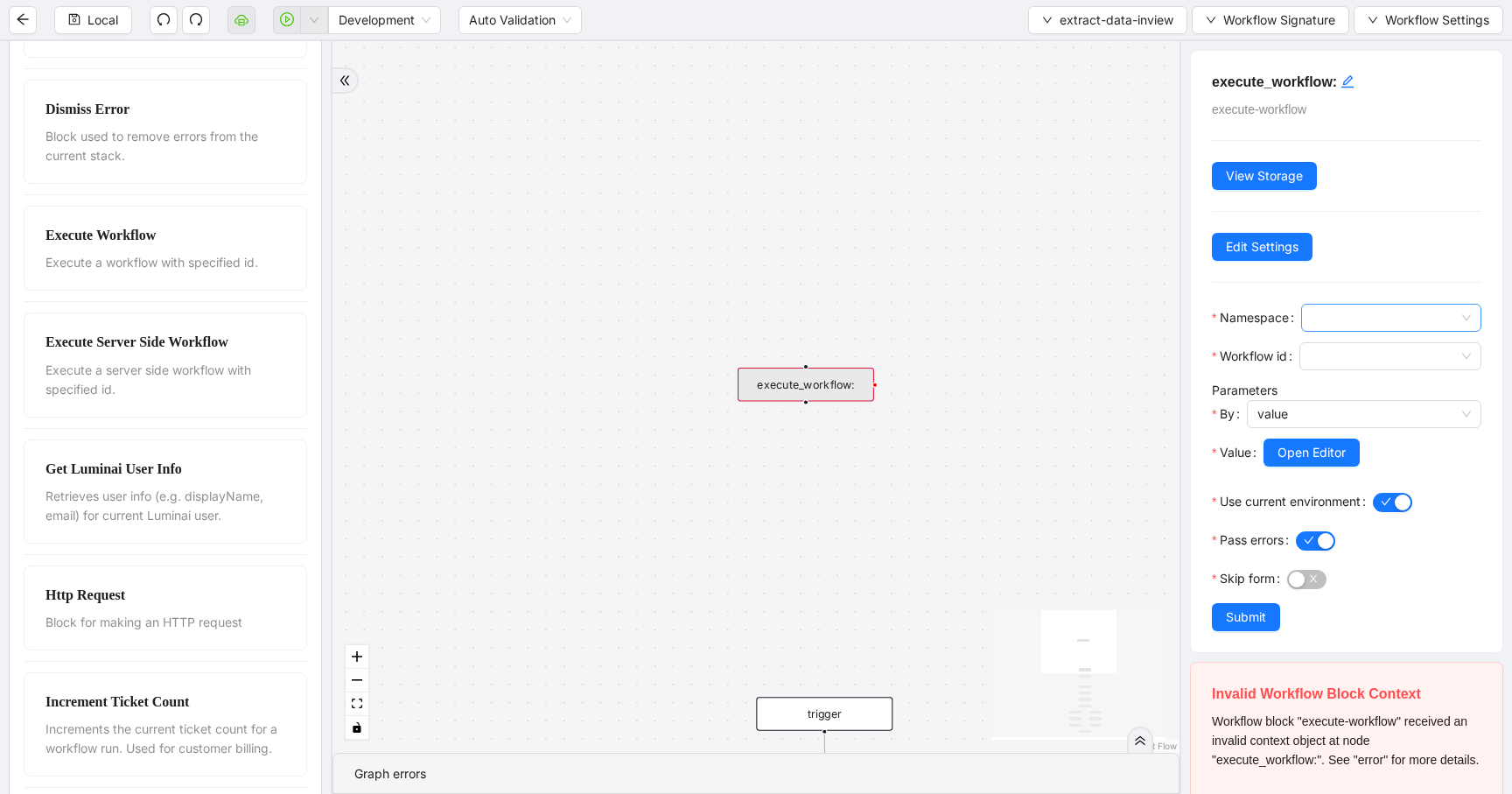 click at bounding box center [1391, 318] 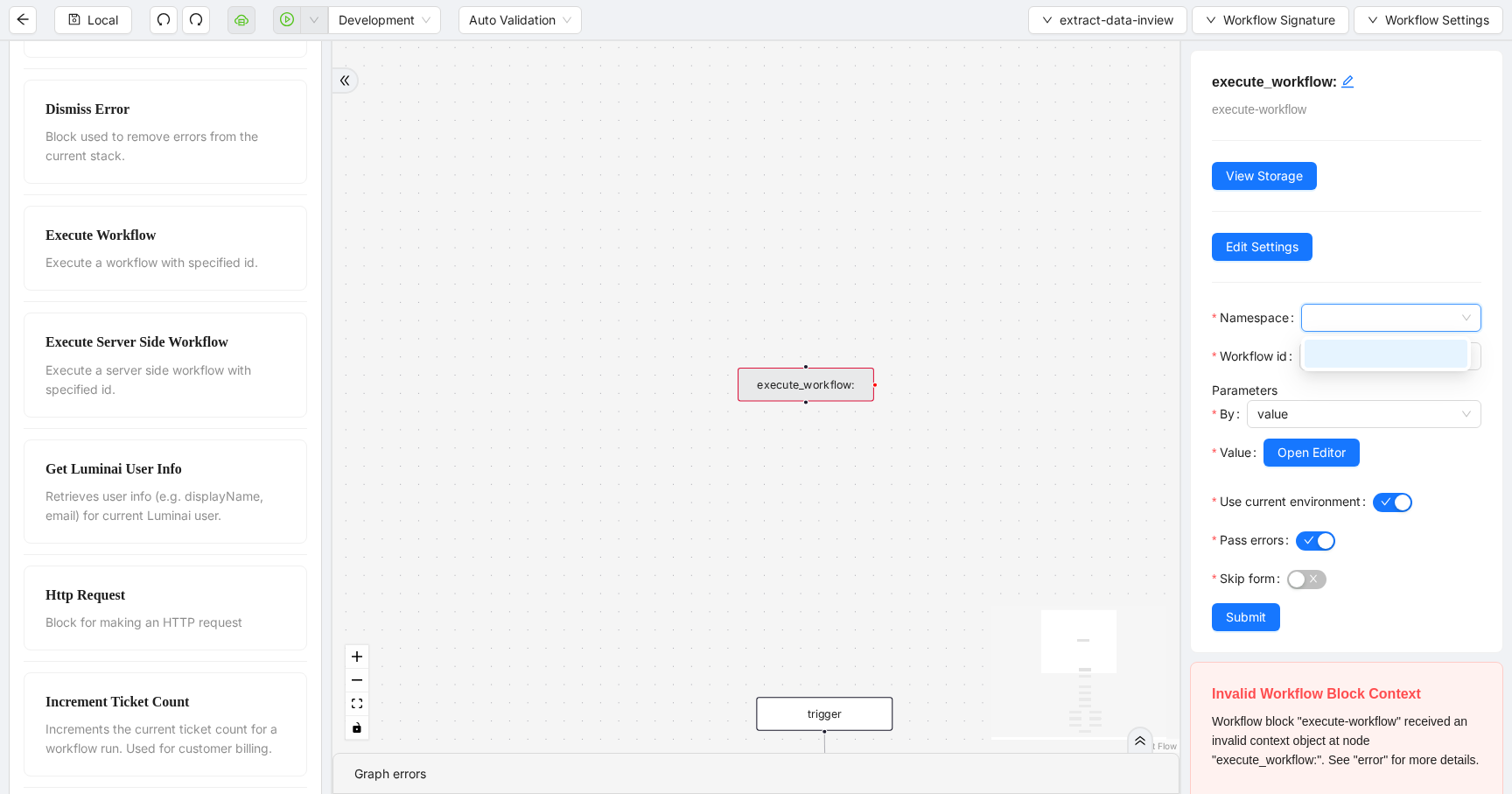 click at bounding box center (1386, 354) 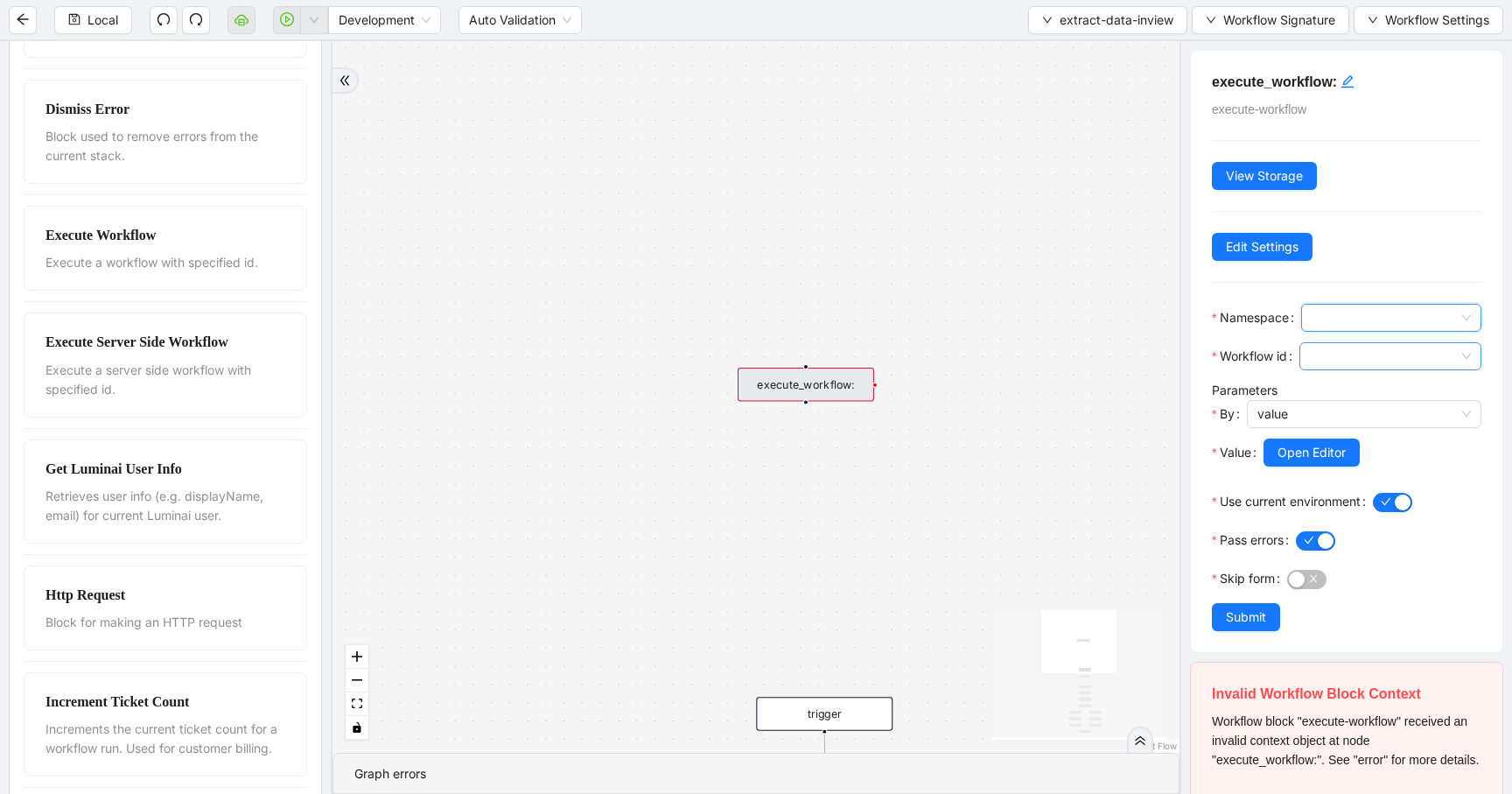 click at bounding box center [1390, 356] 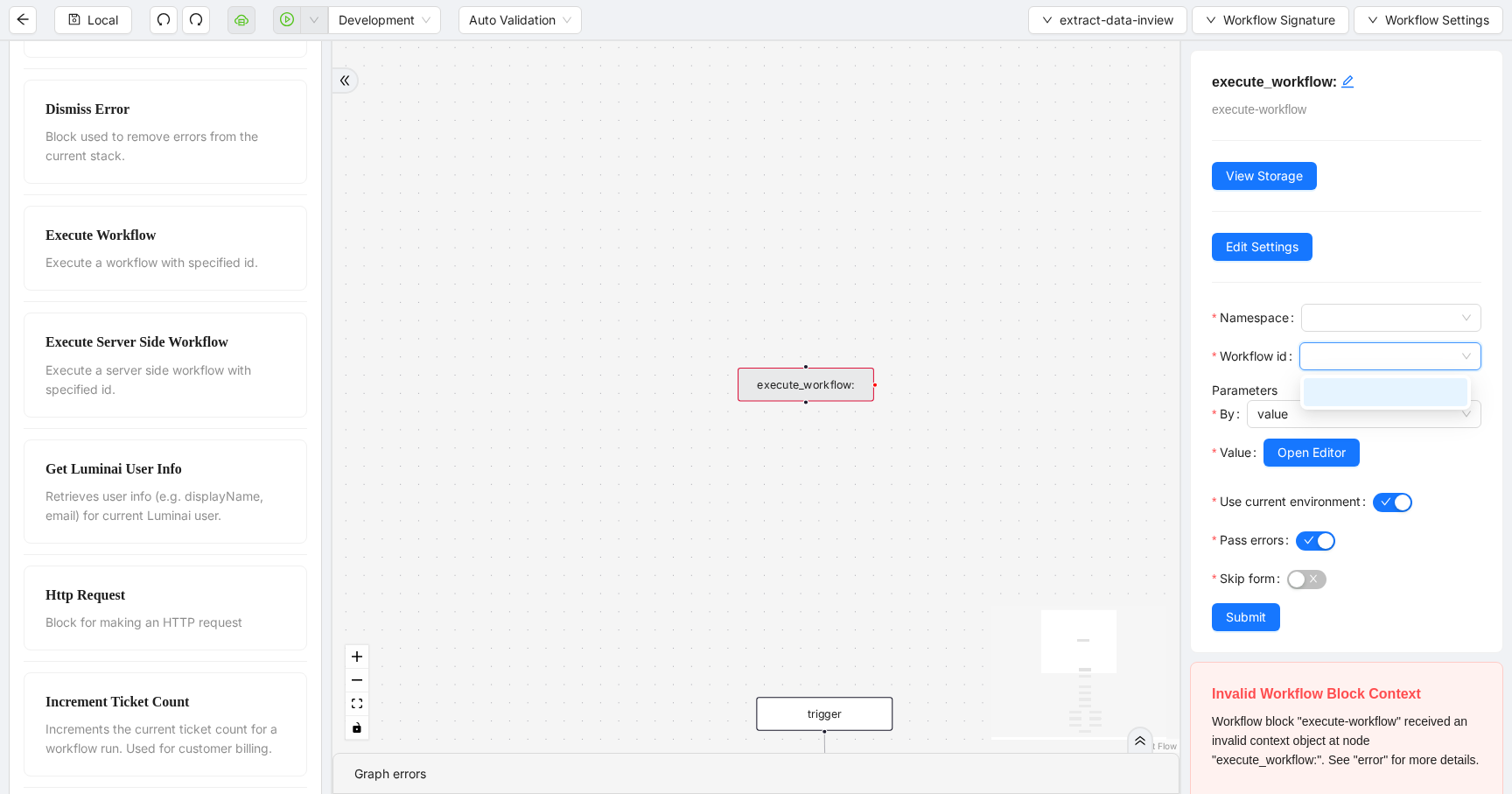 click at bounding box center (1390, 356) 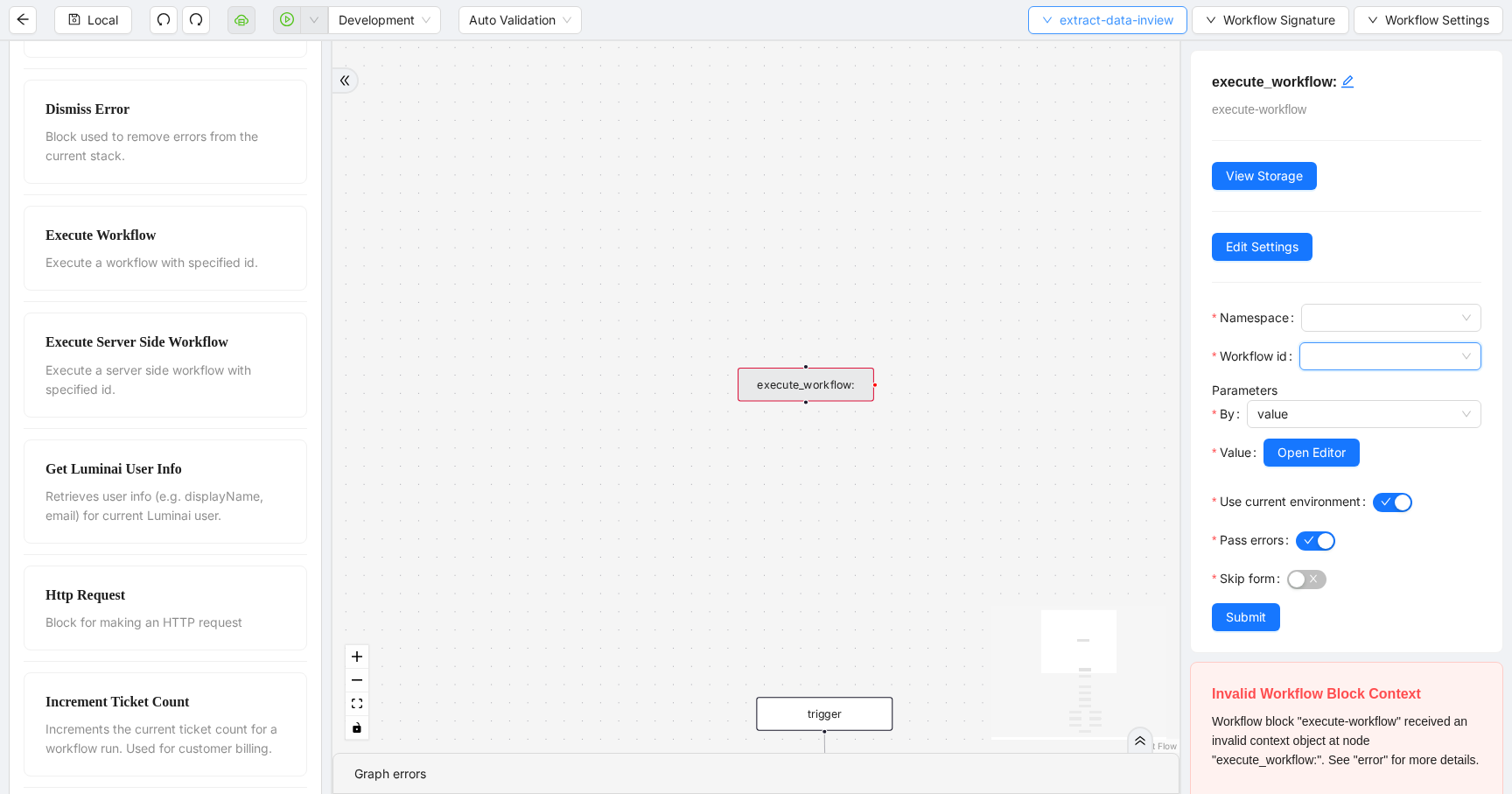 click on "extract-data-inview" at bounding box center (1116, 20) 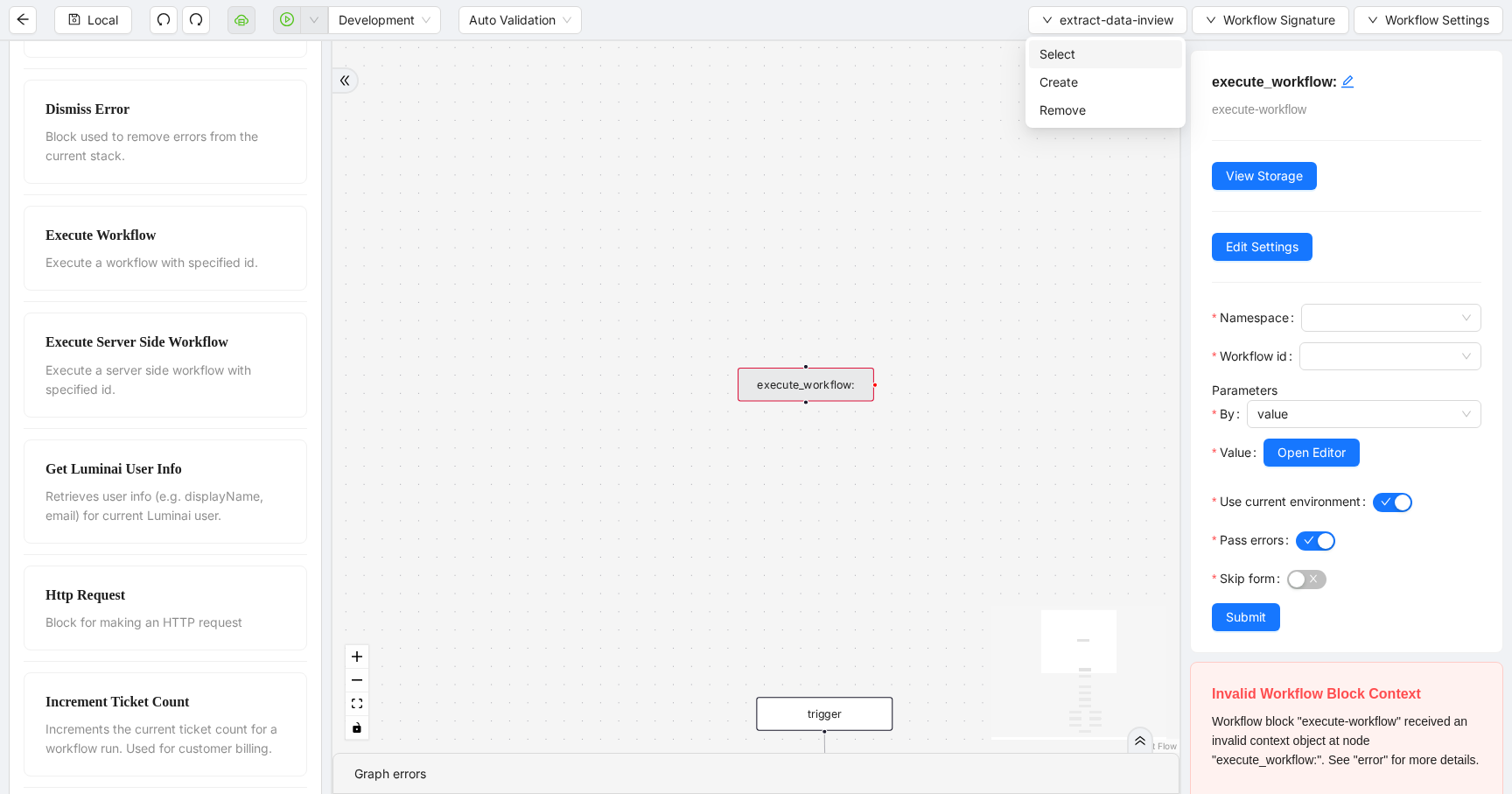 click on "Select" at bounding box center [1105, 54] 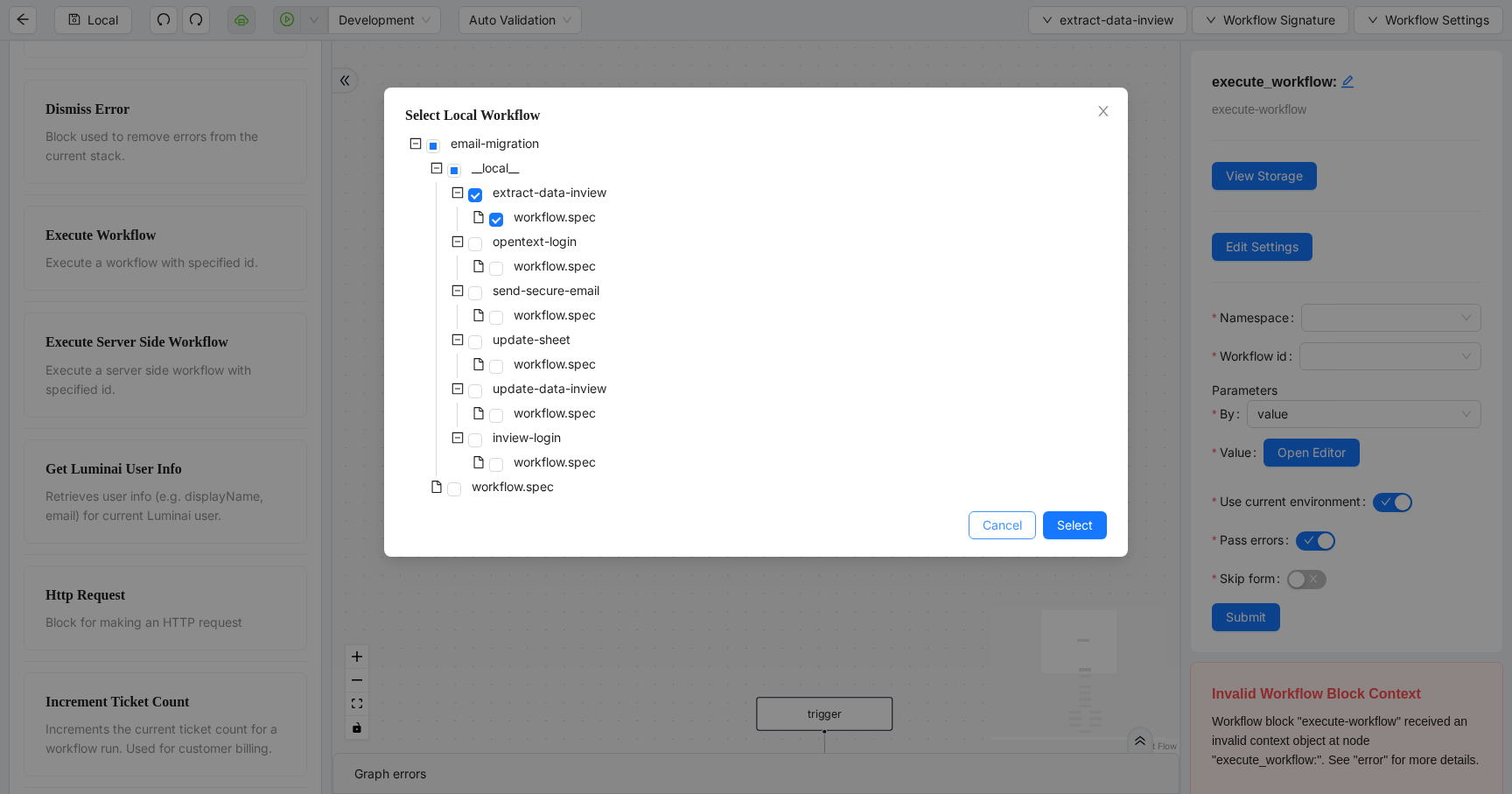 click on "Cancel" at bounding box center (1002, 525) 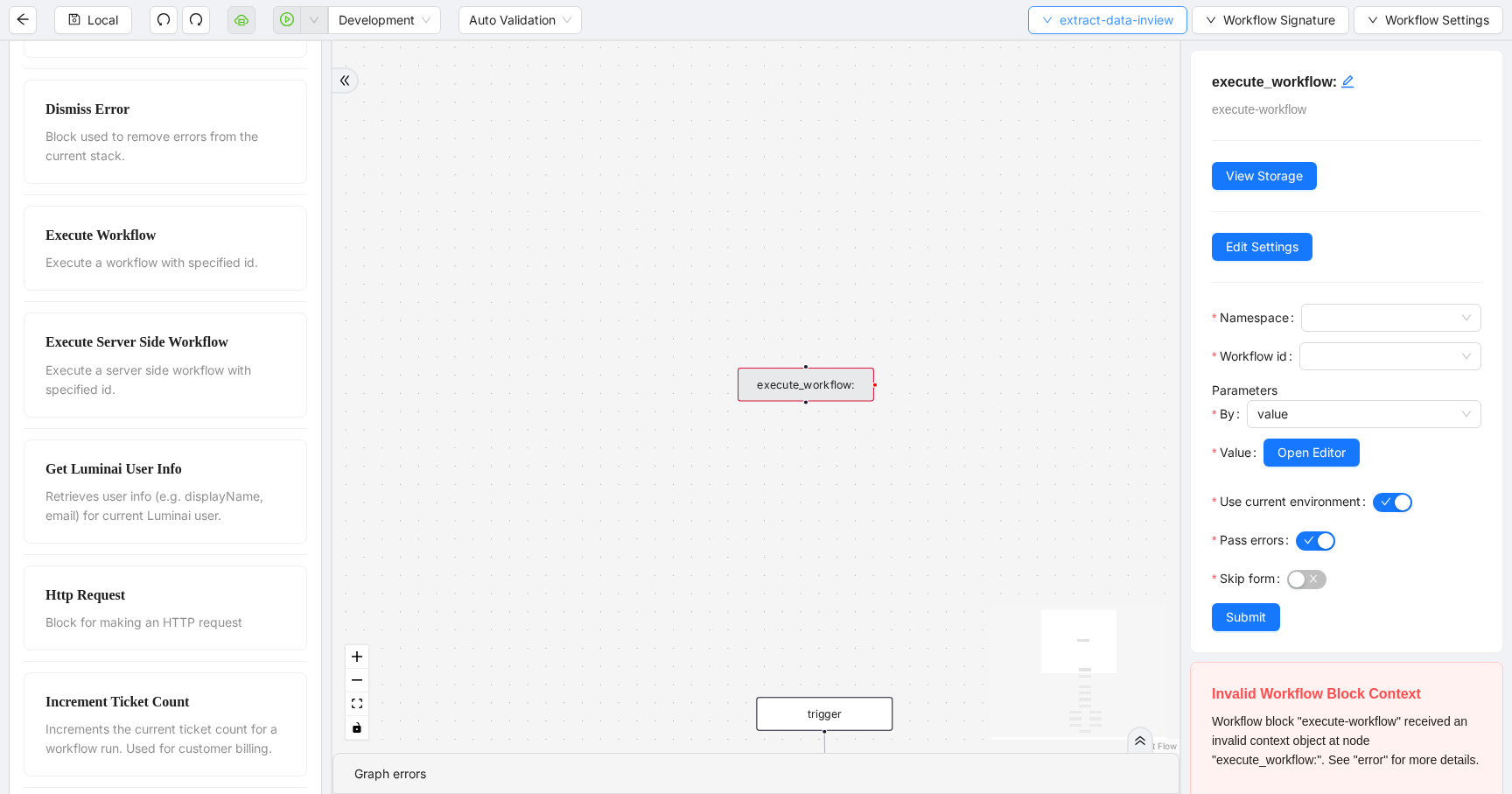 click on "extract-data-inview" at bounding box center (1116, 20) 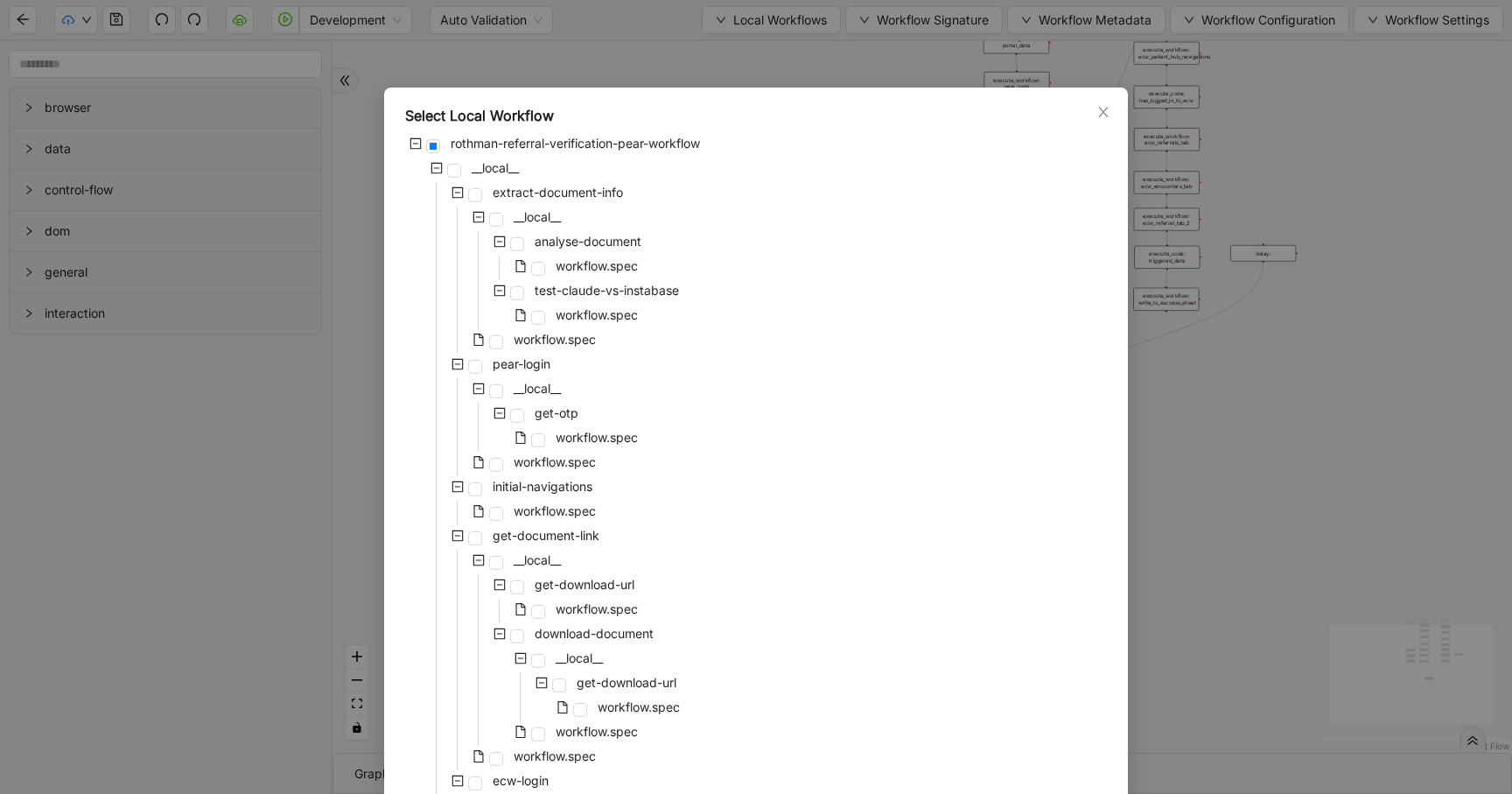 scroll, scrollTop: 0, scrollLeft: 0, axis: both 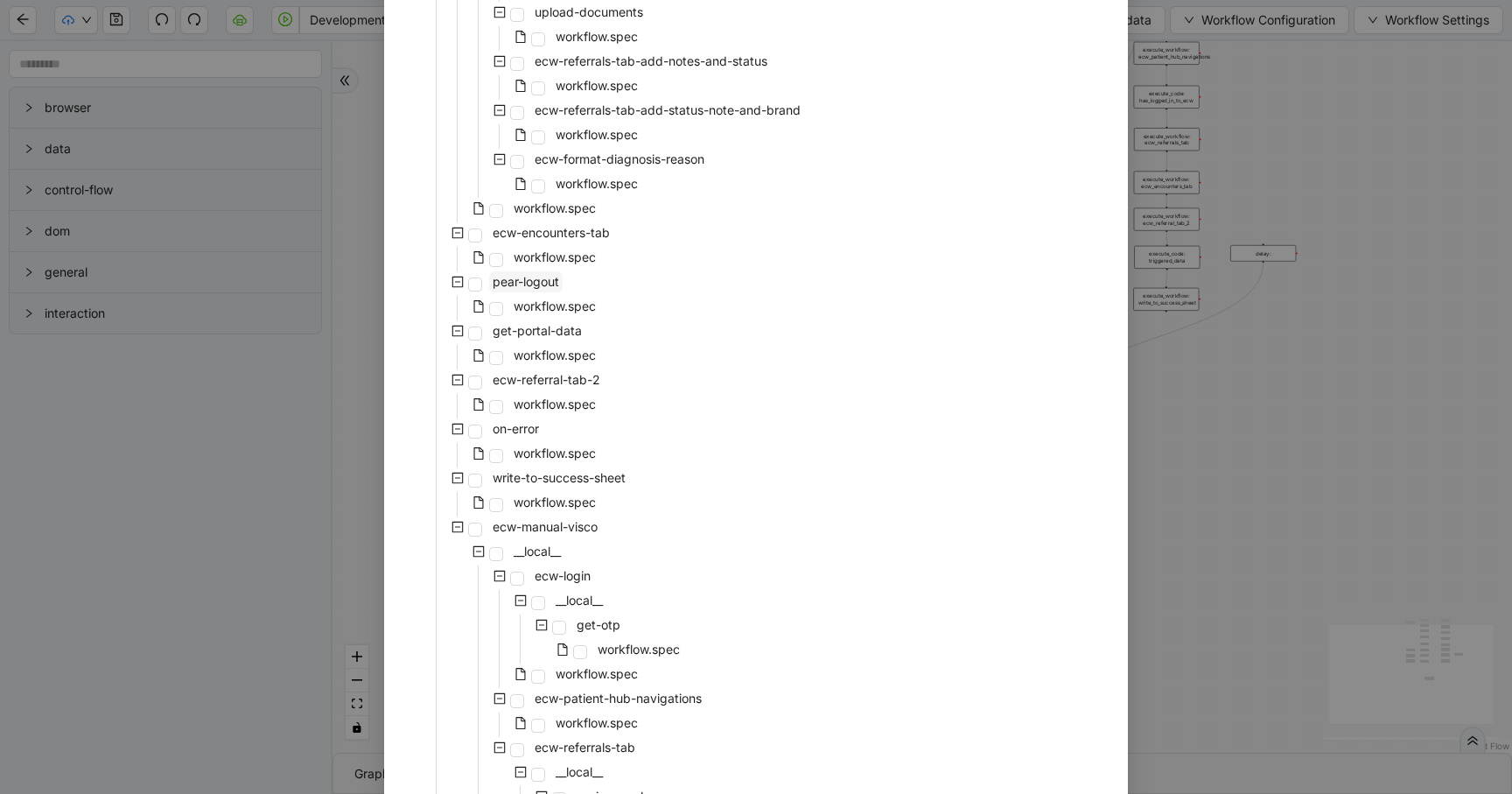 click on "pear-logout" at bounding box center [526, 281] 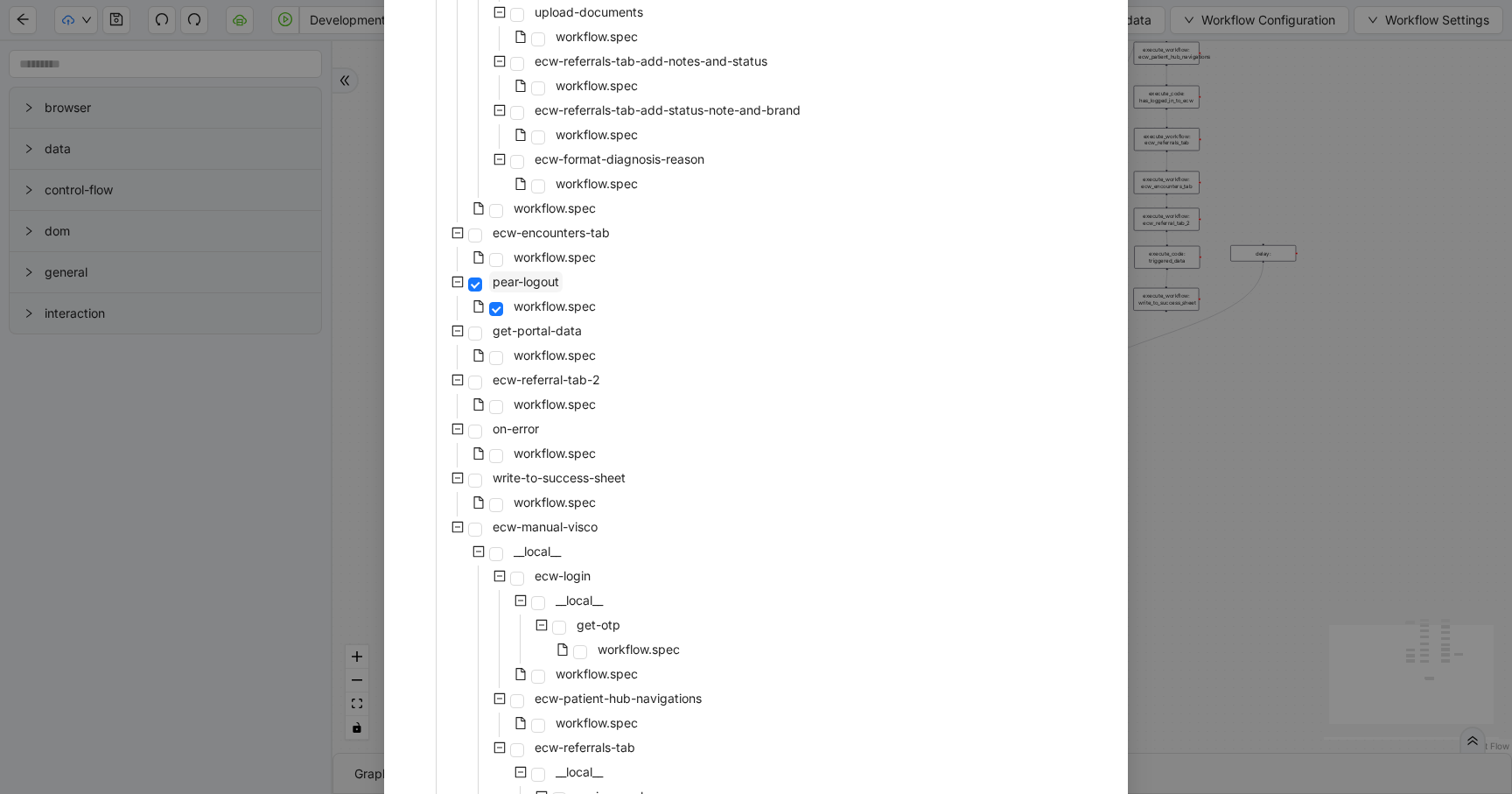 click on "pear-logout" at bounding box center [526, 281] 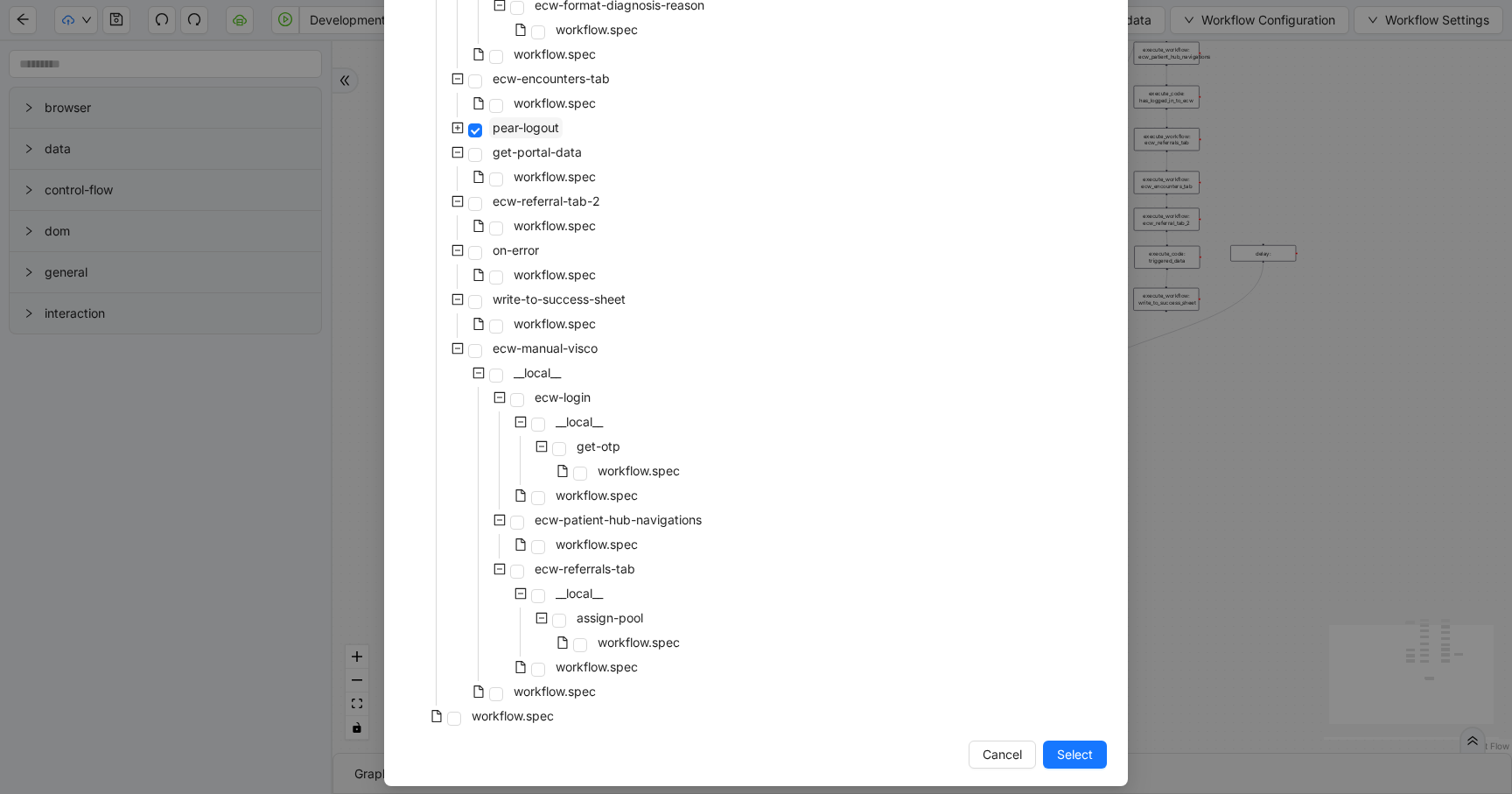scroll, scrollTop: 0, scrollLeft: 0, axis: both 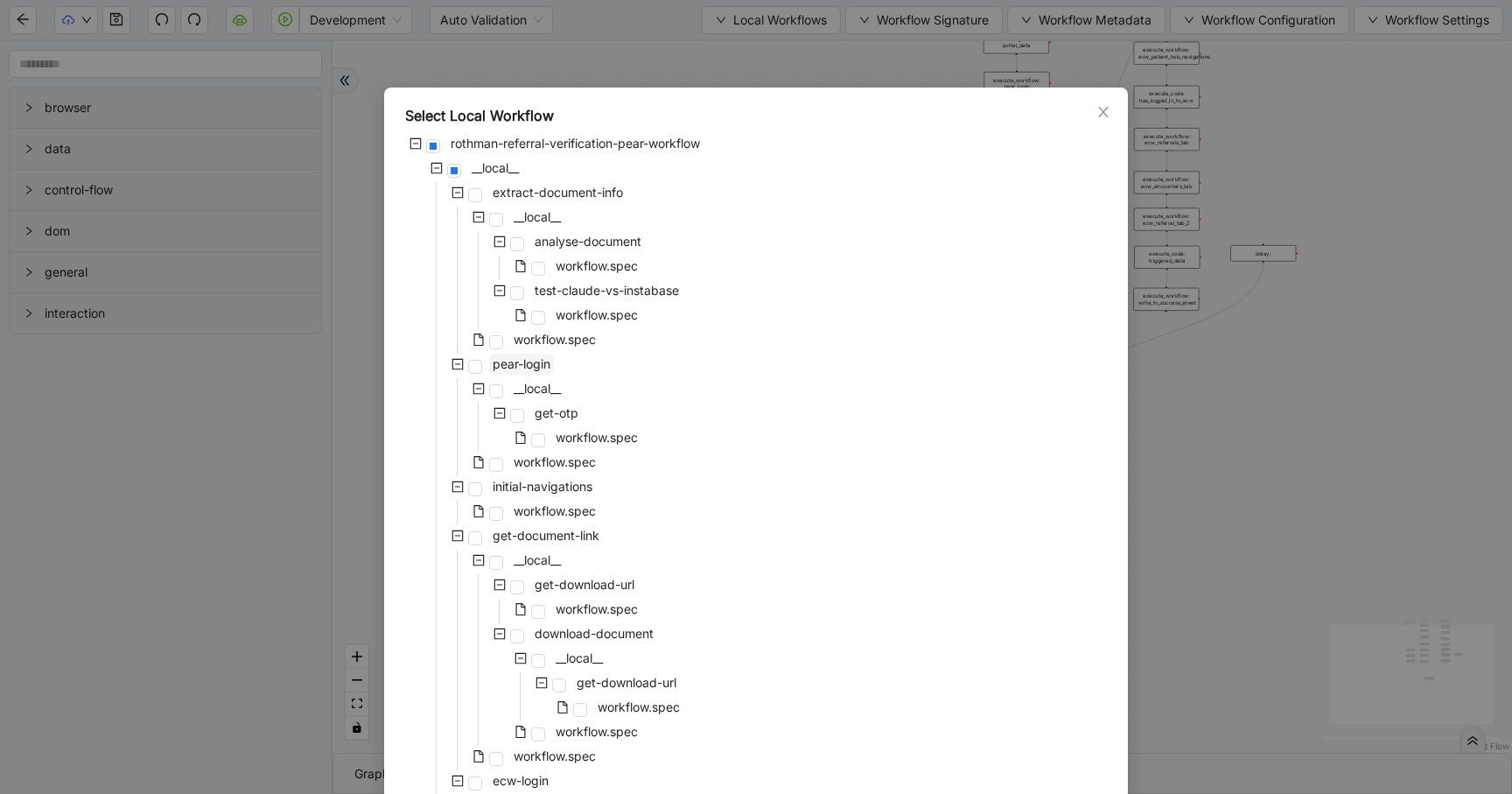 click on "pear-login" at bounding box center [522, 363] 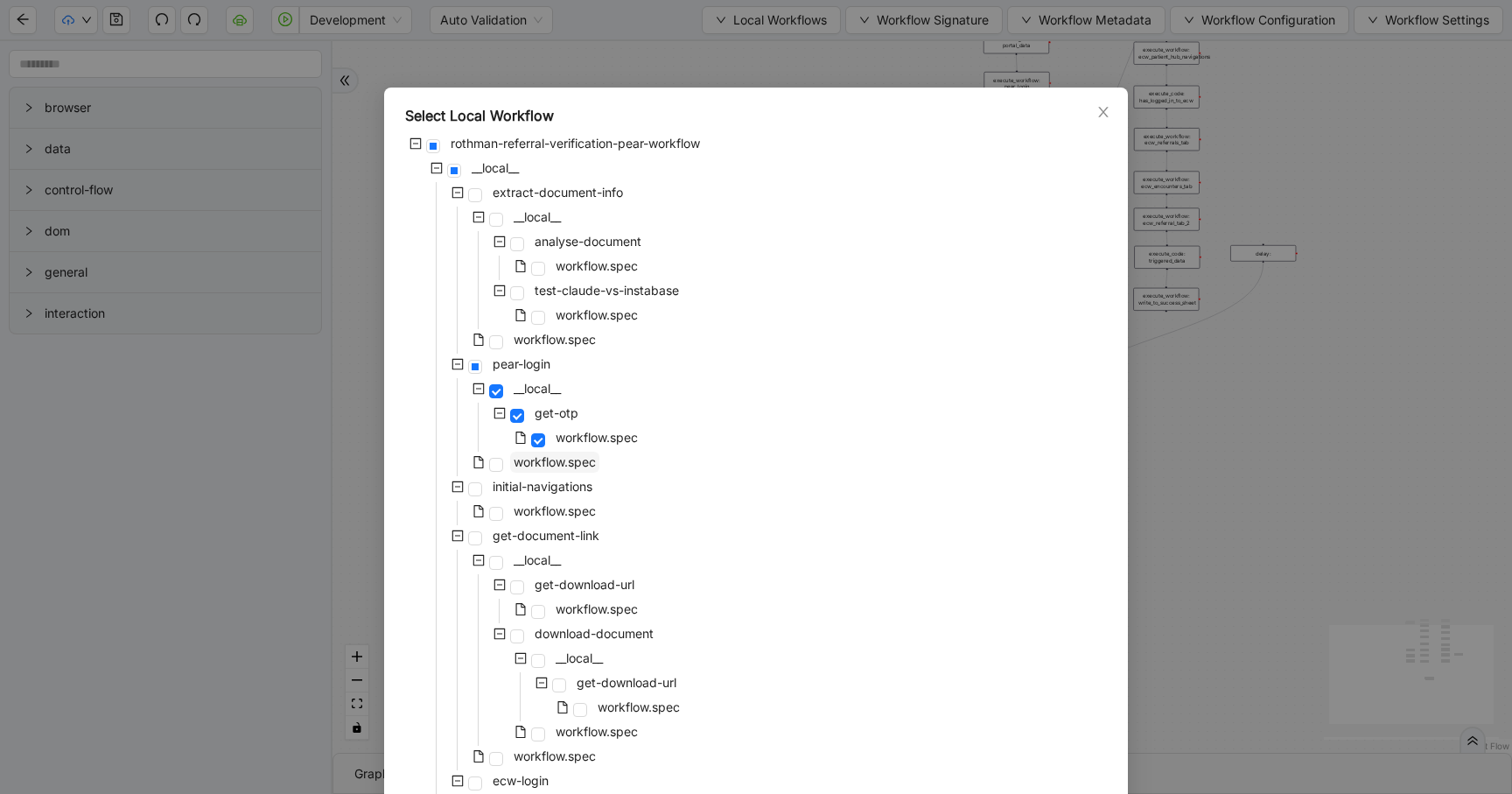 click on "workflow.spec" at bounding box center [555, 461] 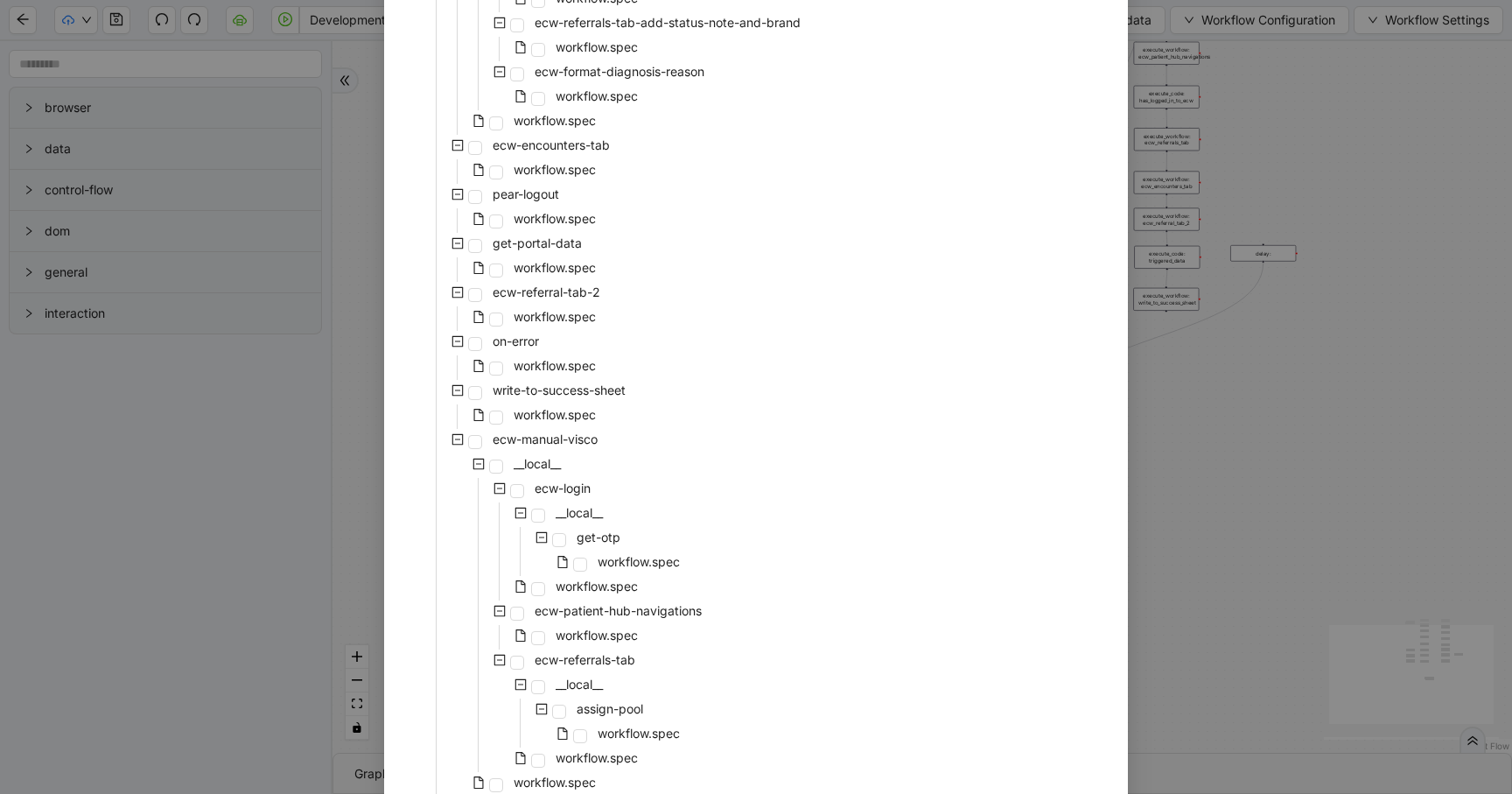 scroll, scrollTop: 1303, scrollLeft: 0, axis: vertical 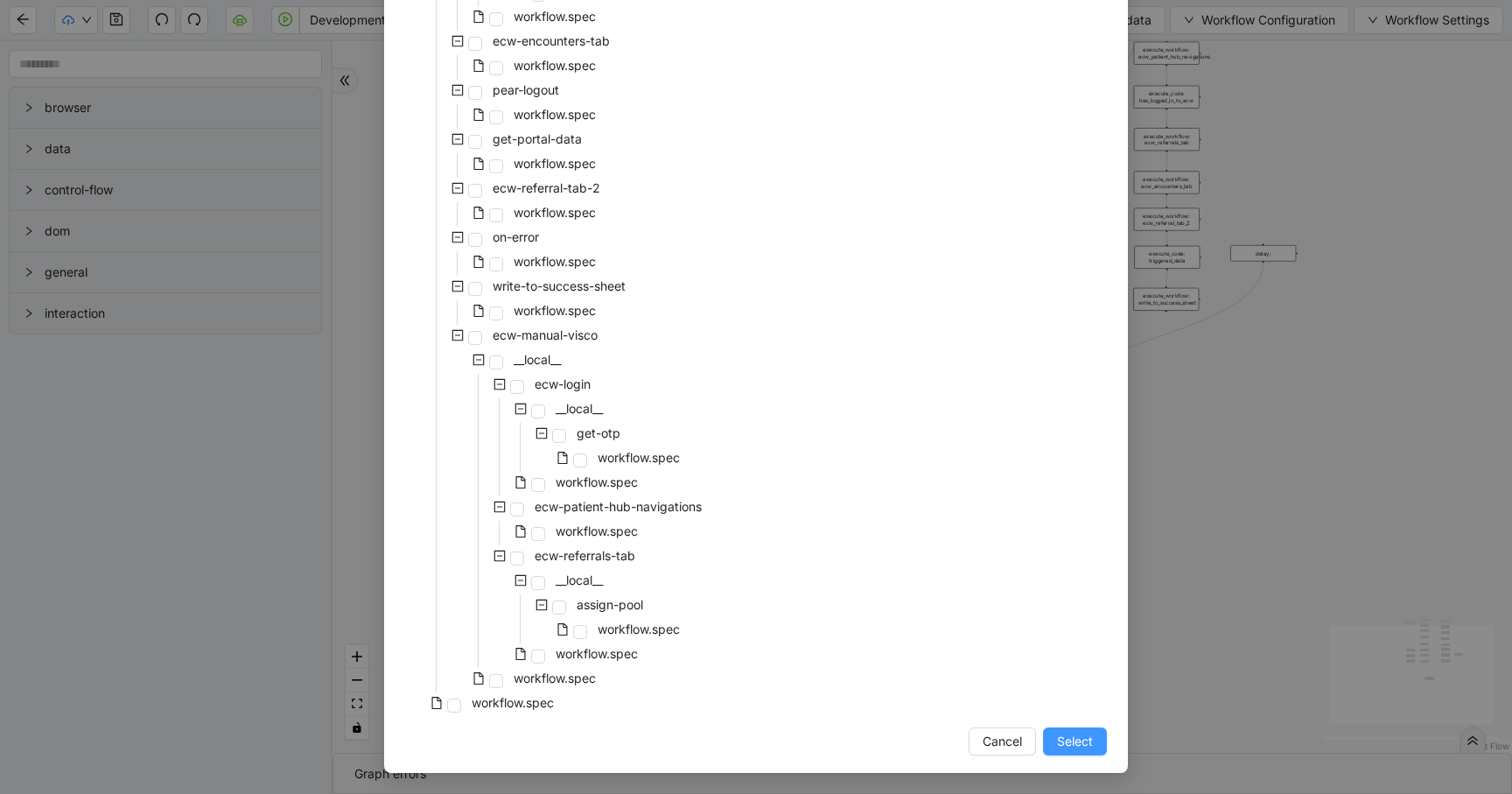 click on "Select" at bounding box center (1074, 741) 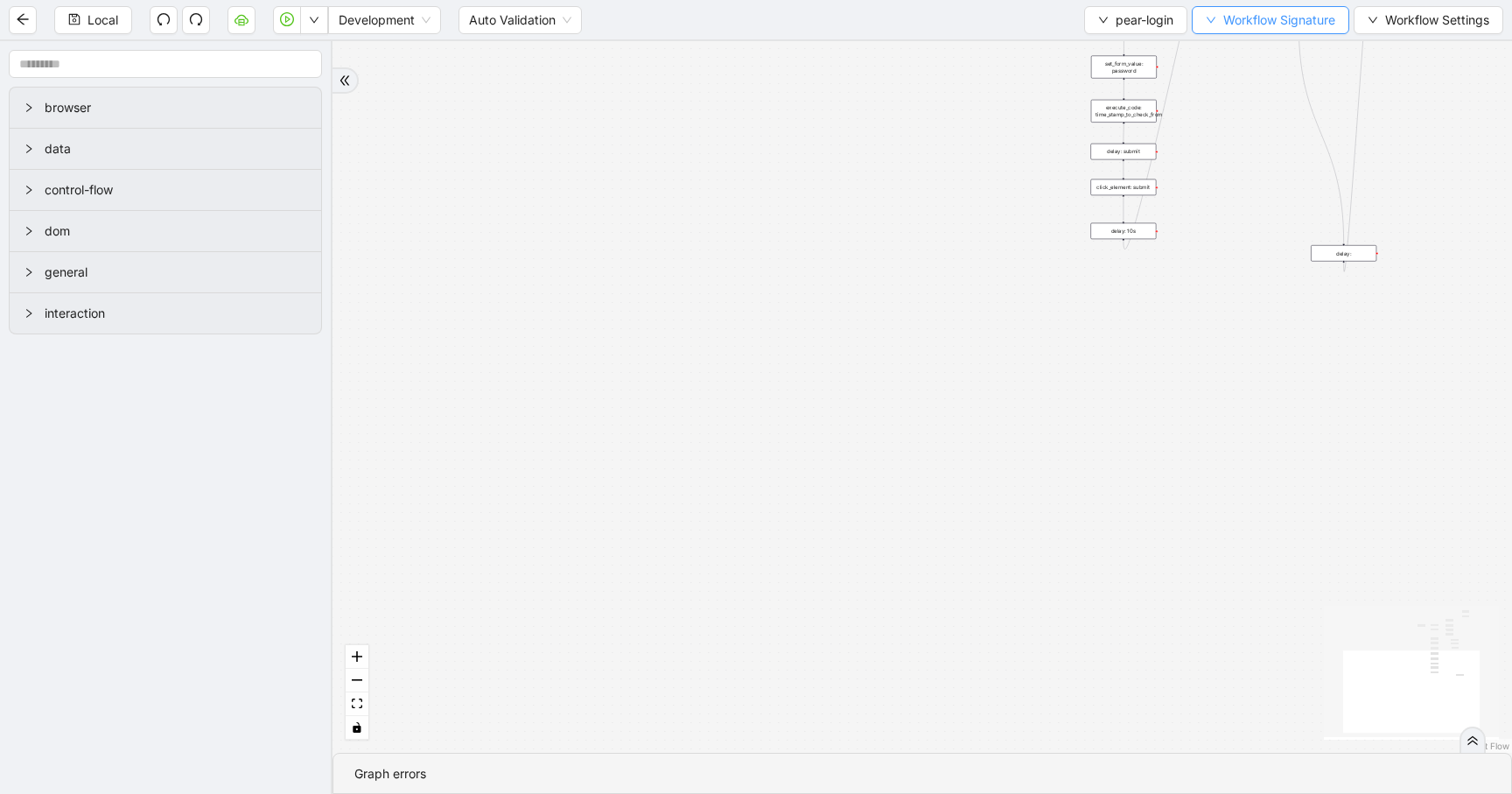 scroll, scrollTop: 0, scrollLeft: 0, axis: both 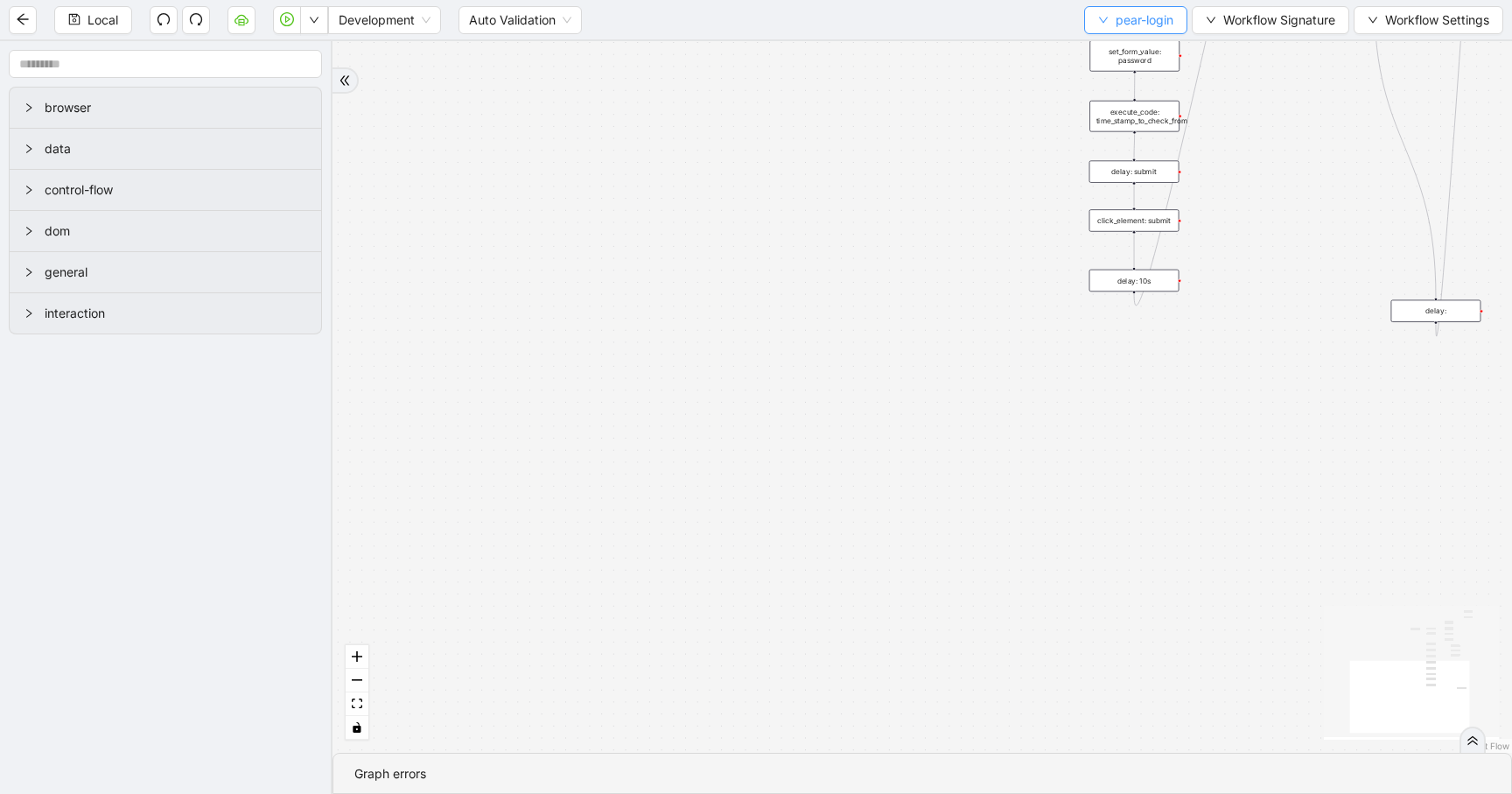 click on "pear-login" at bounding box center [1144, 20] 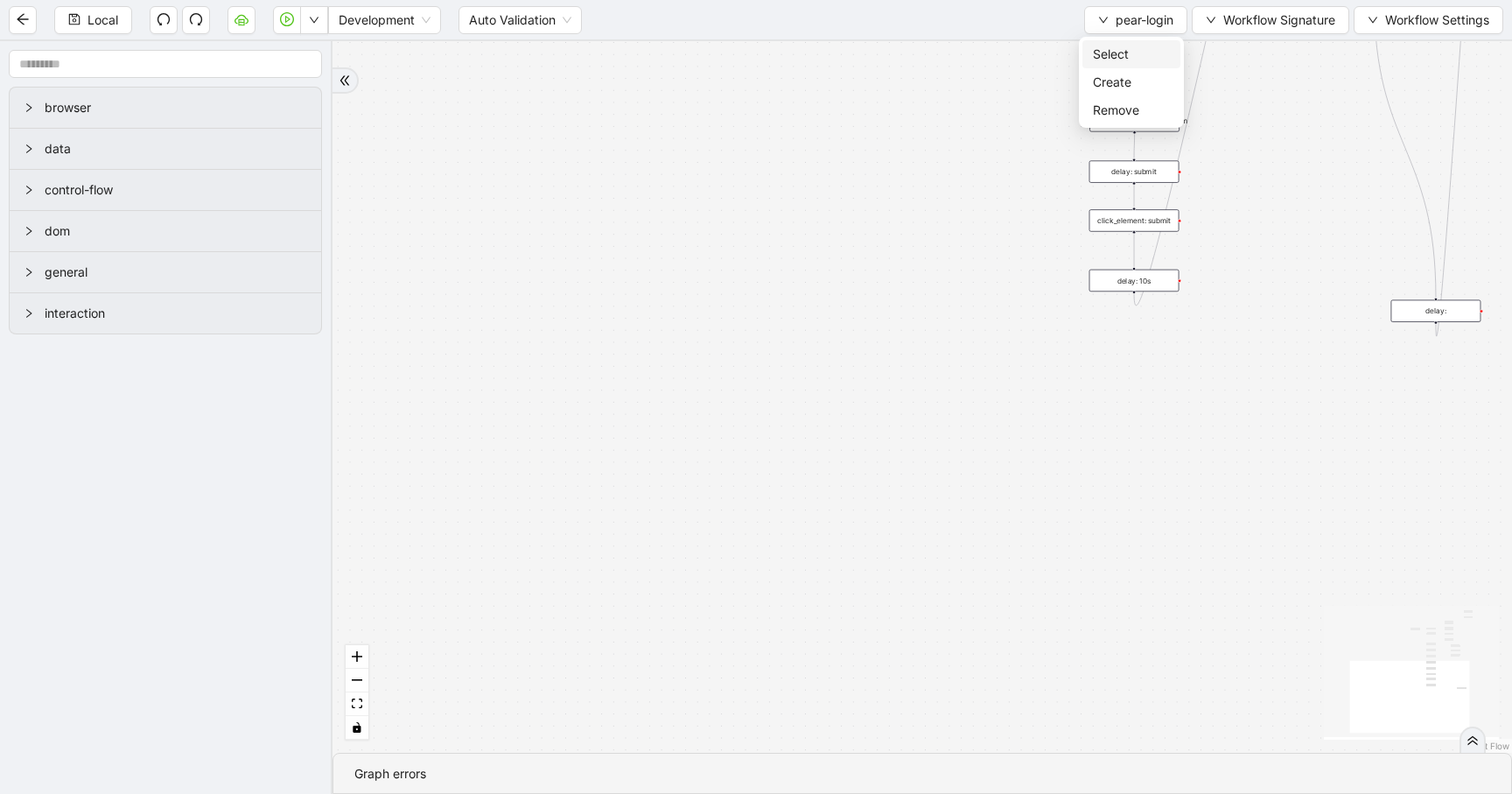 click on "Select" at bounding box center [1131, 54] 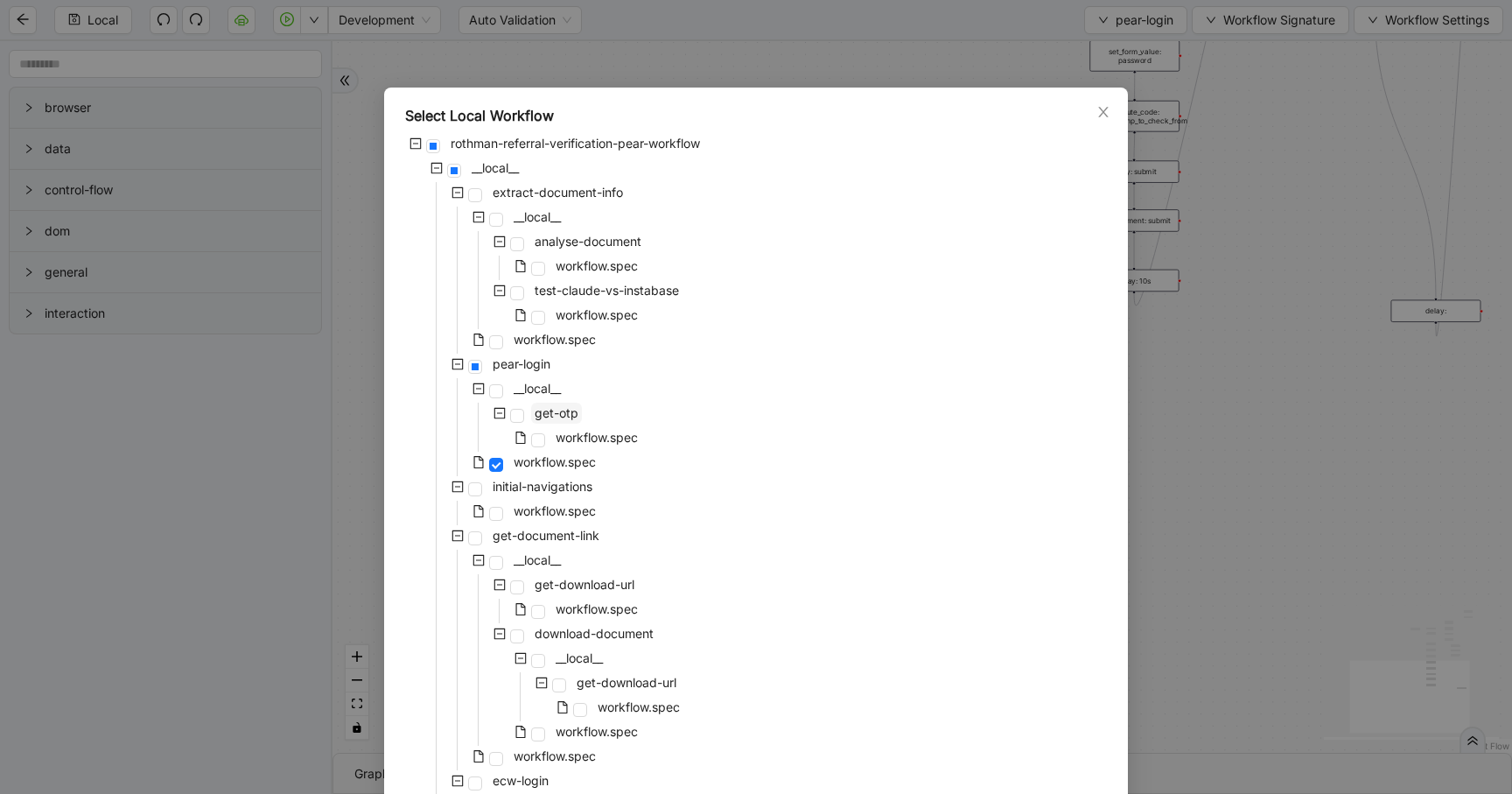 click on "get-otp" at bounding box center [556, 412] 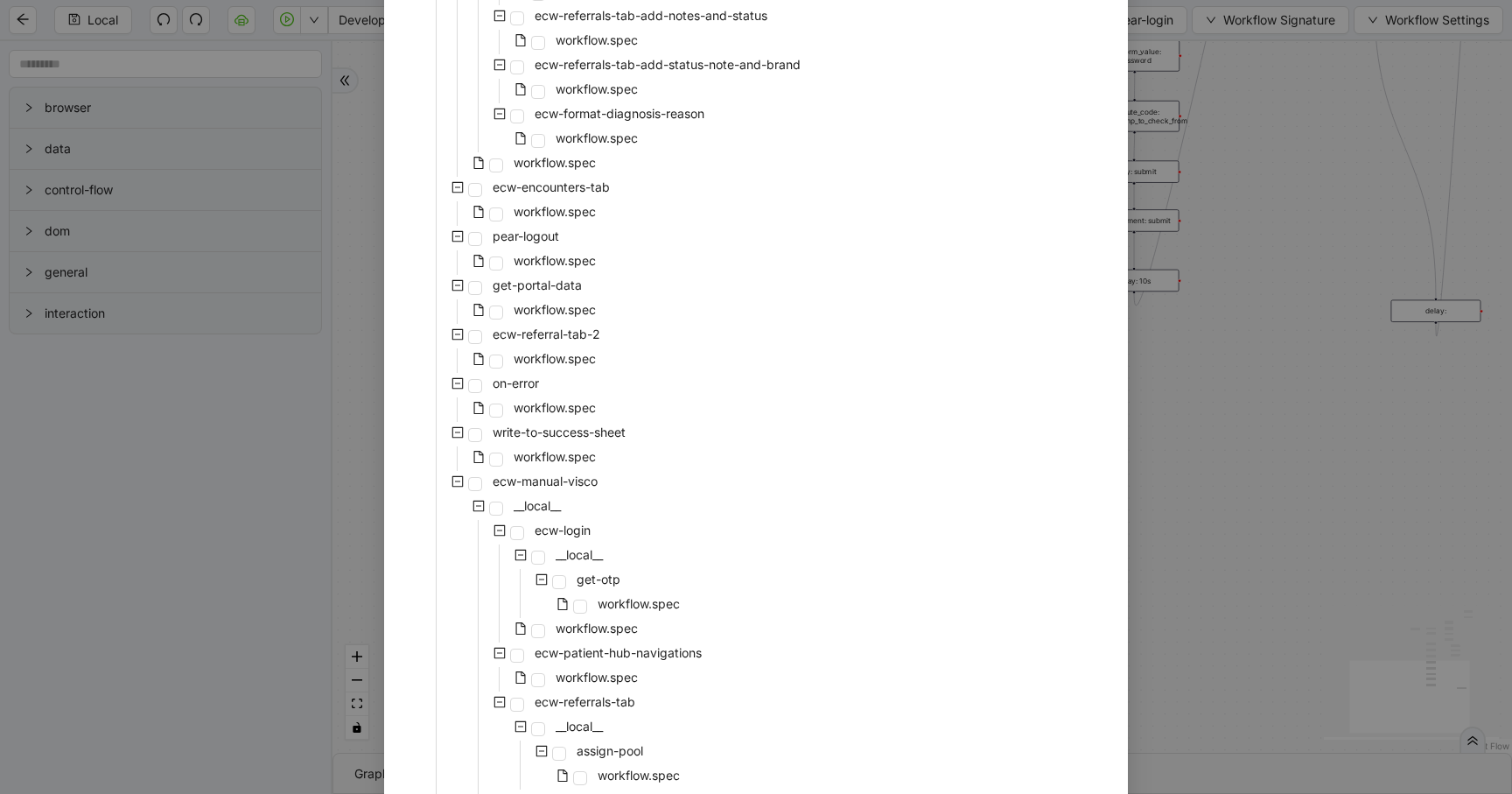 scroll, scrollTop: 1303, scrollLeft: 0, axis: vertical 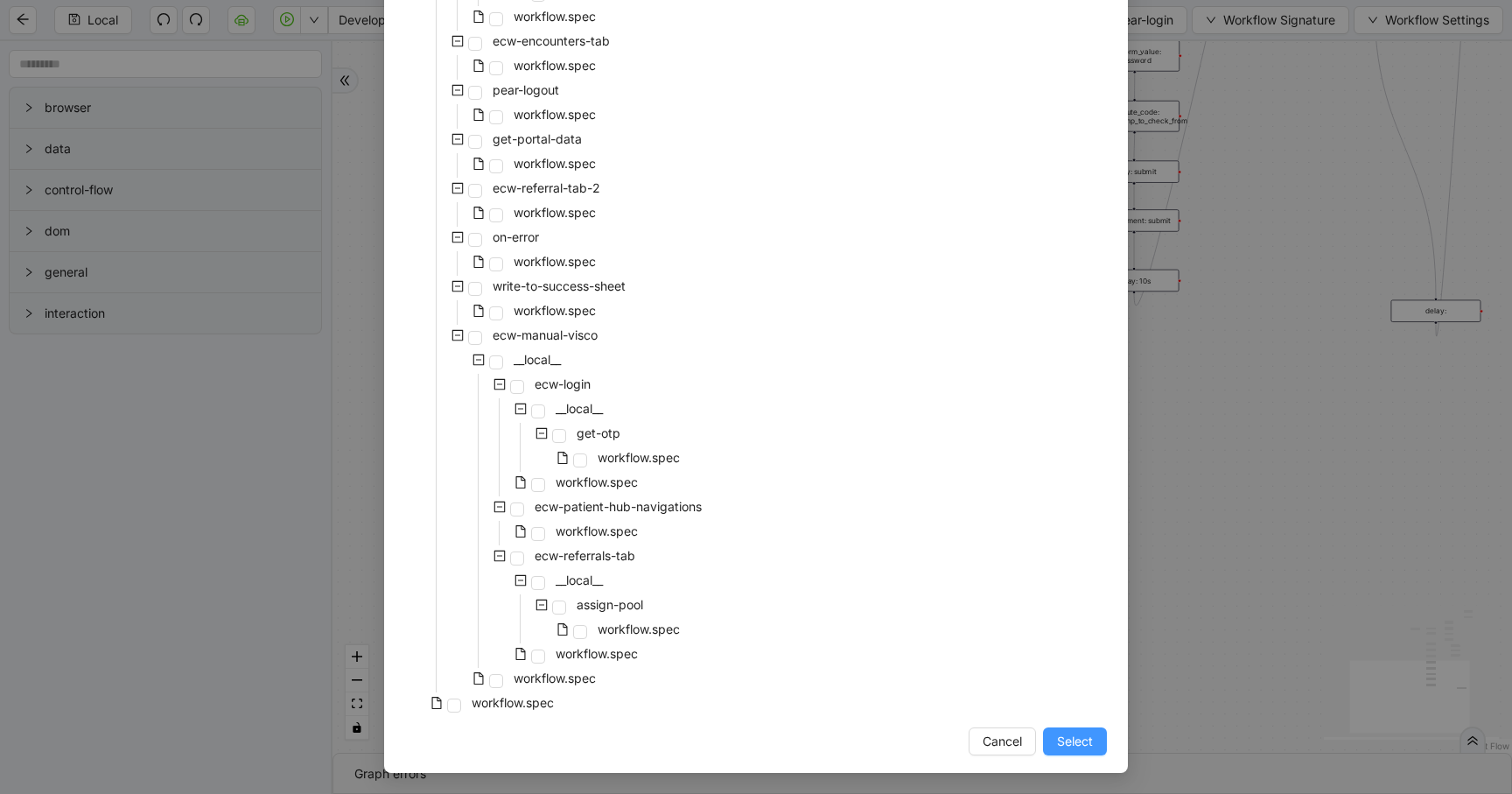 click on "Select" at bounding box center [1074, 741] 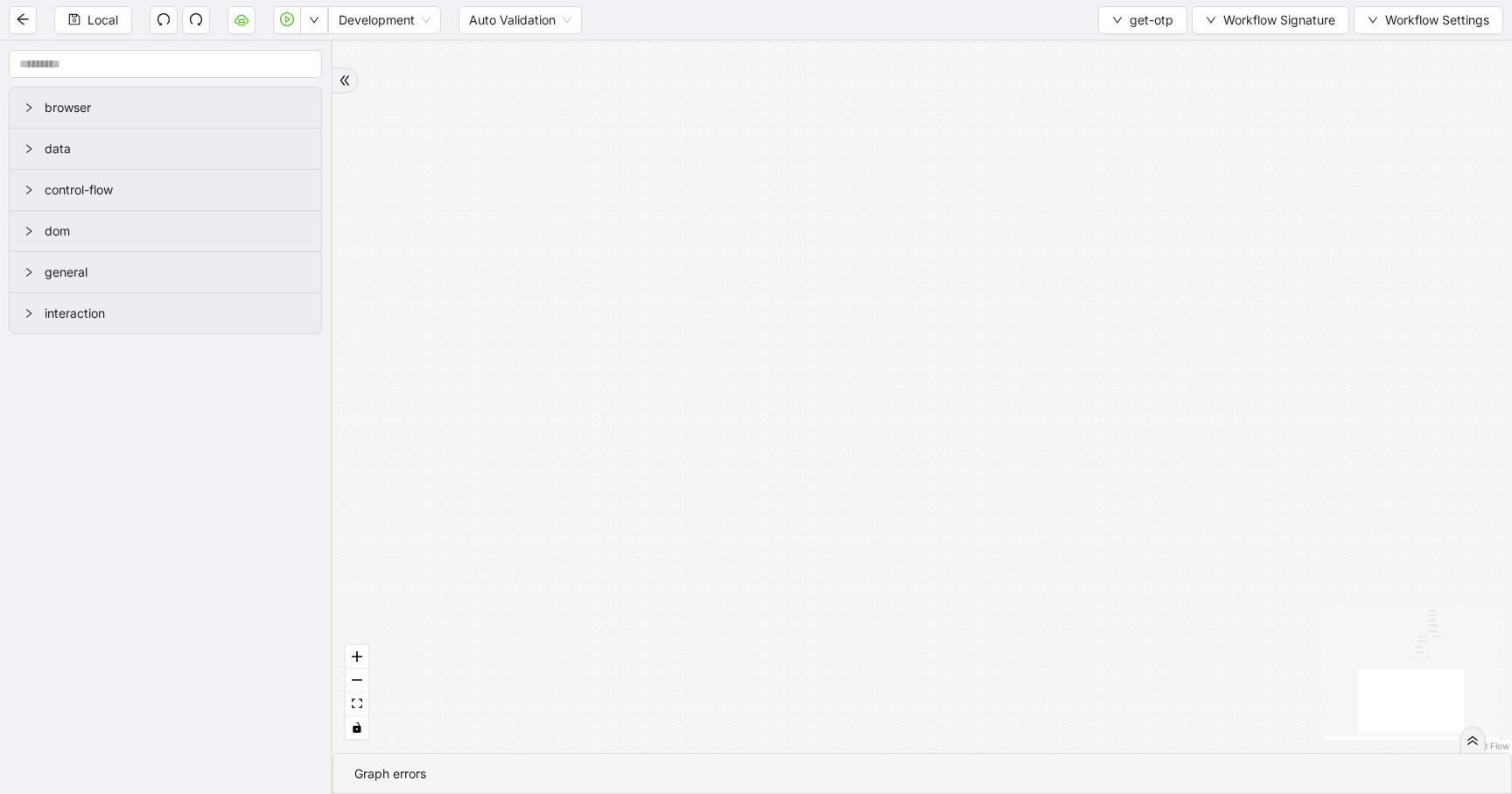 drag, startPoint x: 1053, startPoint y: 395, endPoint x: 569, endPoint y: 497, distance: 494.6312 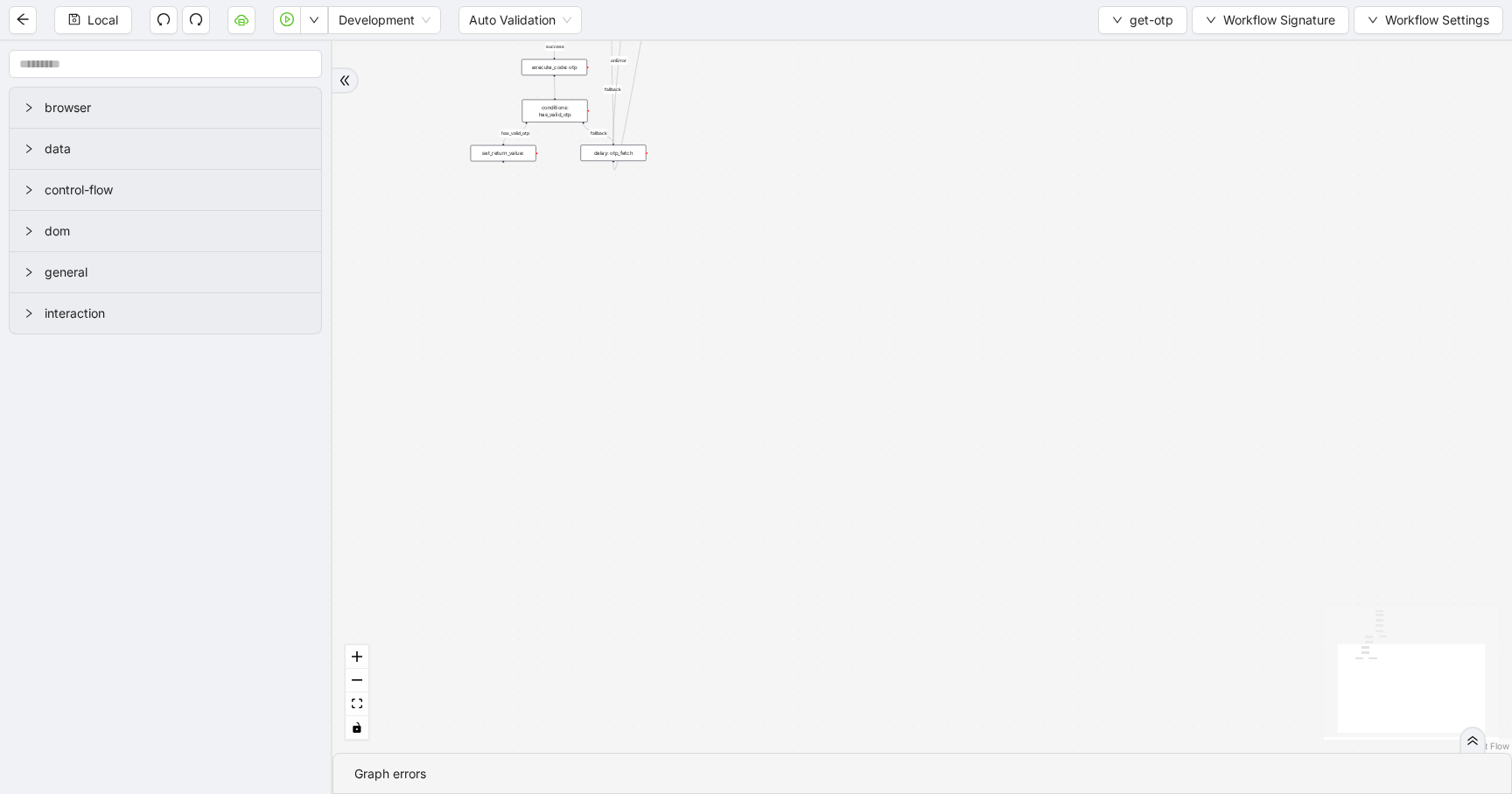drag, startPoint x: 695, startPoint y: 222, endPoint x: 730, endPoint y: 560, distance: 339.8073 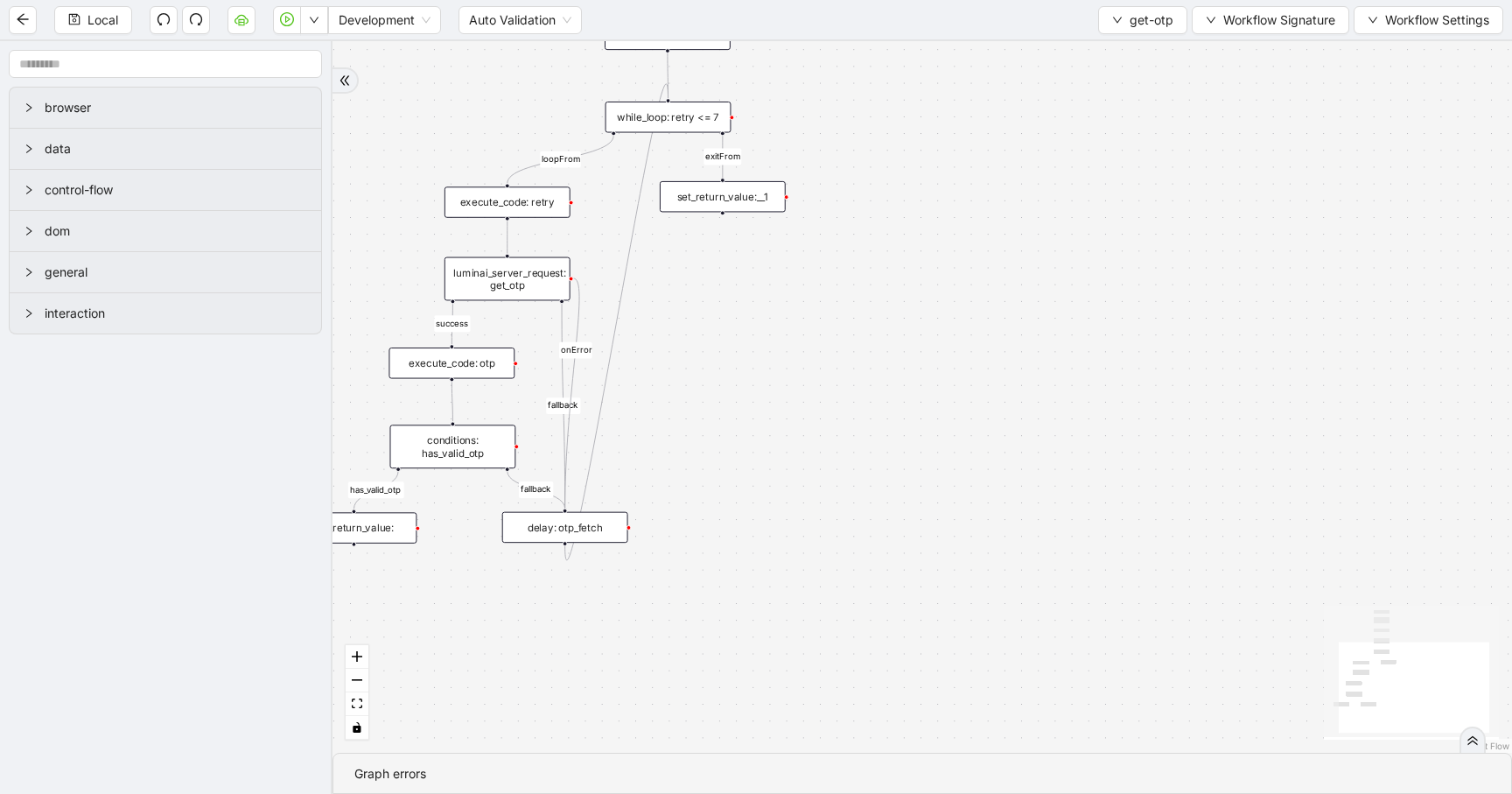 drag, startPoint x: 741, startPoint y: 365, endPoint x: 826, endPoint y: 417, distance: 99.644368 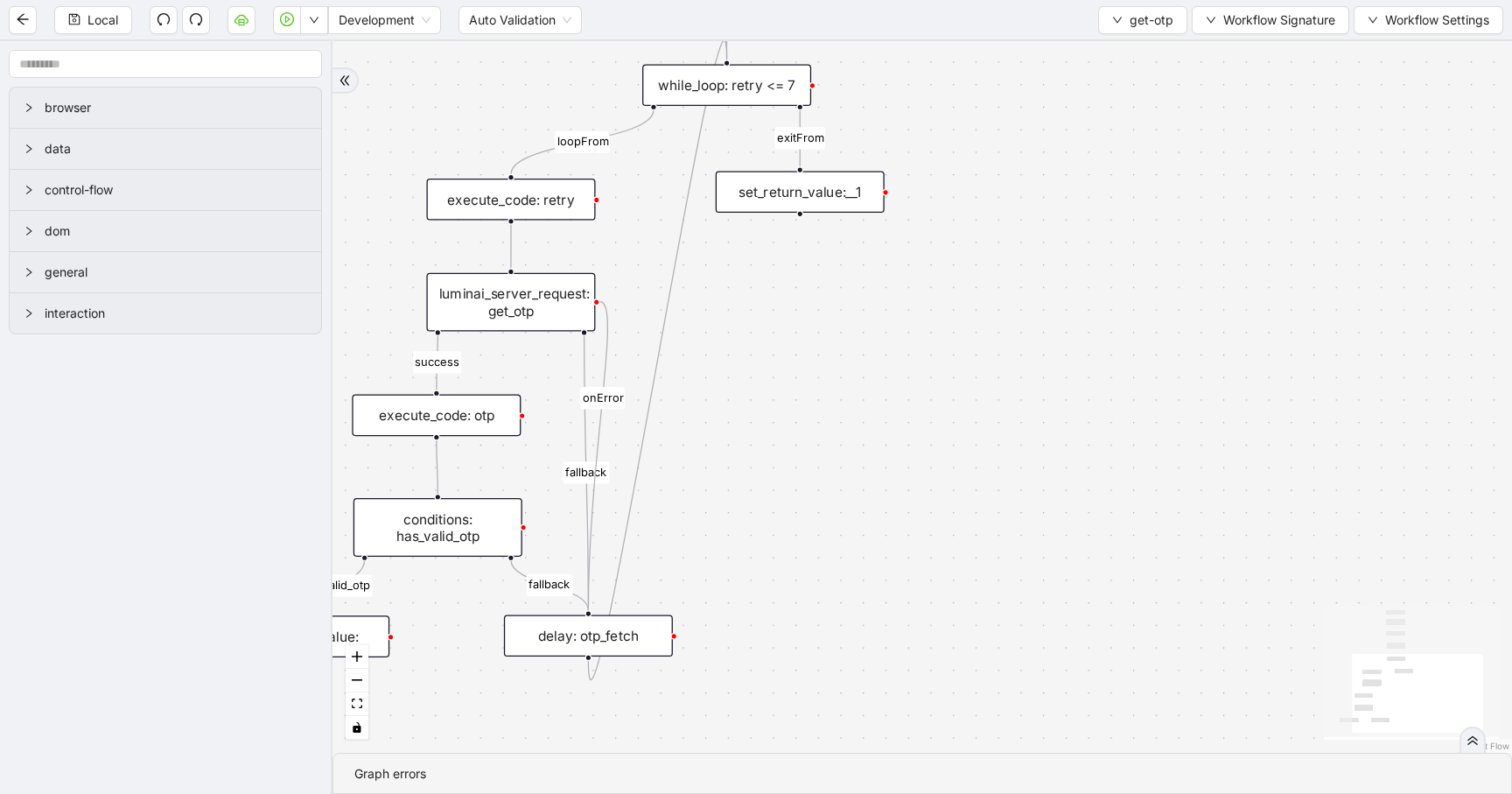 click 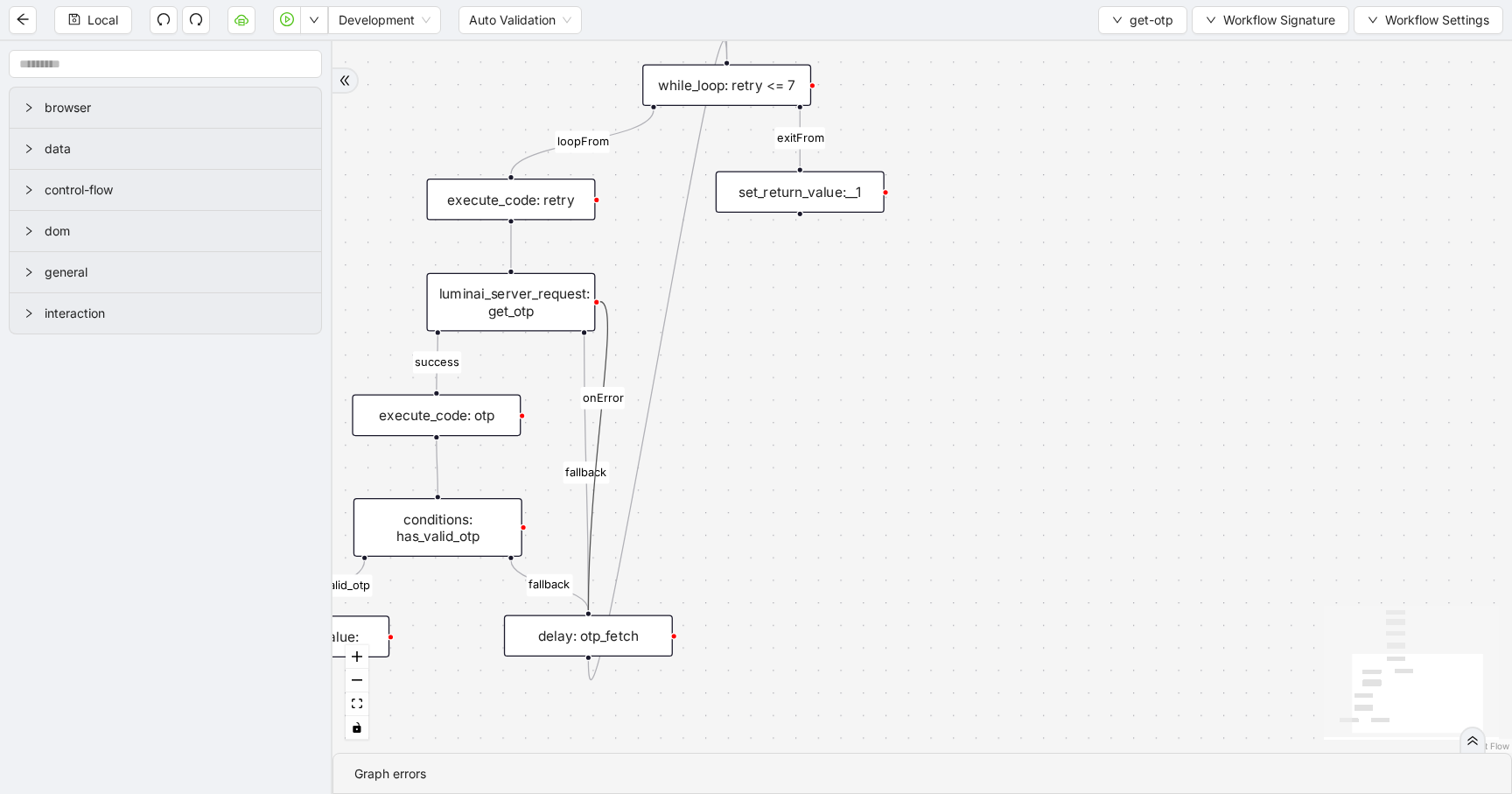 click 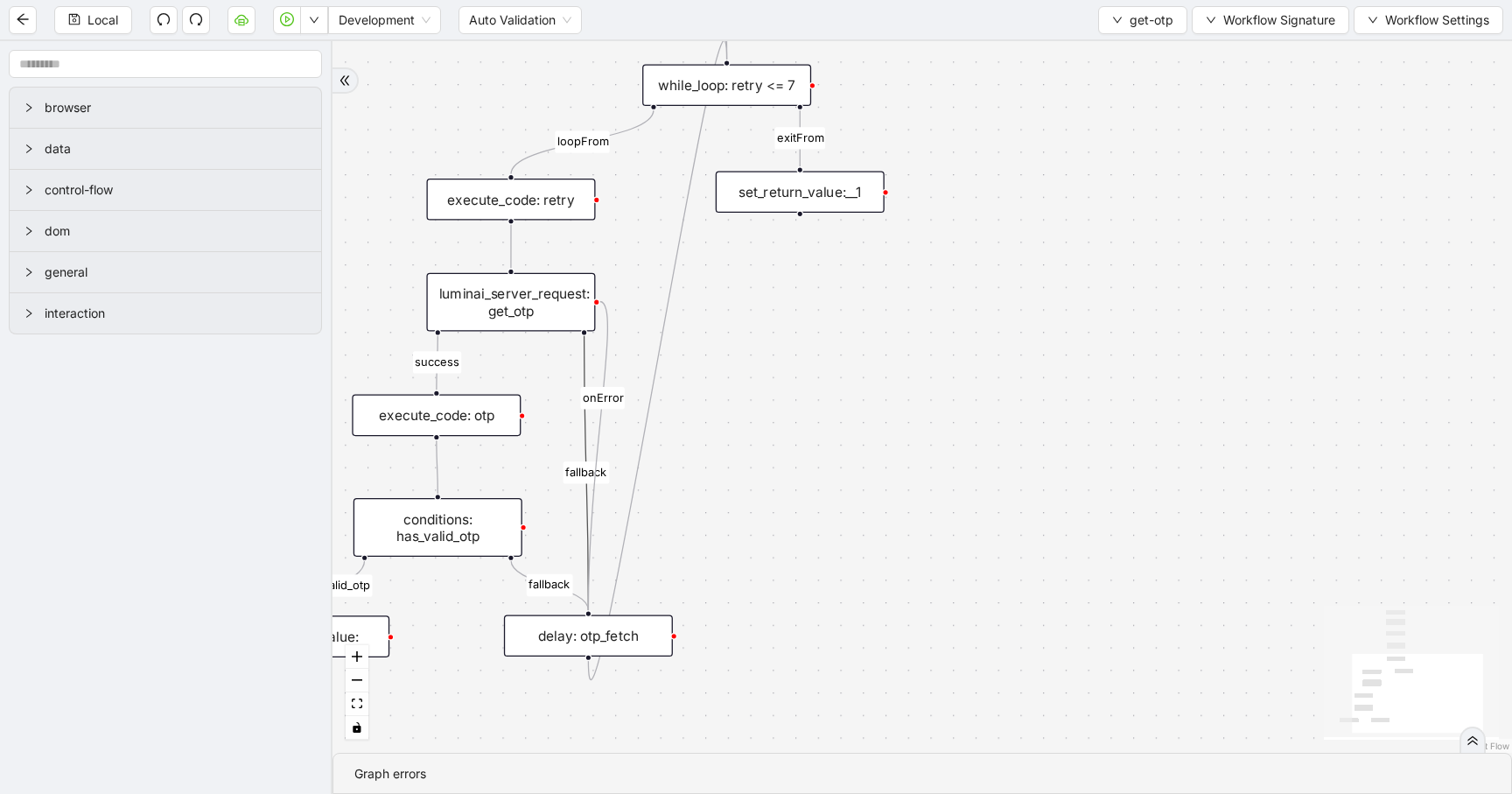 click 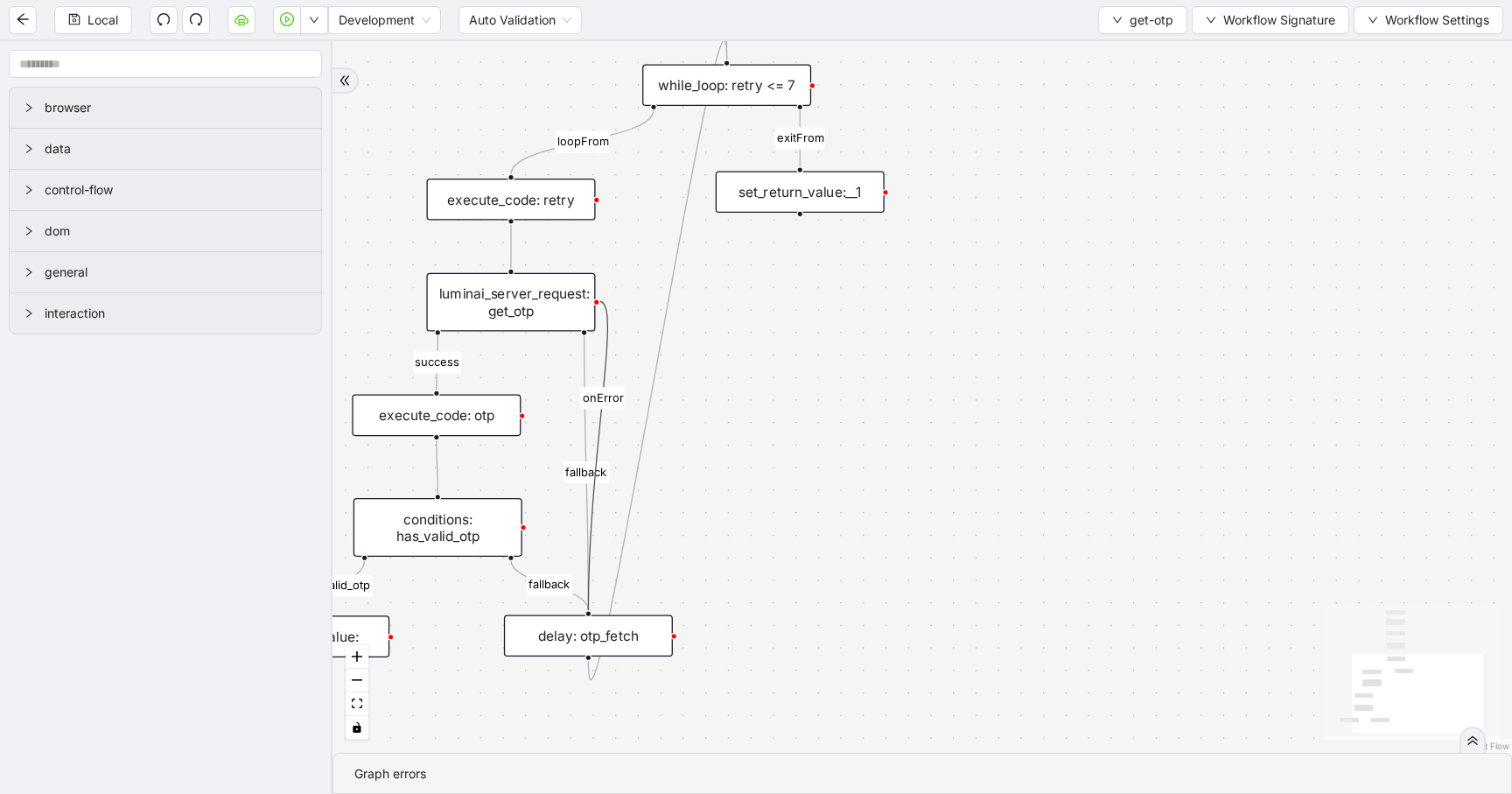 click 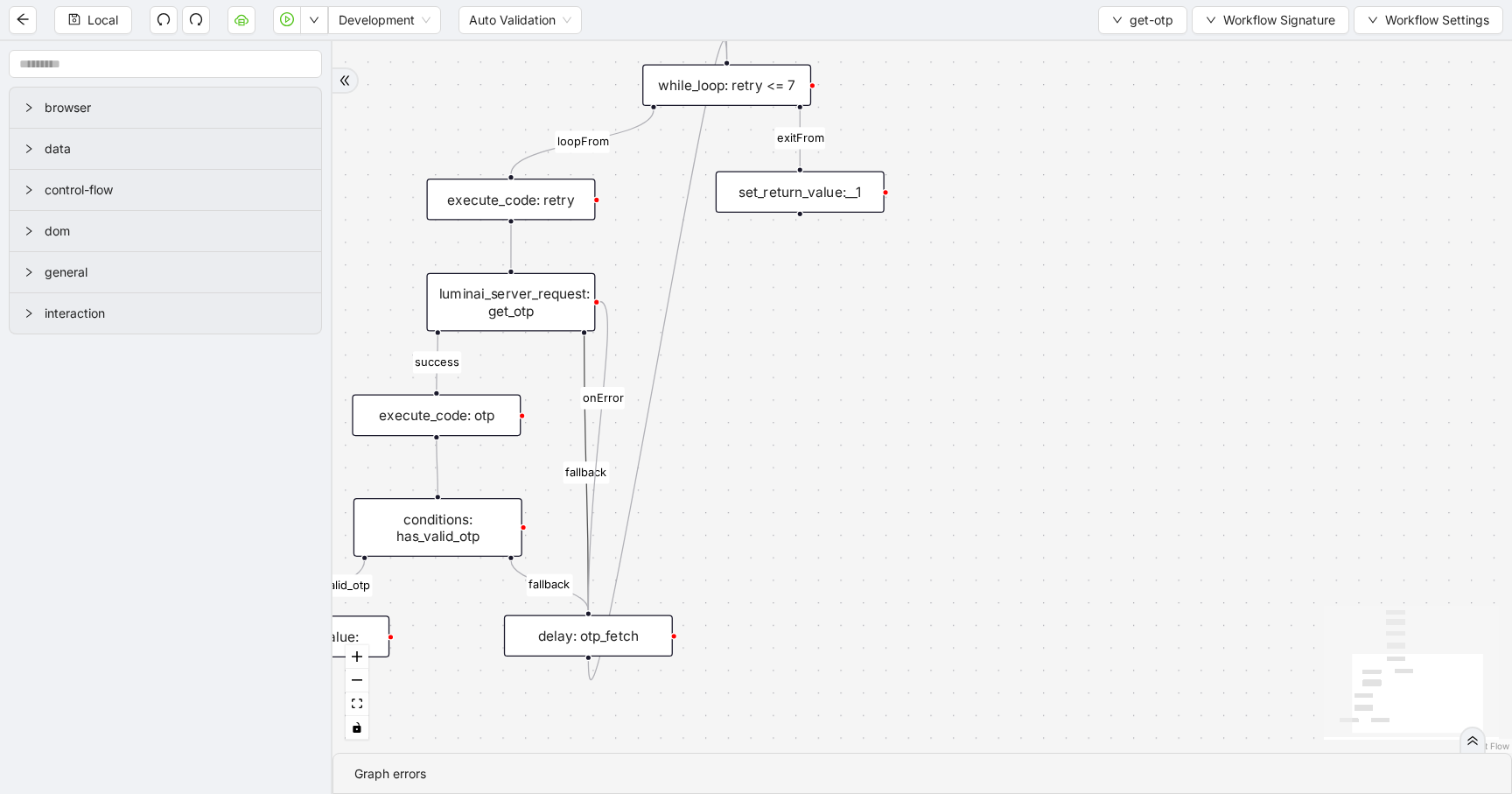 click 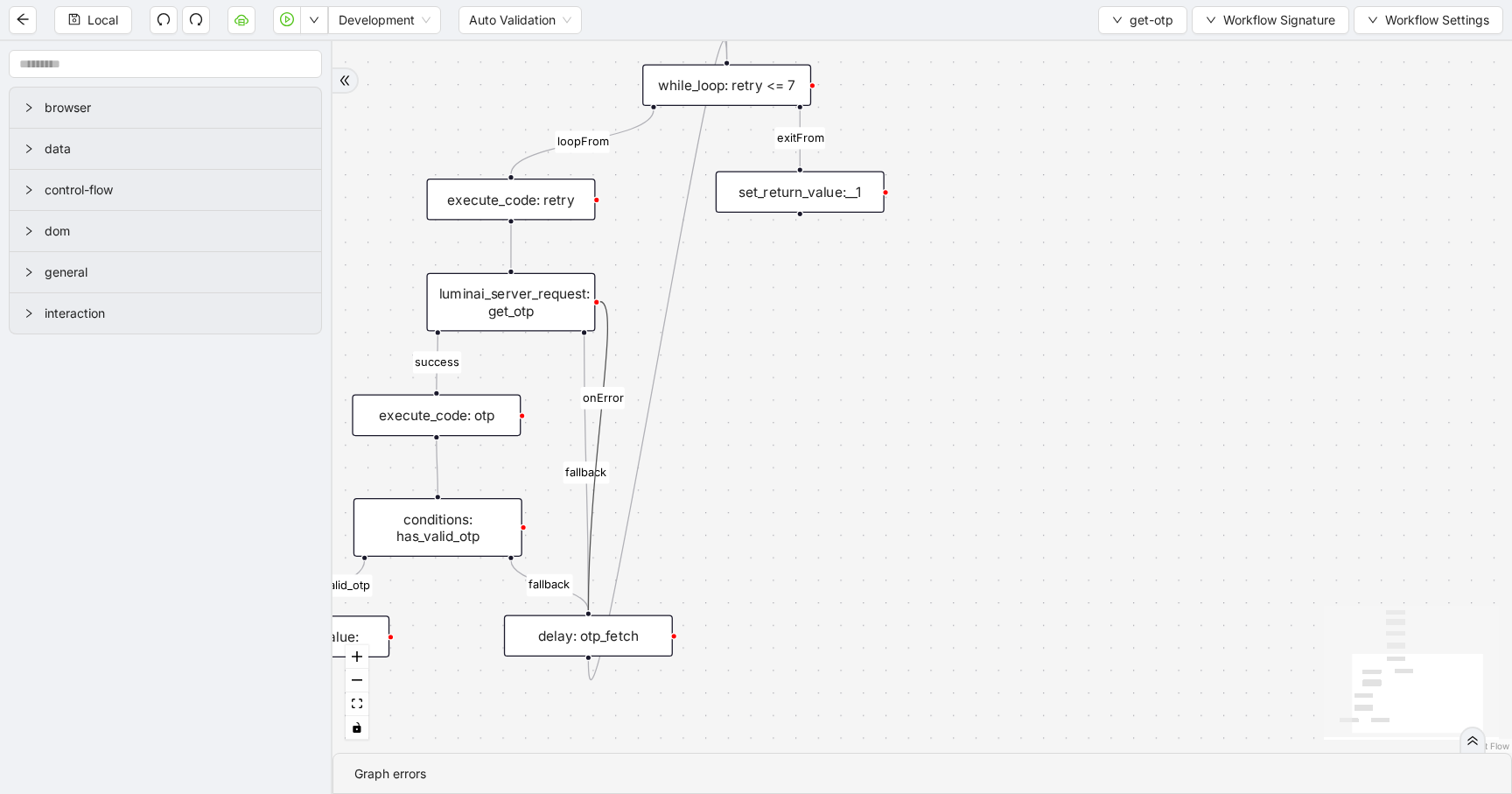 click 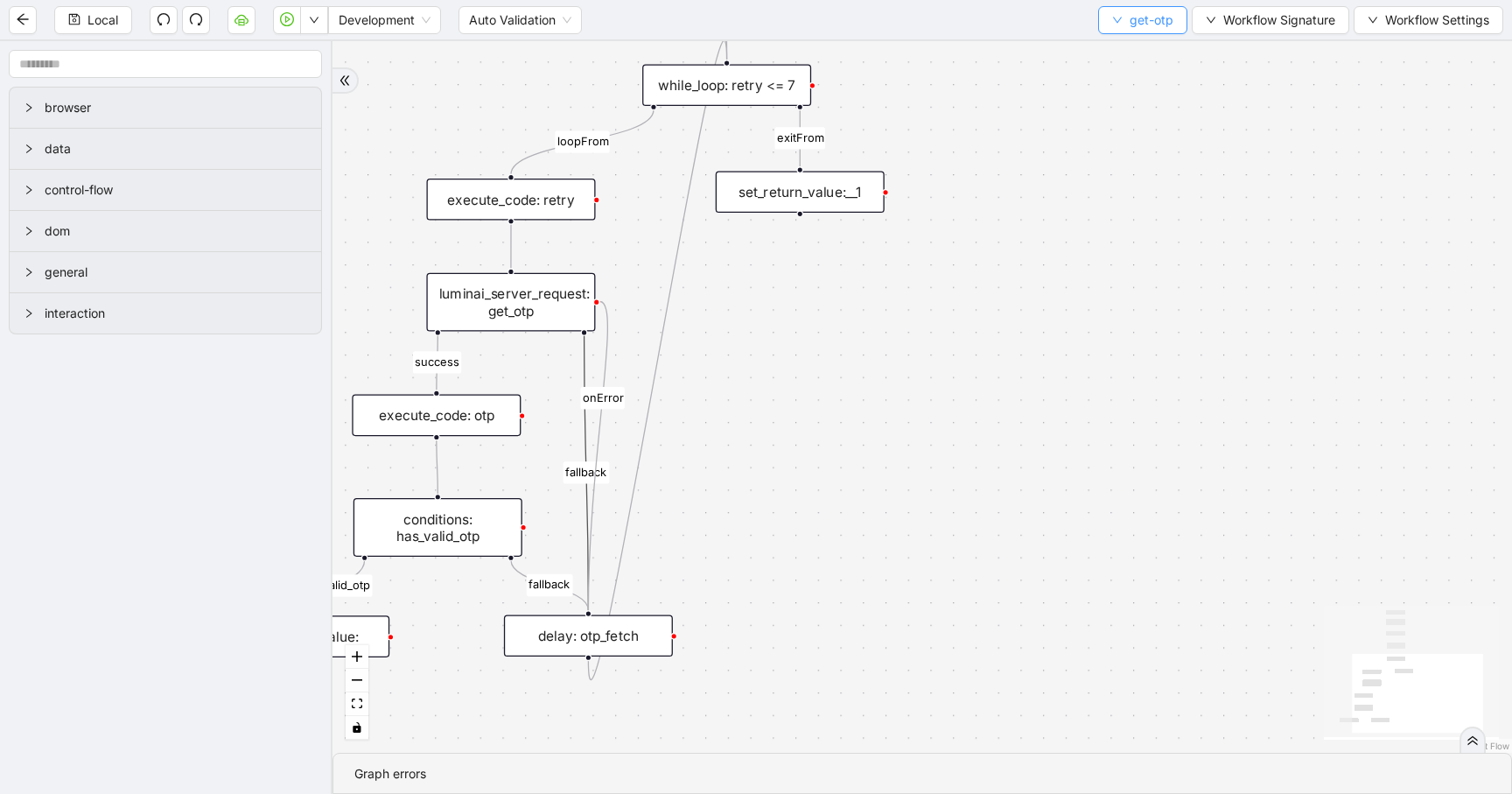click on "get-otp" at bounding box center (1152, 20) 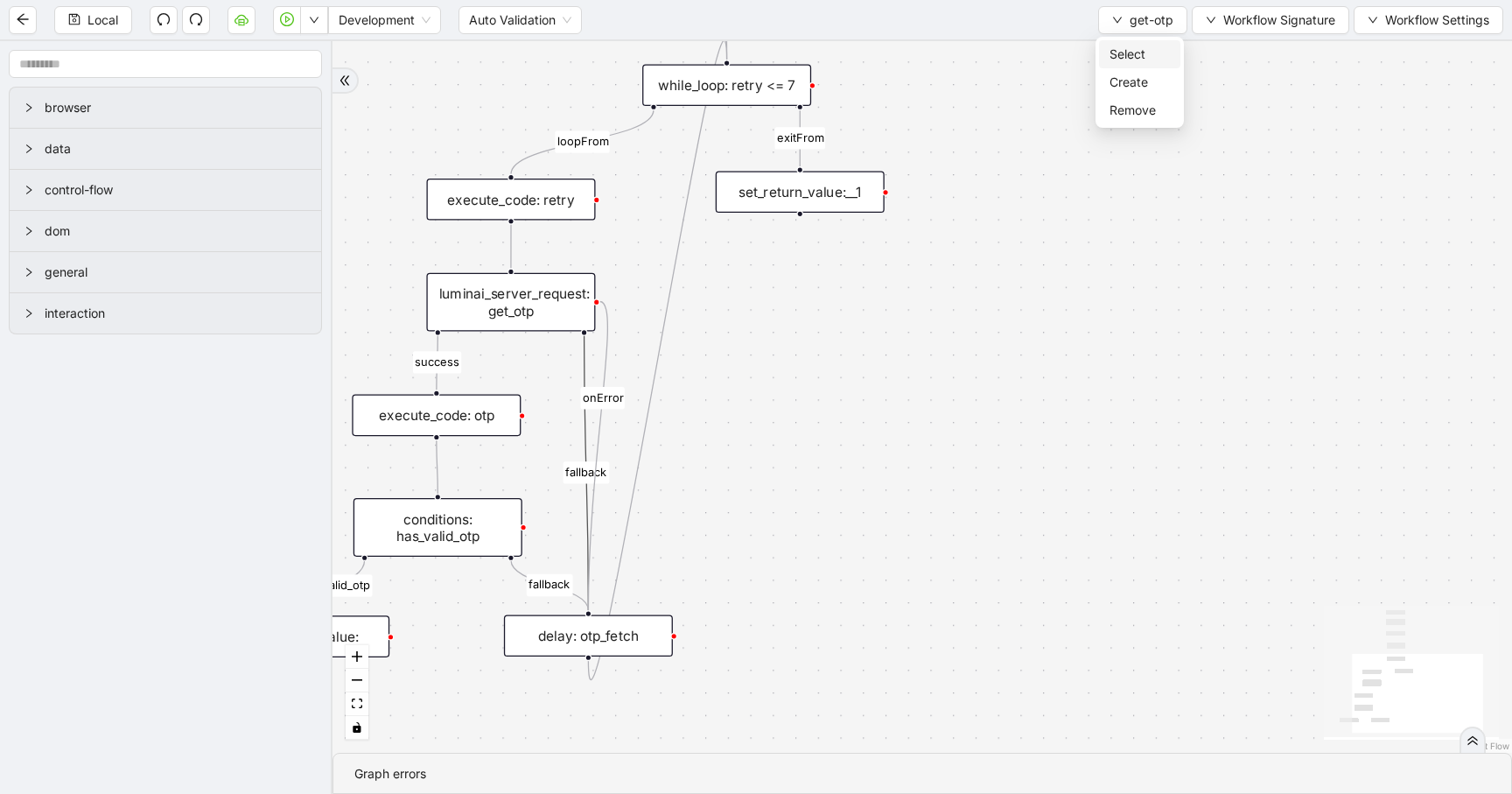 click on "Select" at bounding box center (1139, 54) 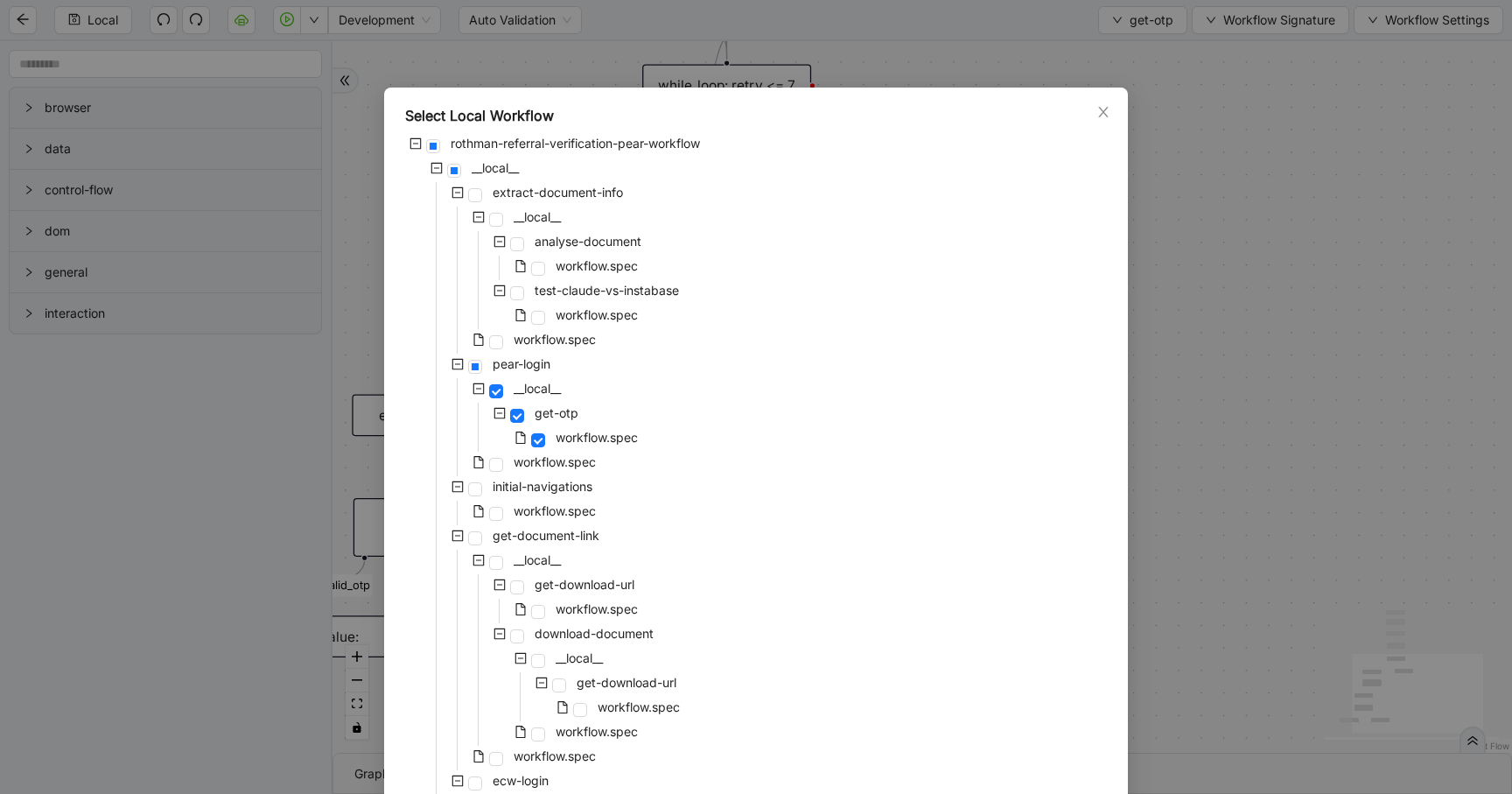 click 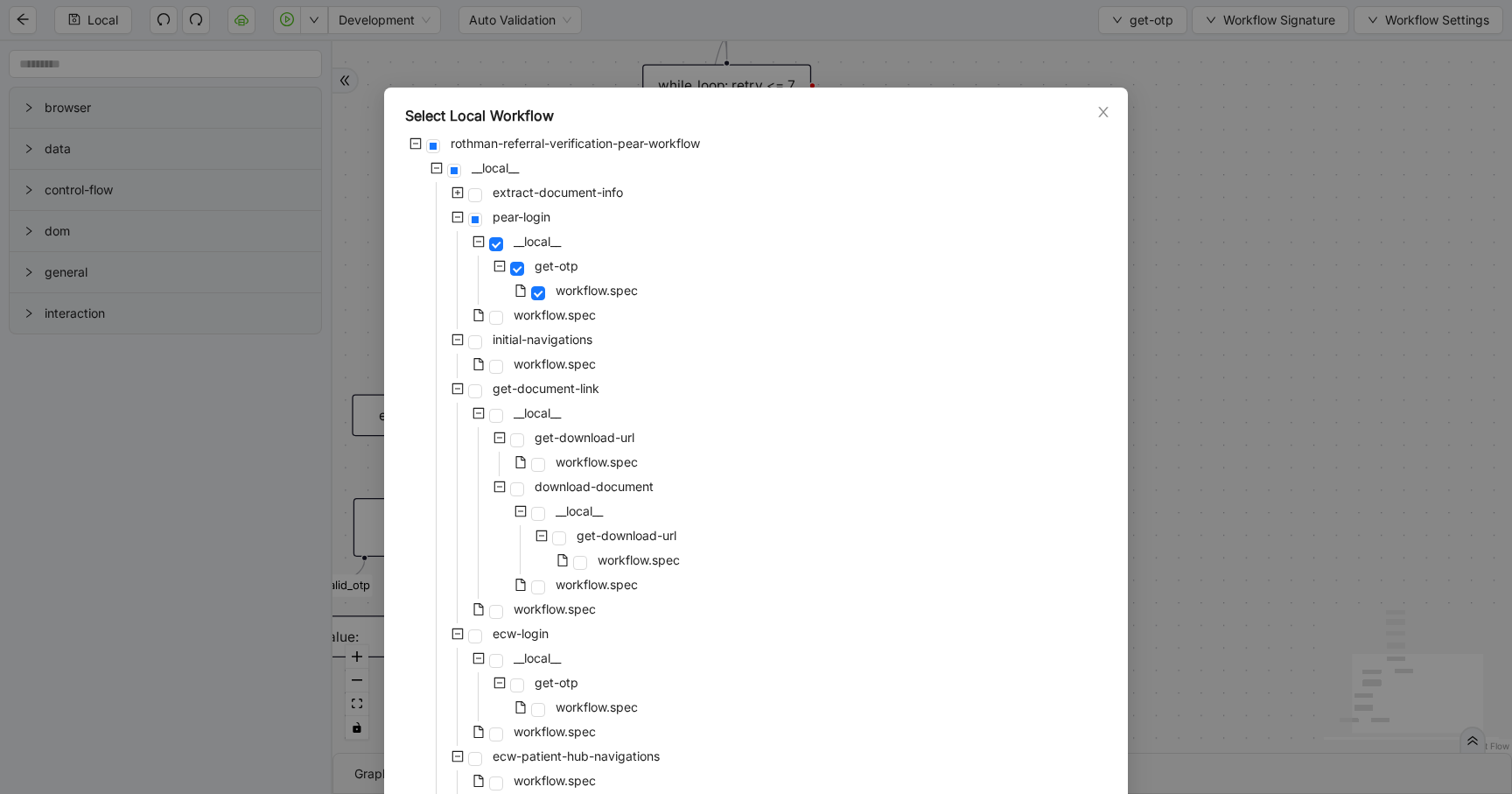 click 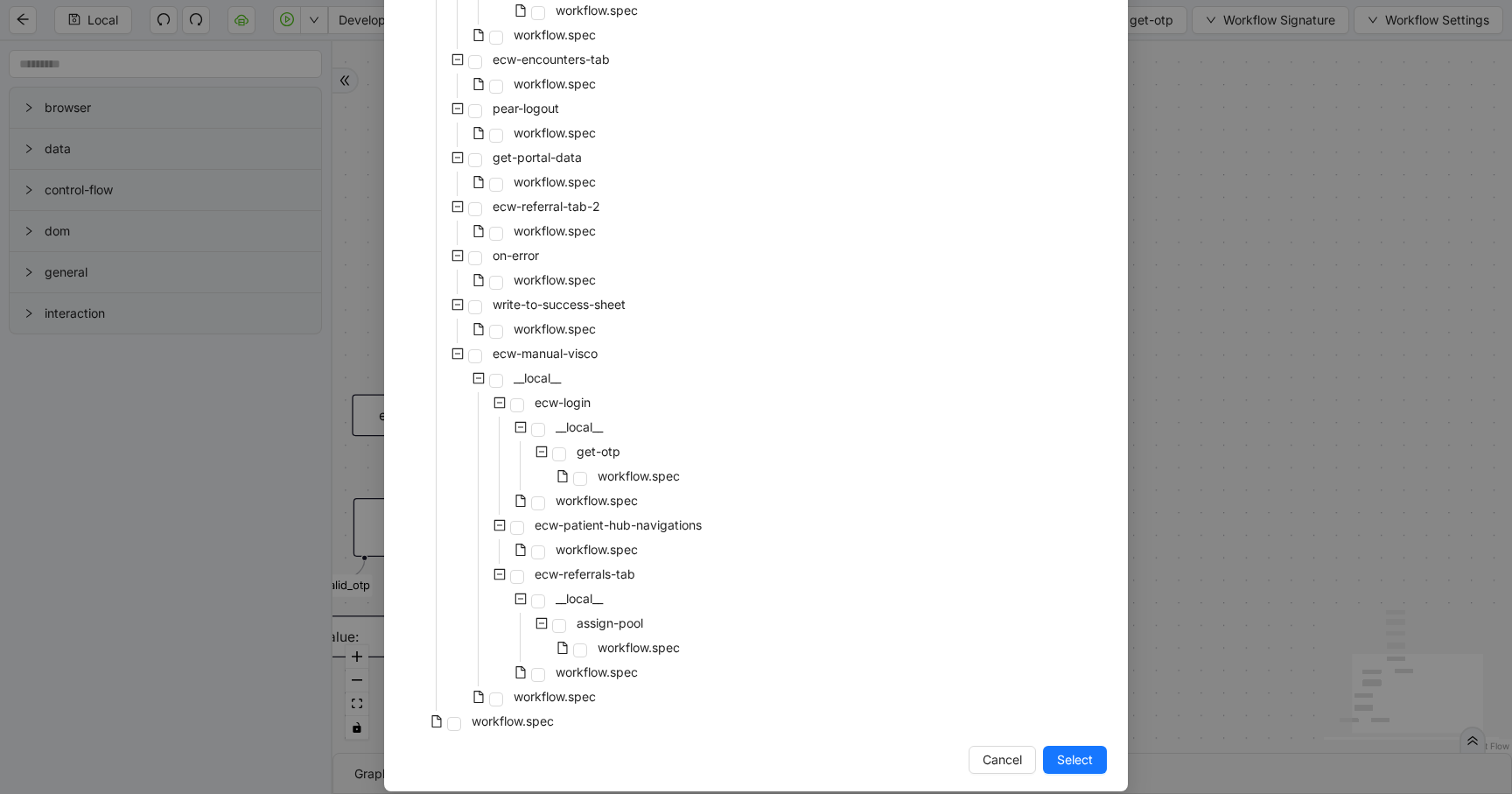scroll, scrollTop: 1303, scrollLeft: 0, axis: vertical 